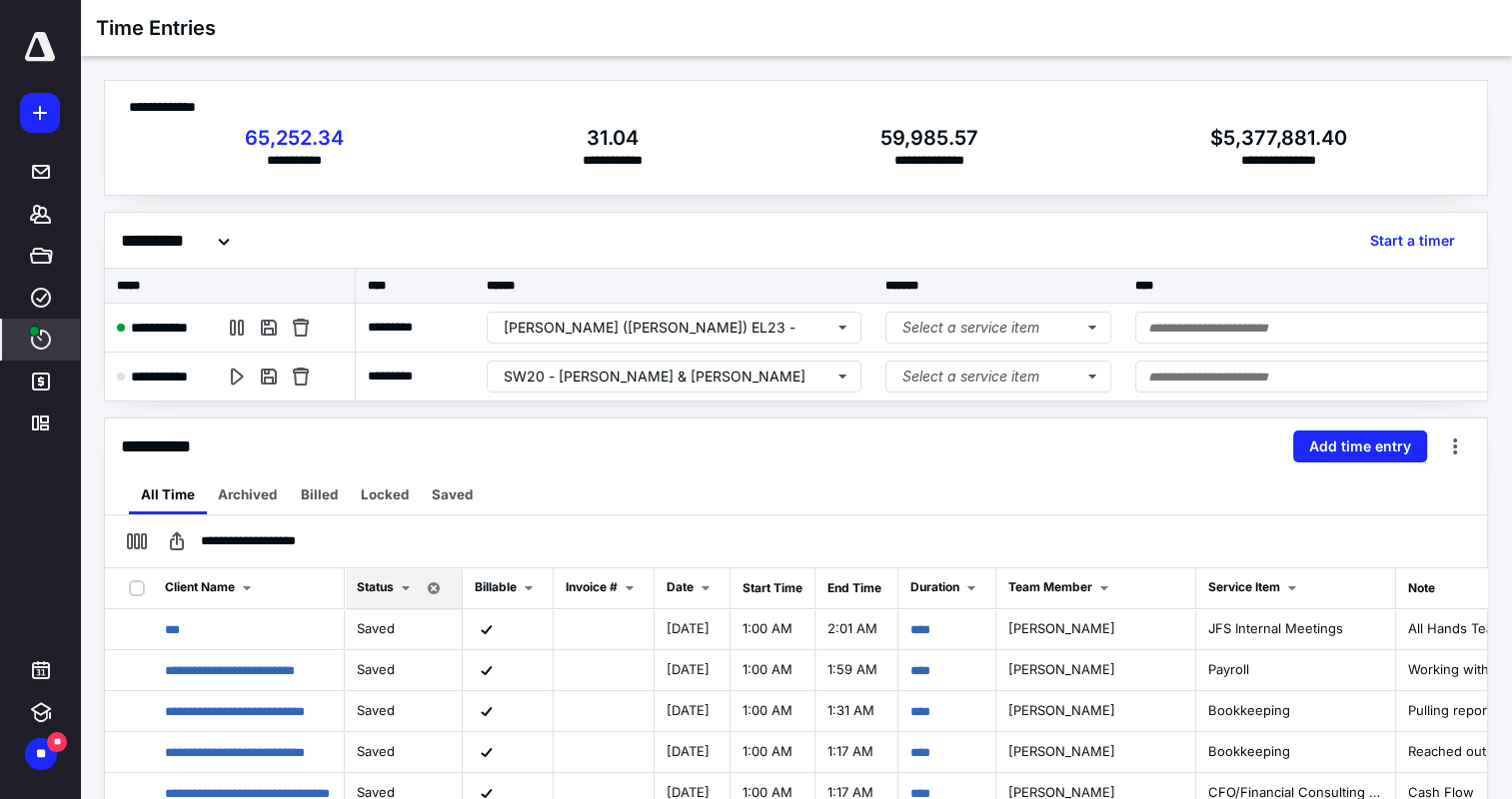 scroll, scrollTop: 0, scrollLeft: 0, axis: both 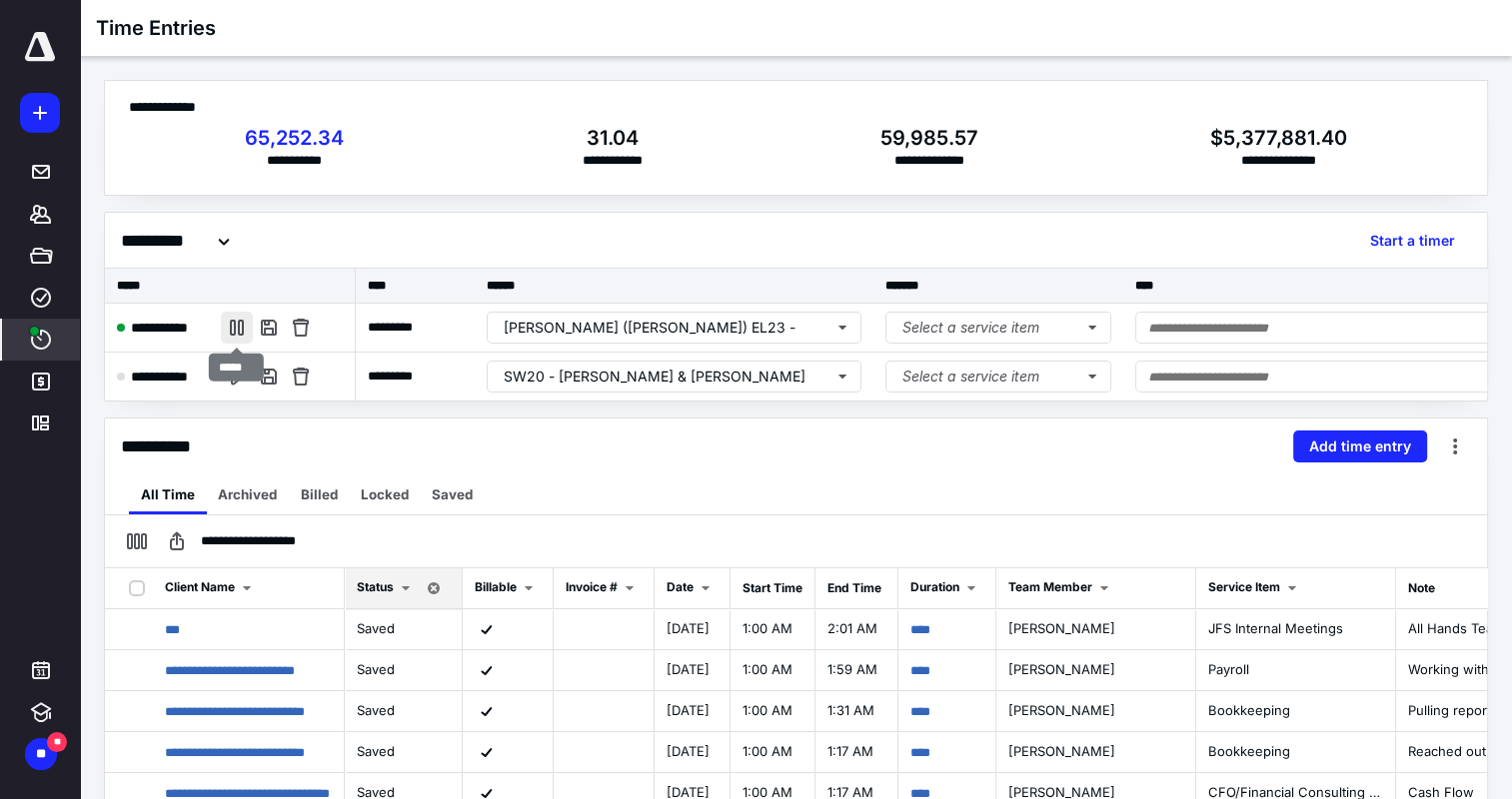 click at bounding box center [237, 328] 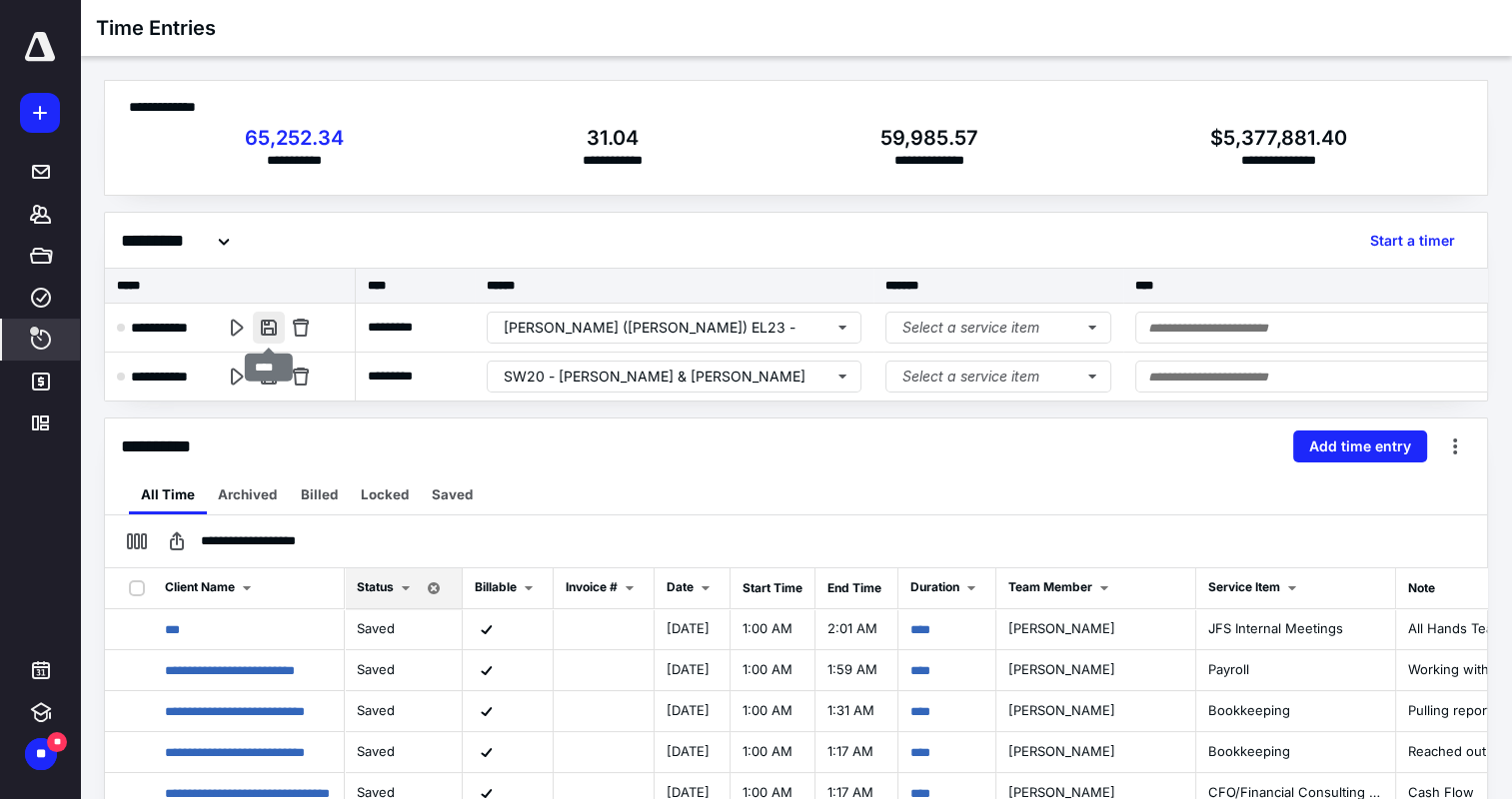 click at bounding box center (269, 328) 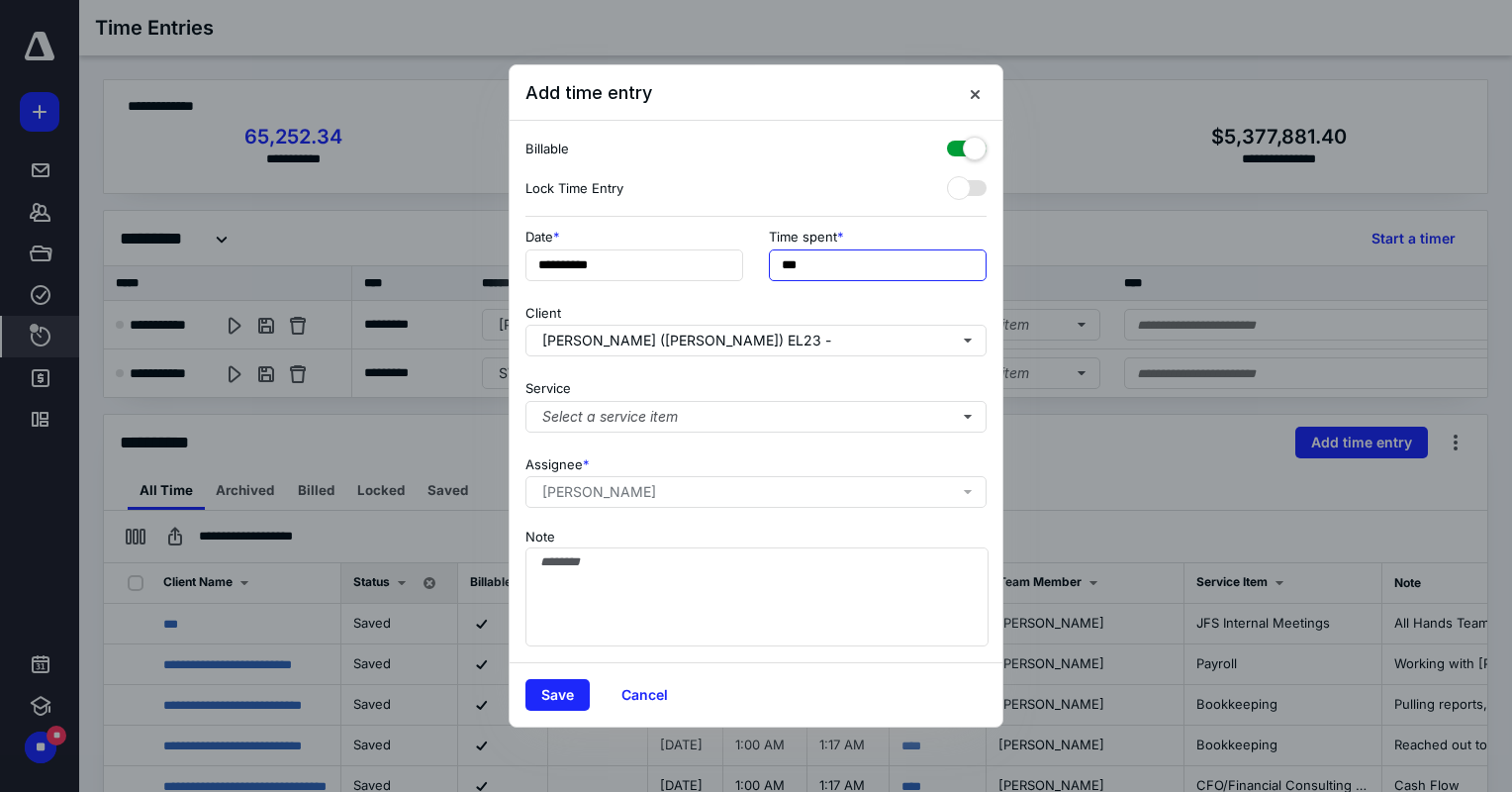 click on "***" at bounding box center (878, 265) 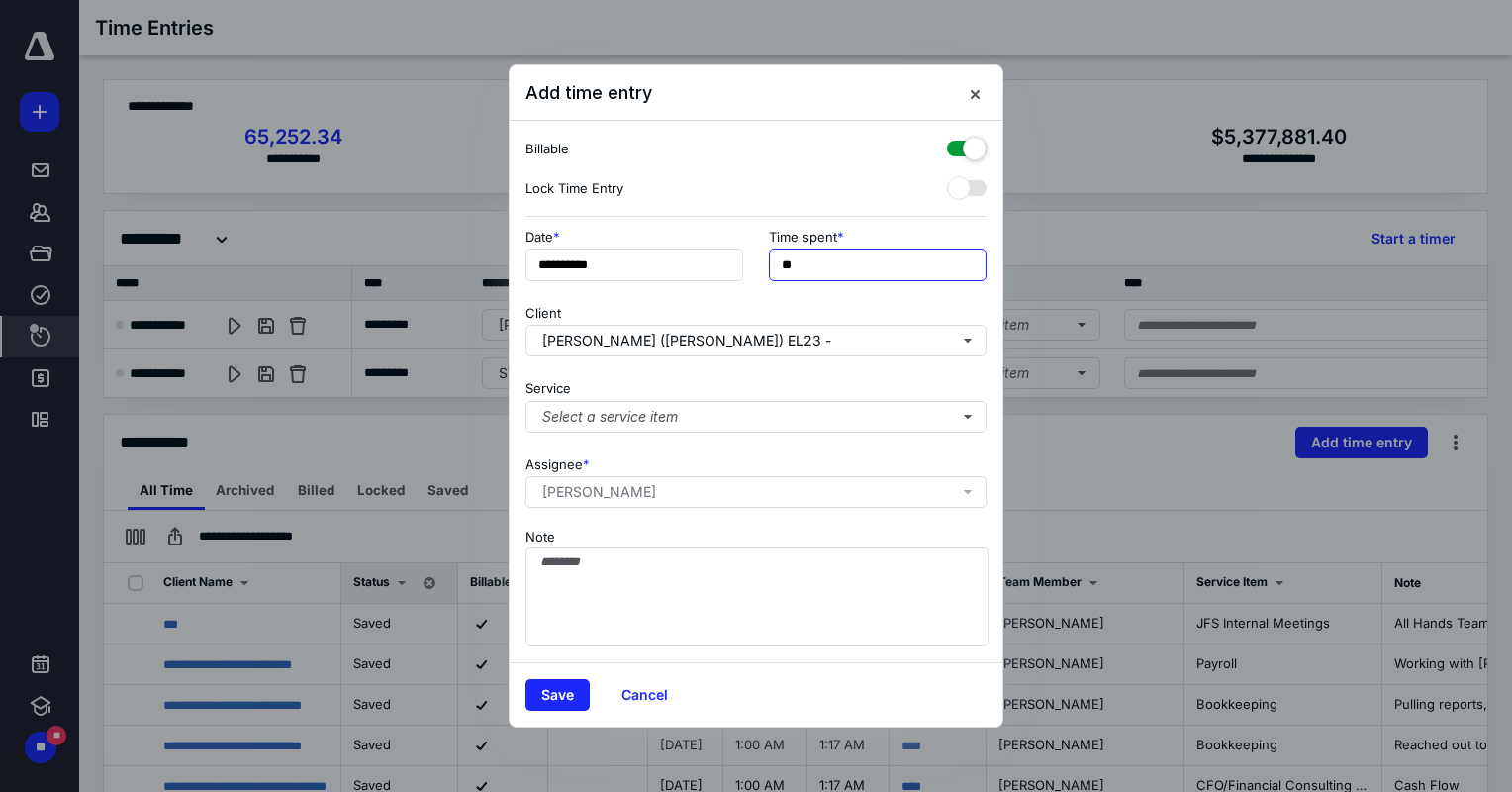 type on "*" 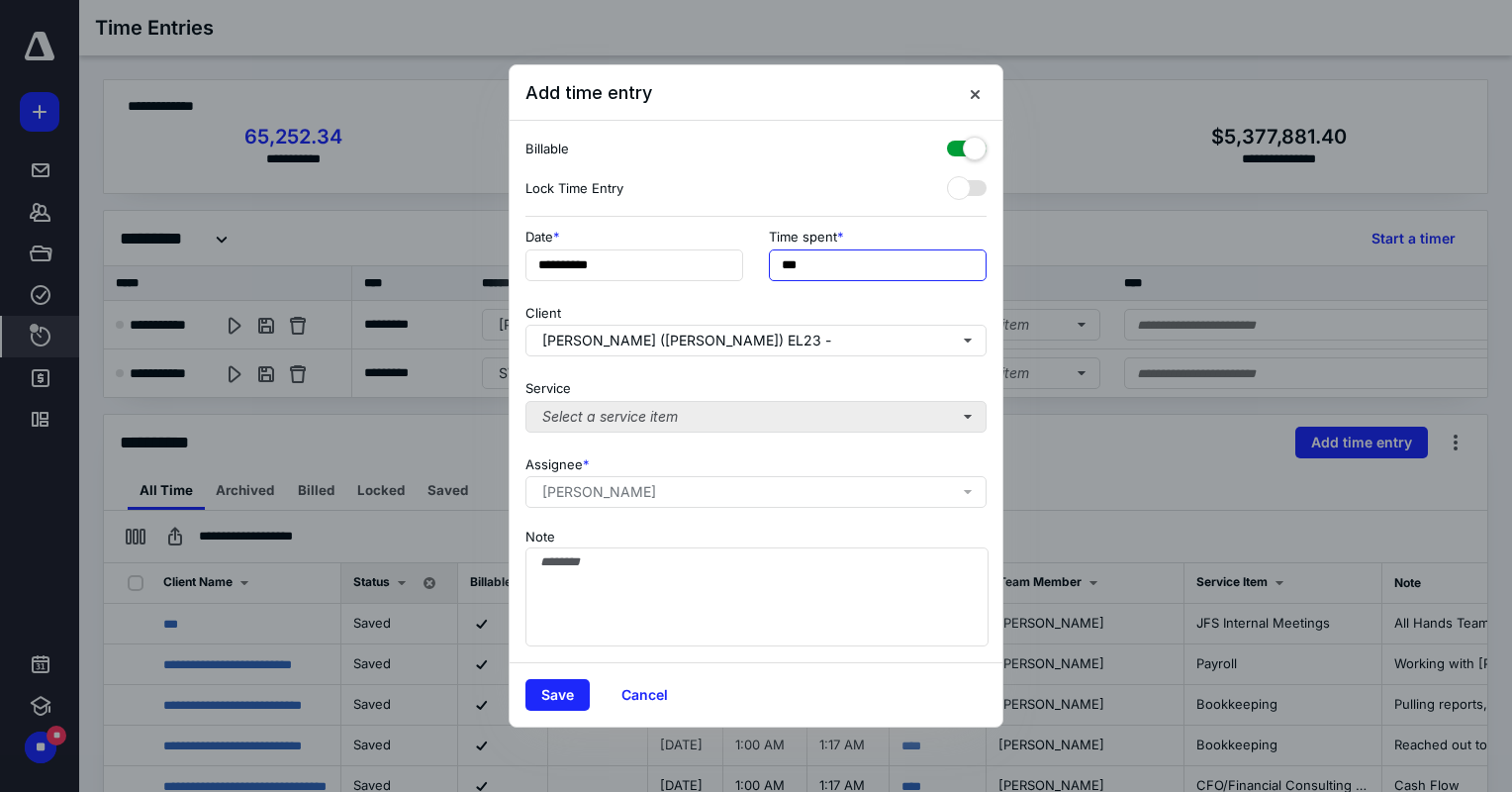 type on "***" 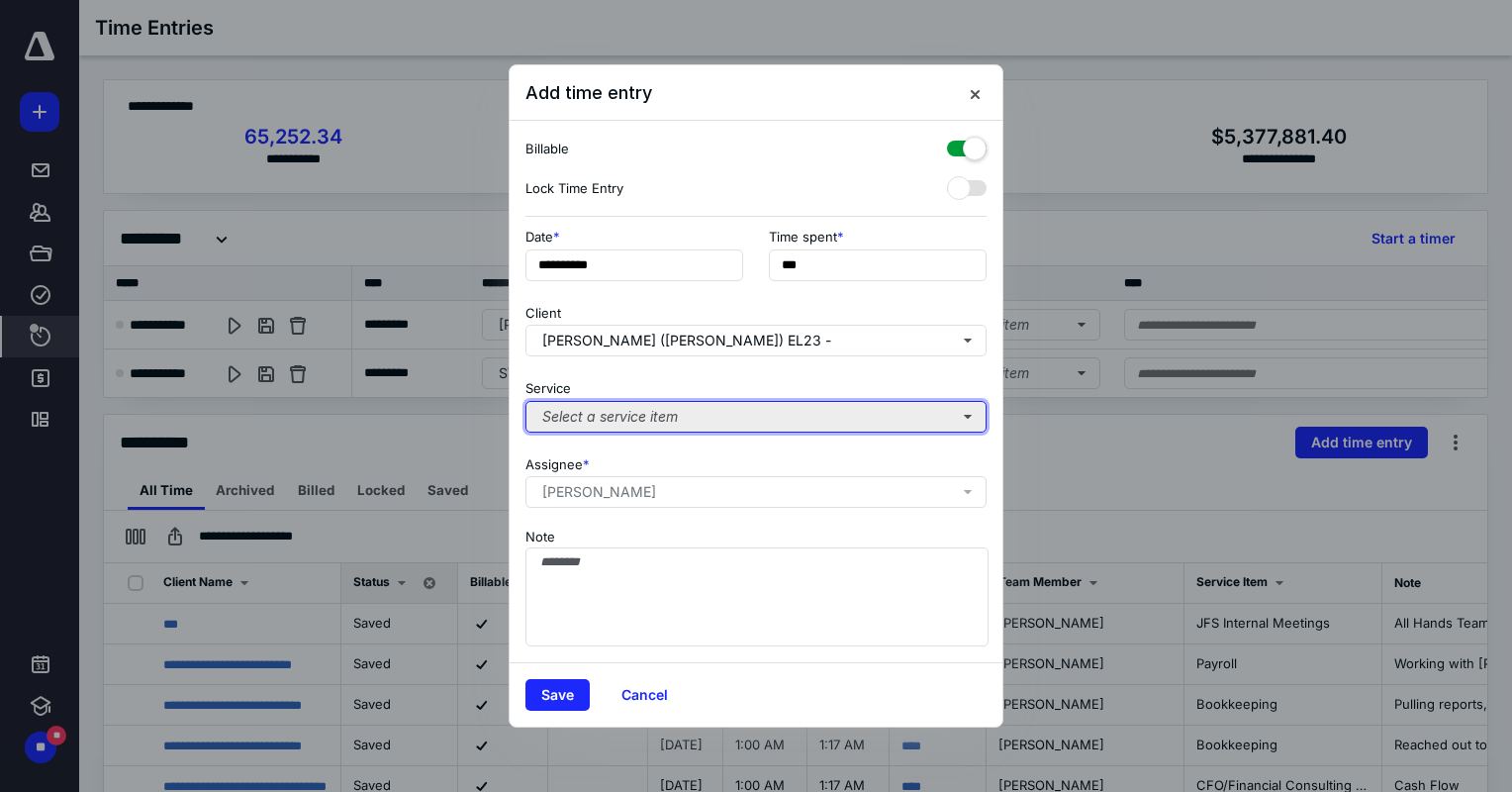 click on "Select a service item" at bounding box center [756, 417] 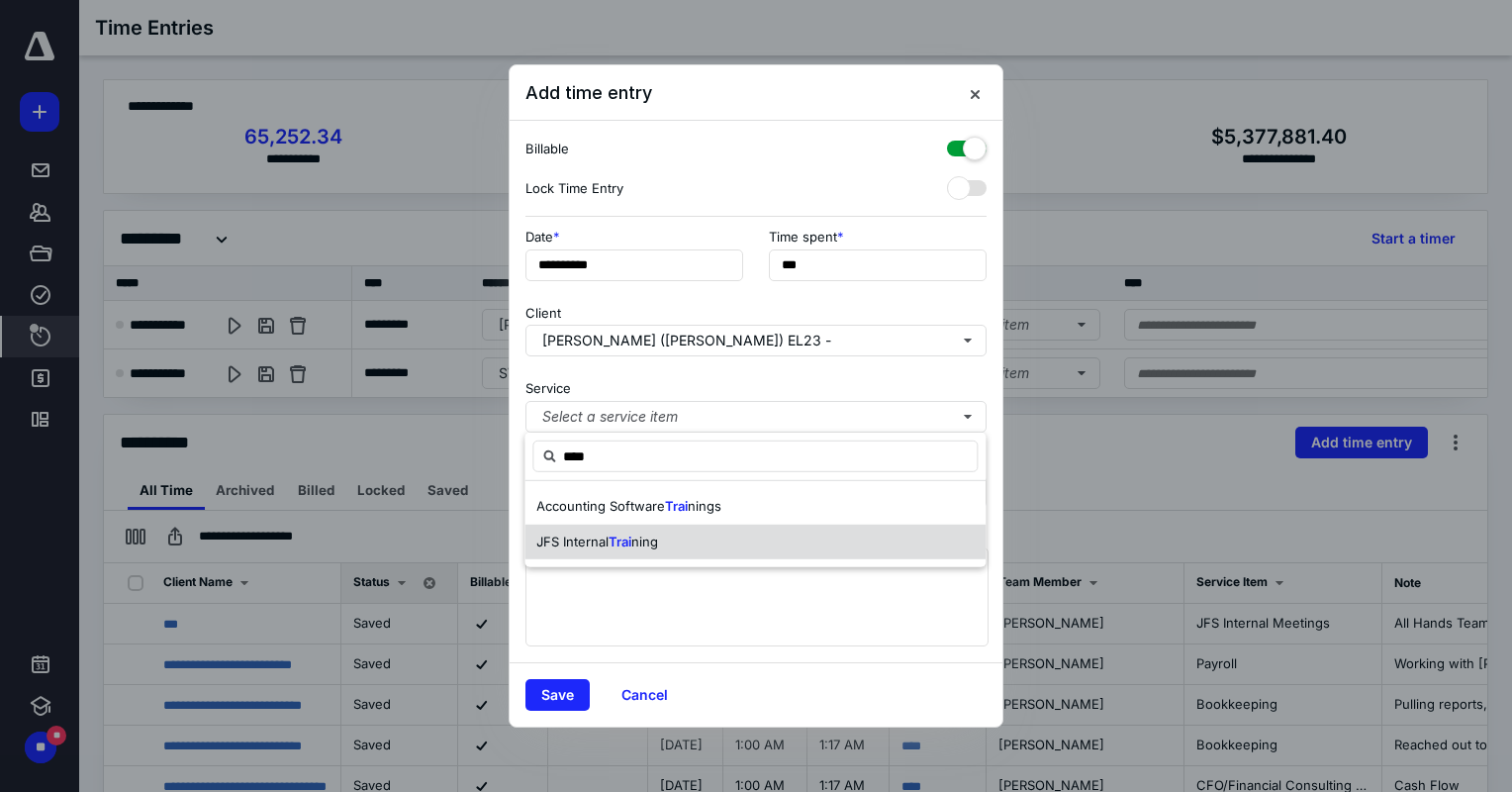 click on "JFS Internal  Trai ning" at bounding box center (597, 542) 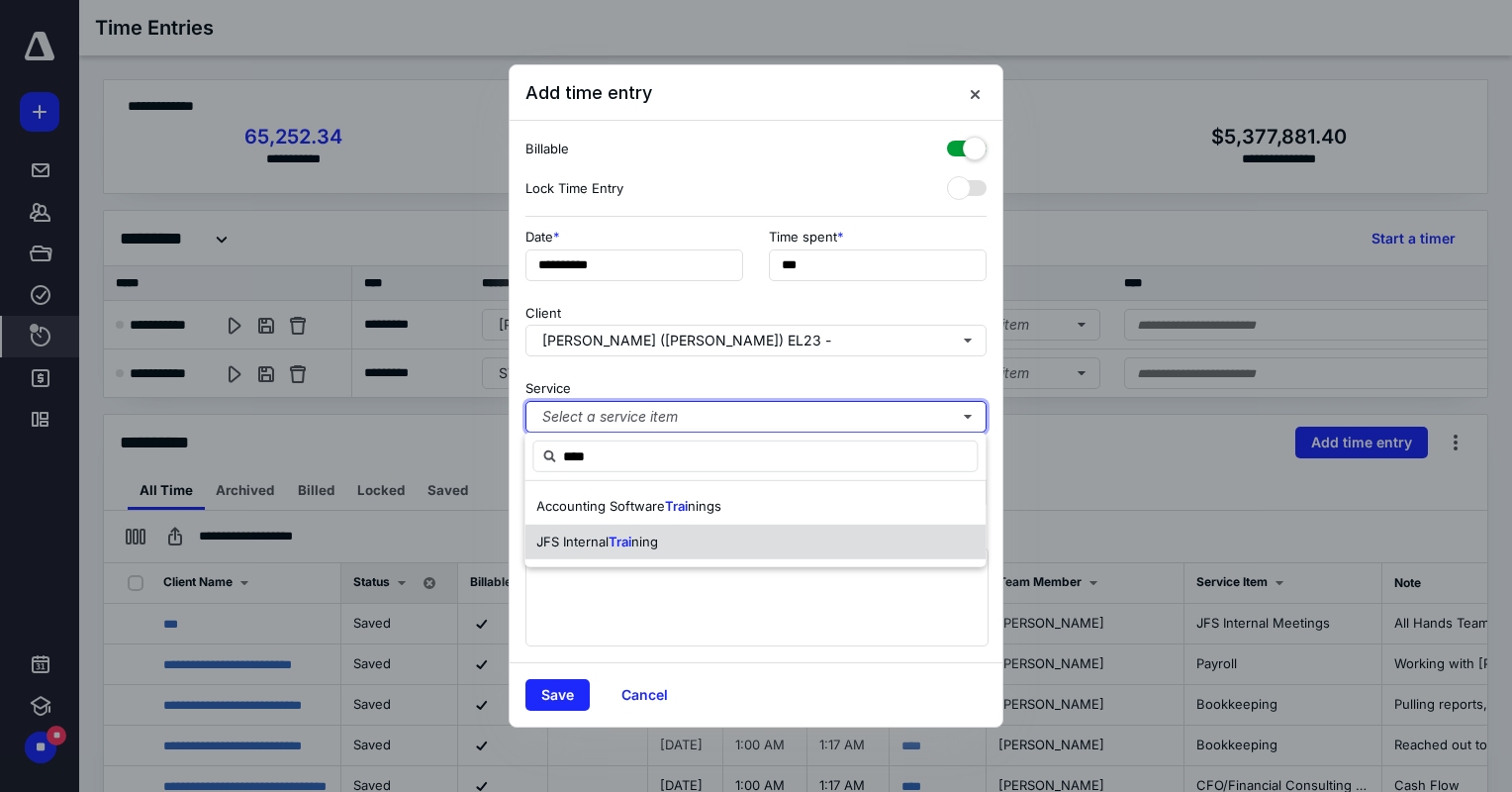 type 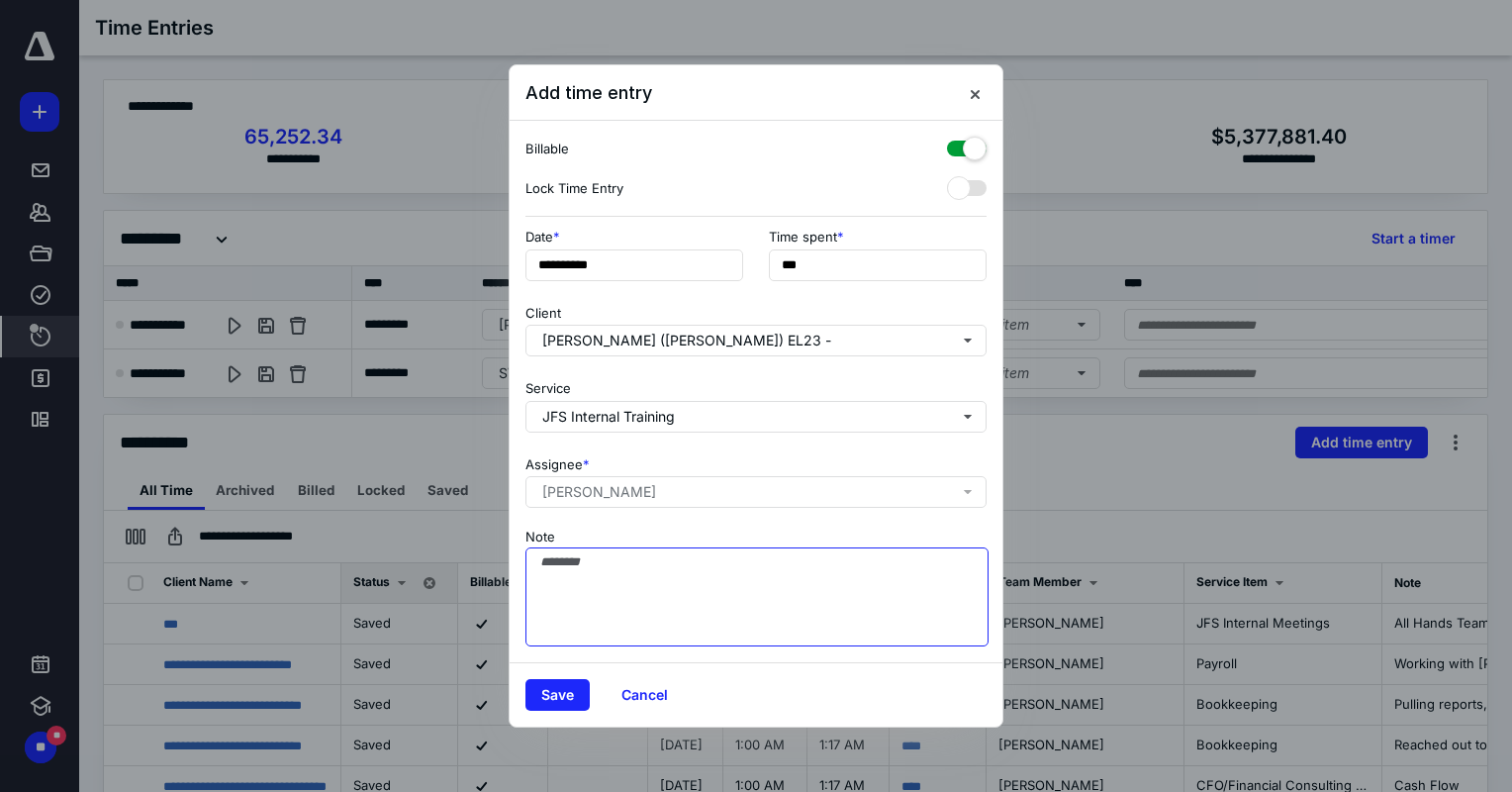 click on "Note" at bounding box center [757, 597] 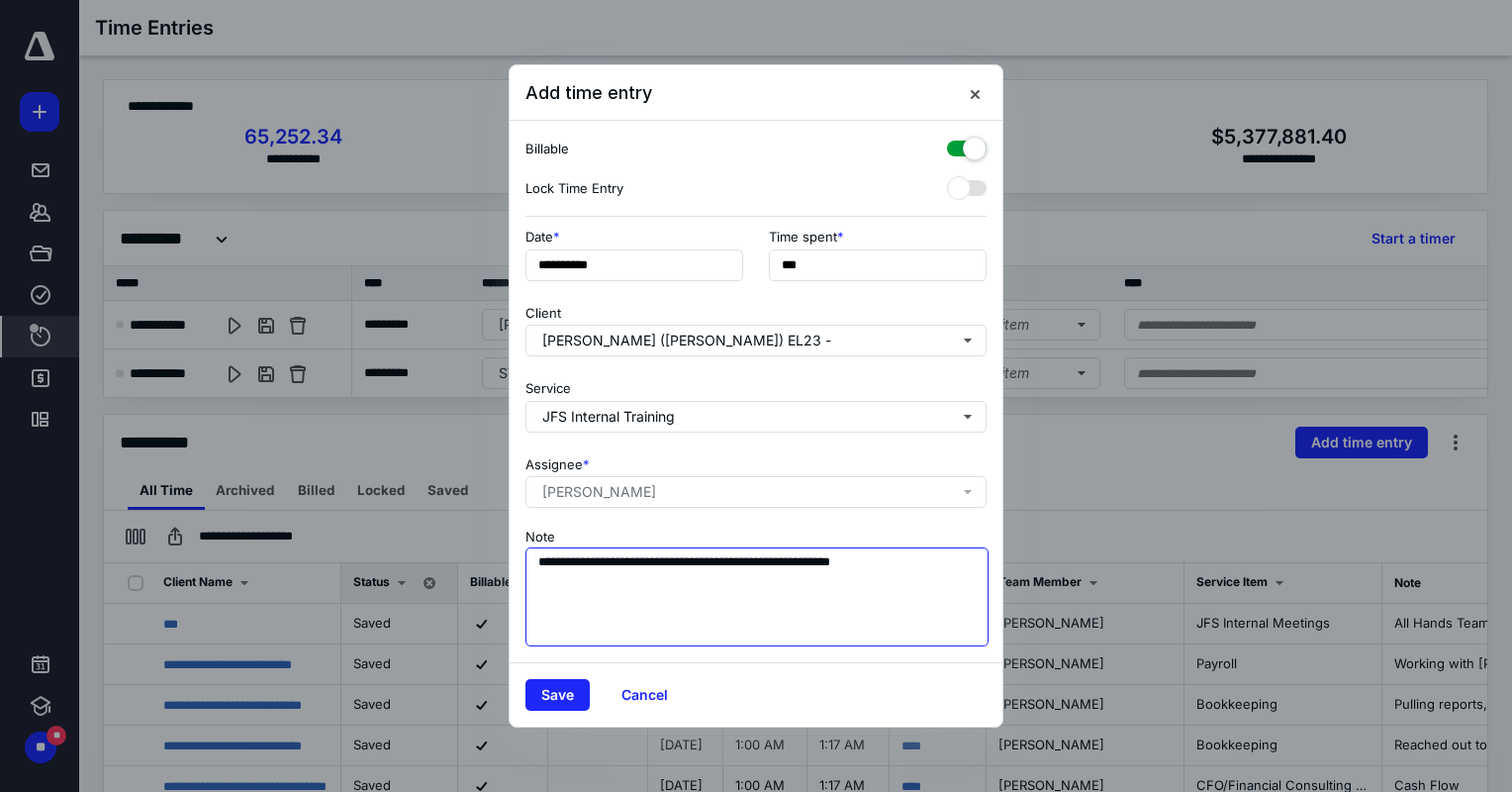 type on "**********" 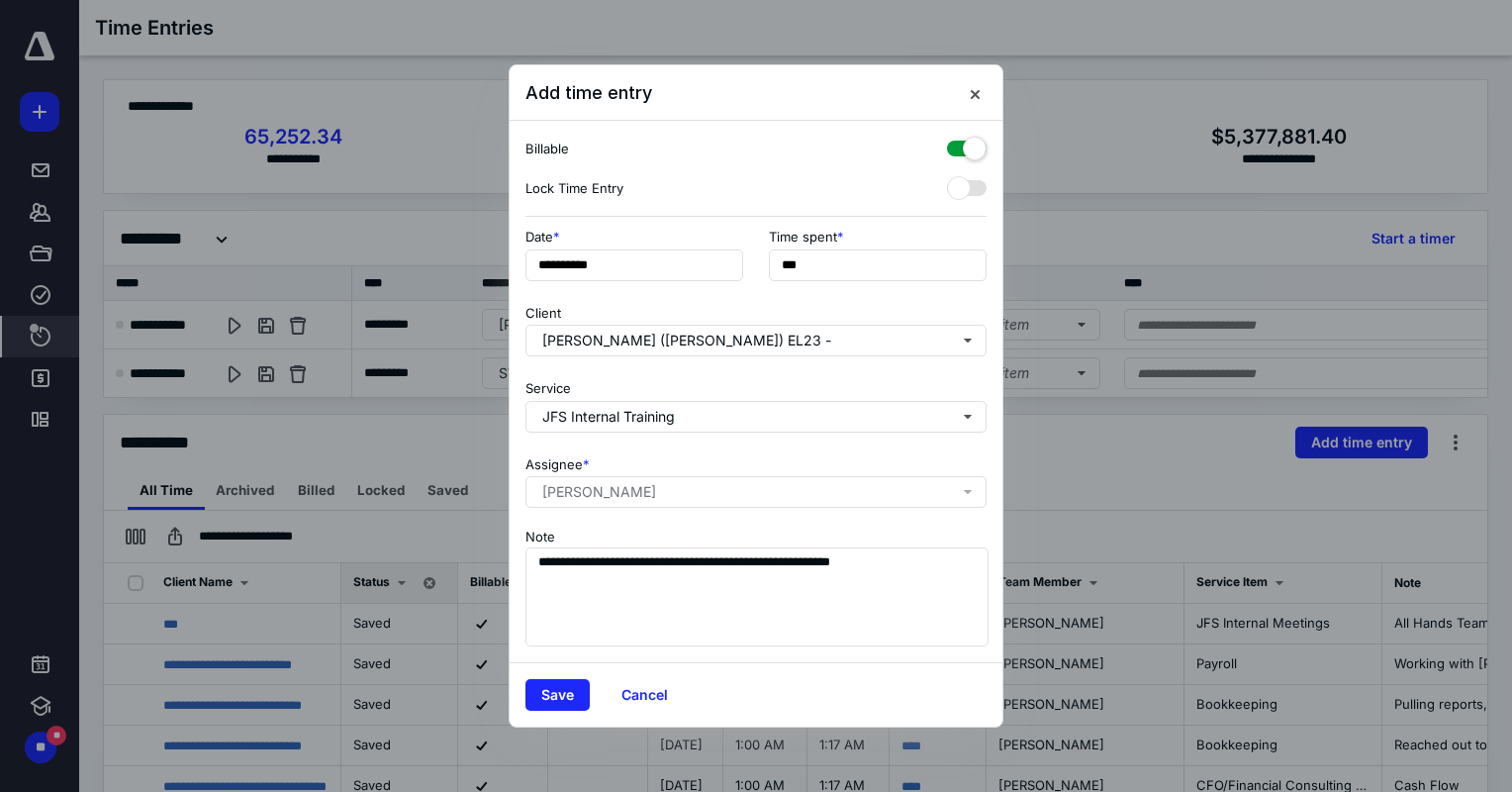 click at bounding box center [967, 145] 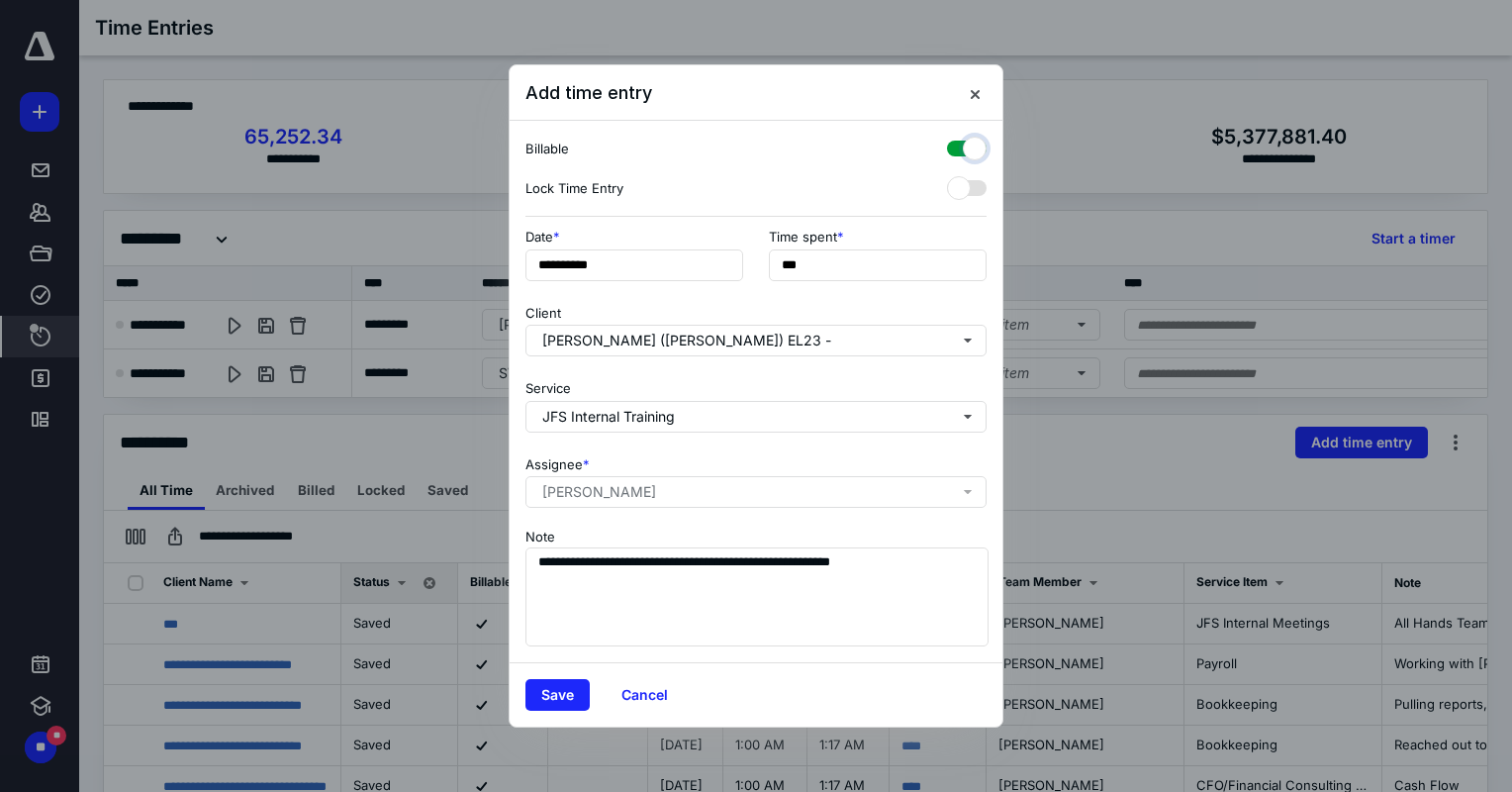 click at bounding box center [957, 146] 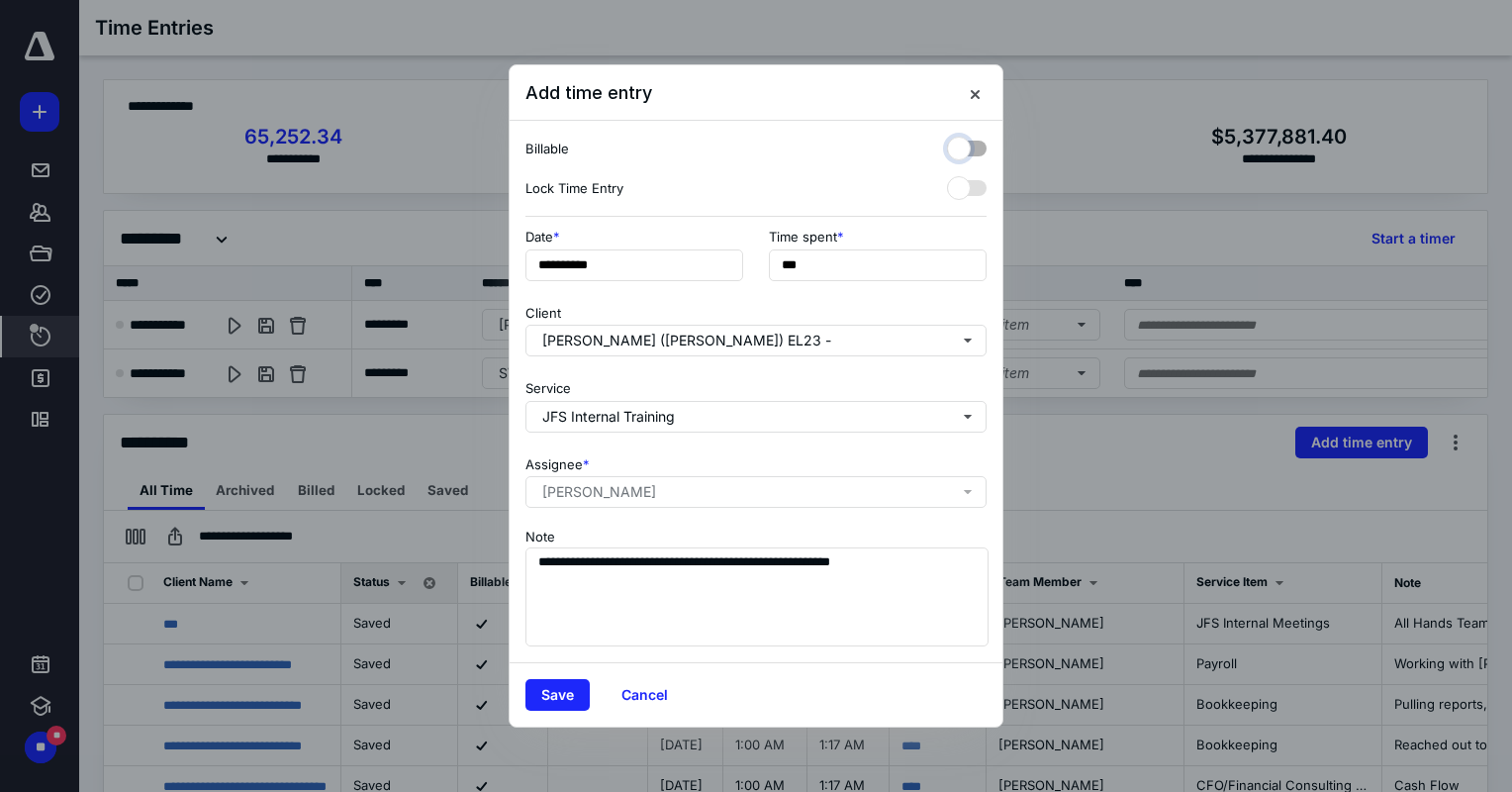 checkbox on "false" 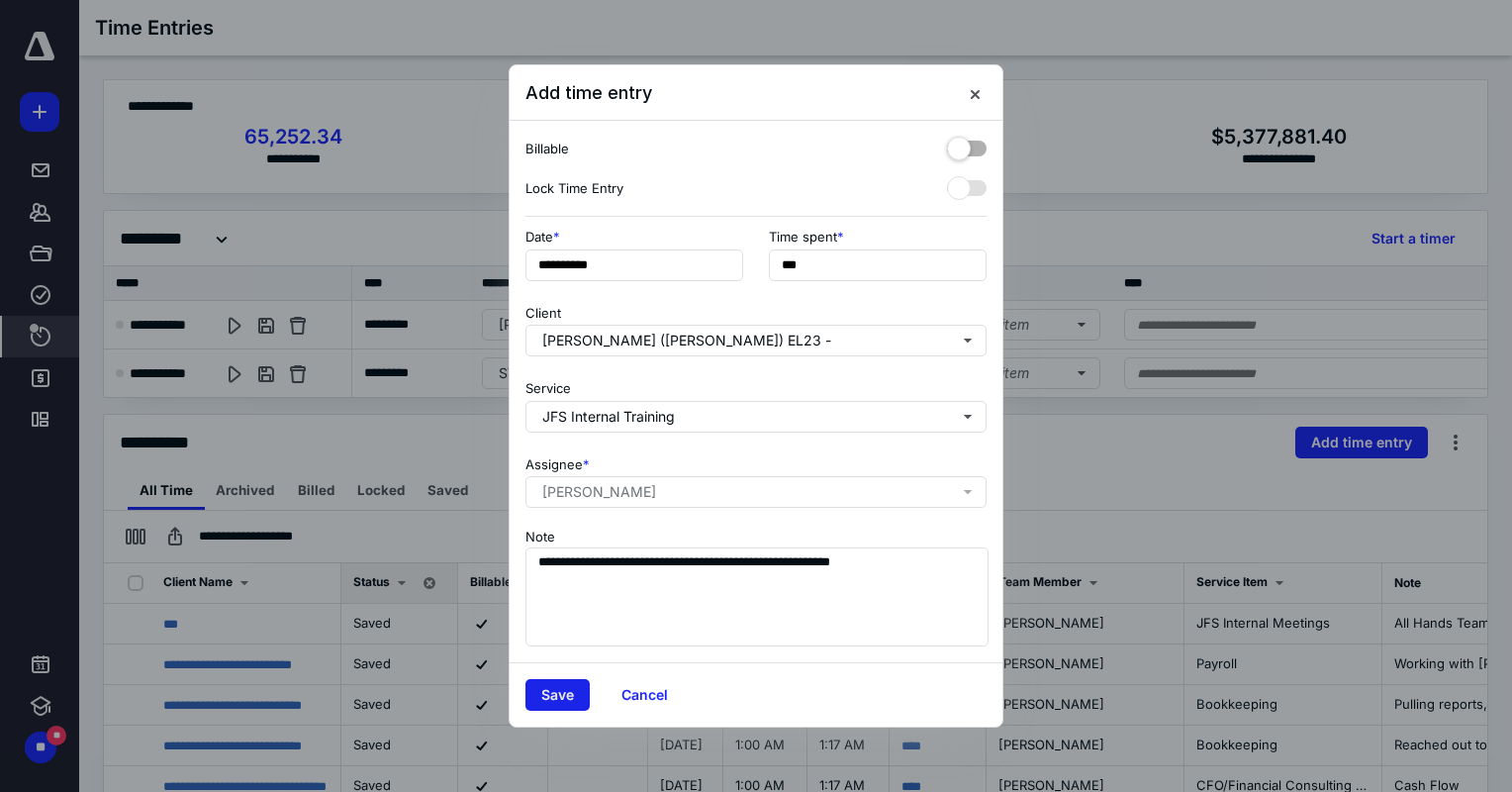 click on "Save" at bounding box center (557, 695) 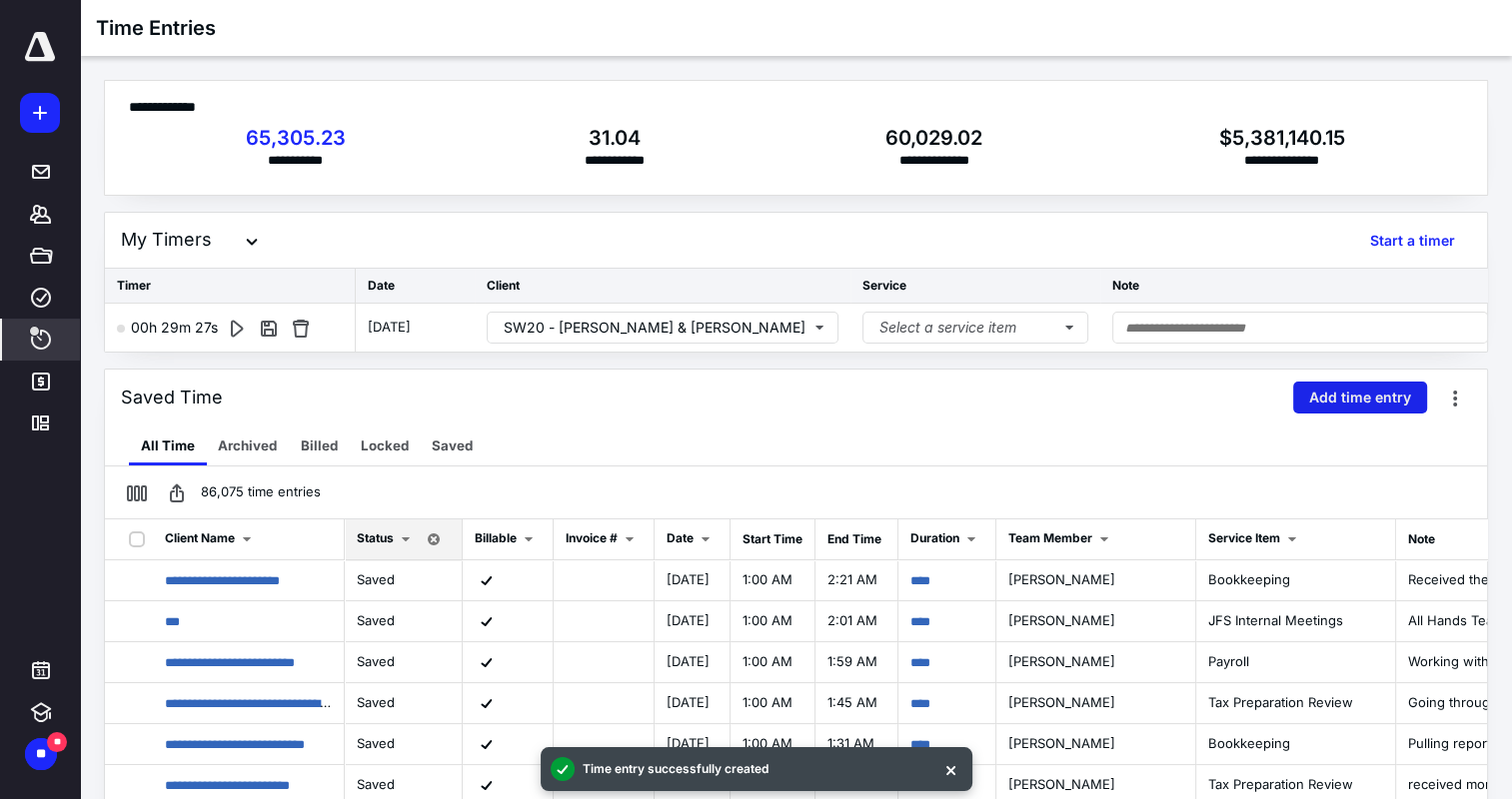 click on "Add time entry" at bounding box center [1360, 398] 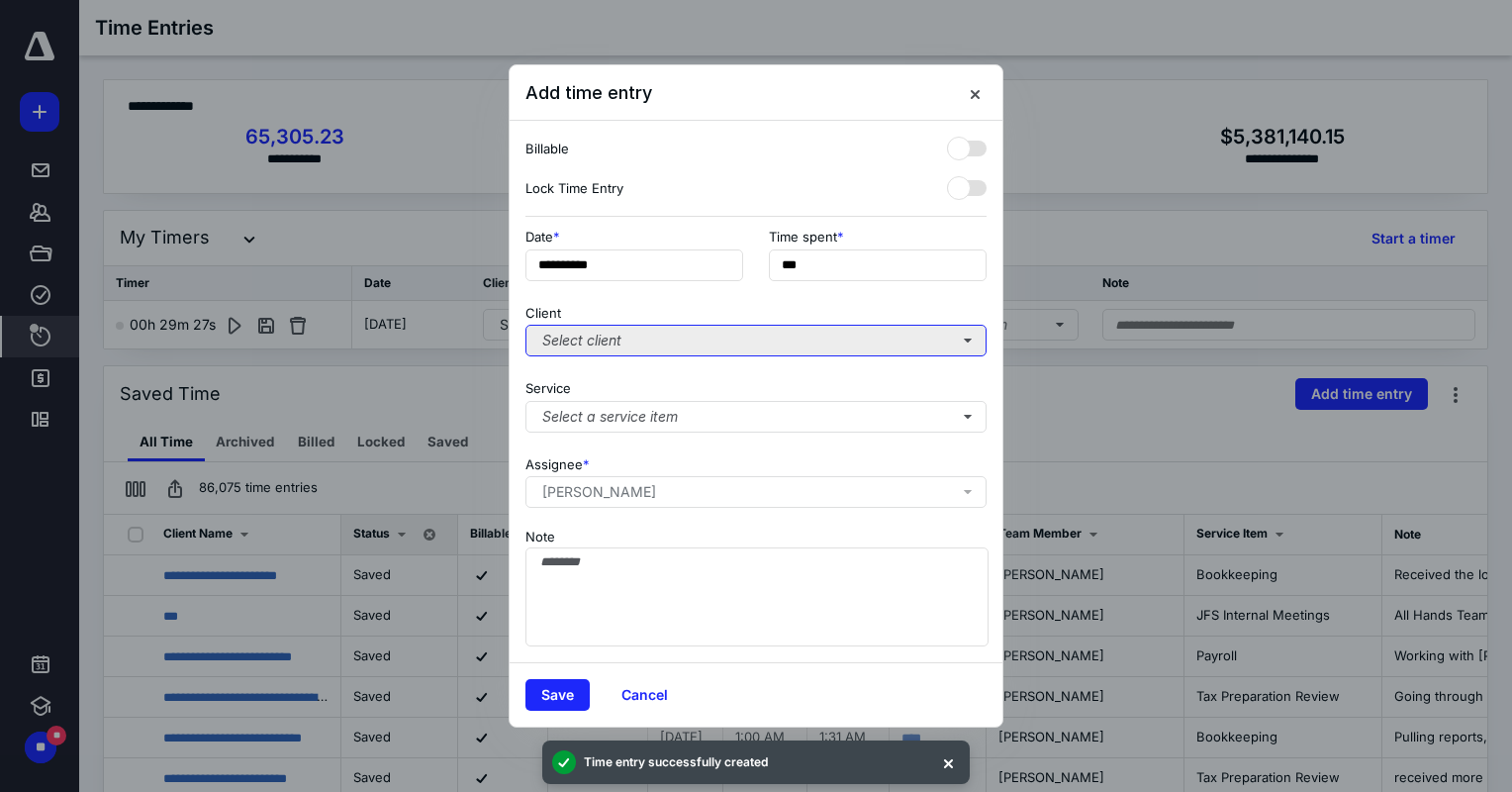 click on "Select client" at bounding box center (756, 341) 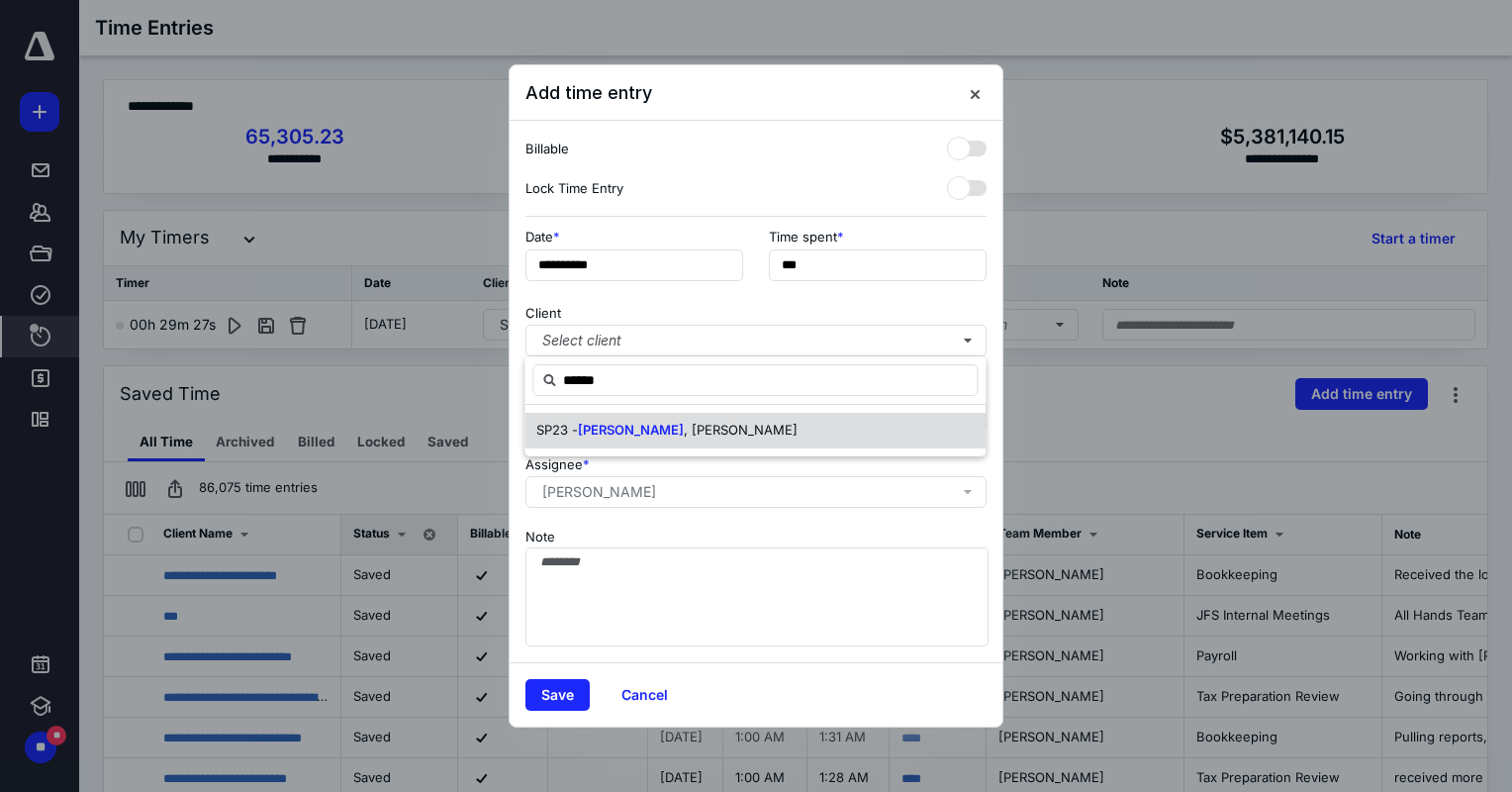 click on ", [PERSON_NAME]" at bounding box center [740, 430] 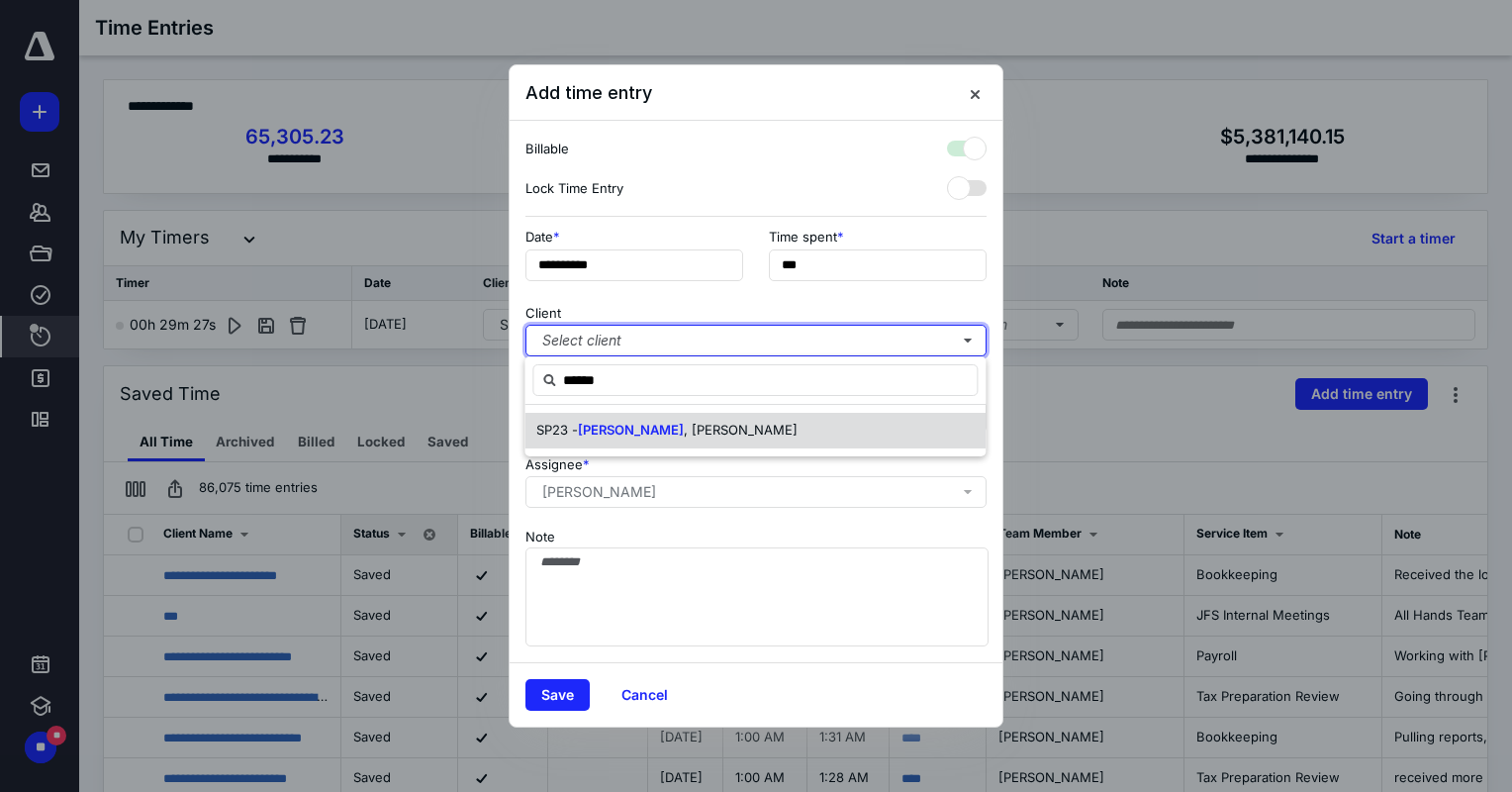 checkbox on "true" 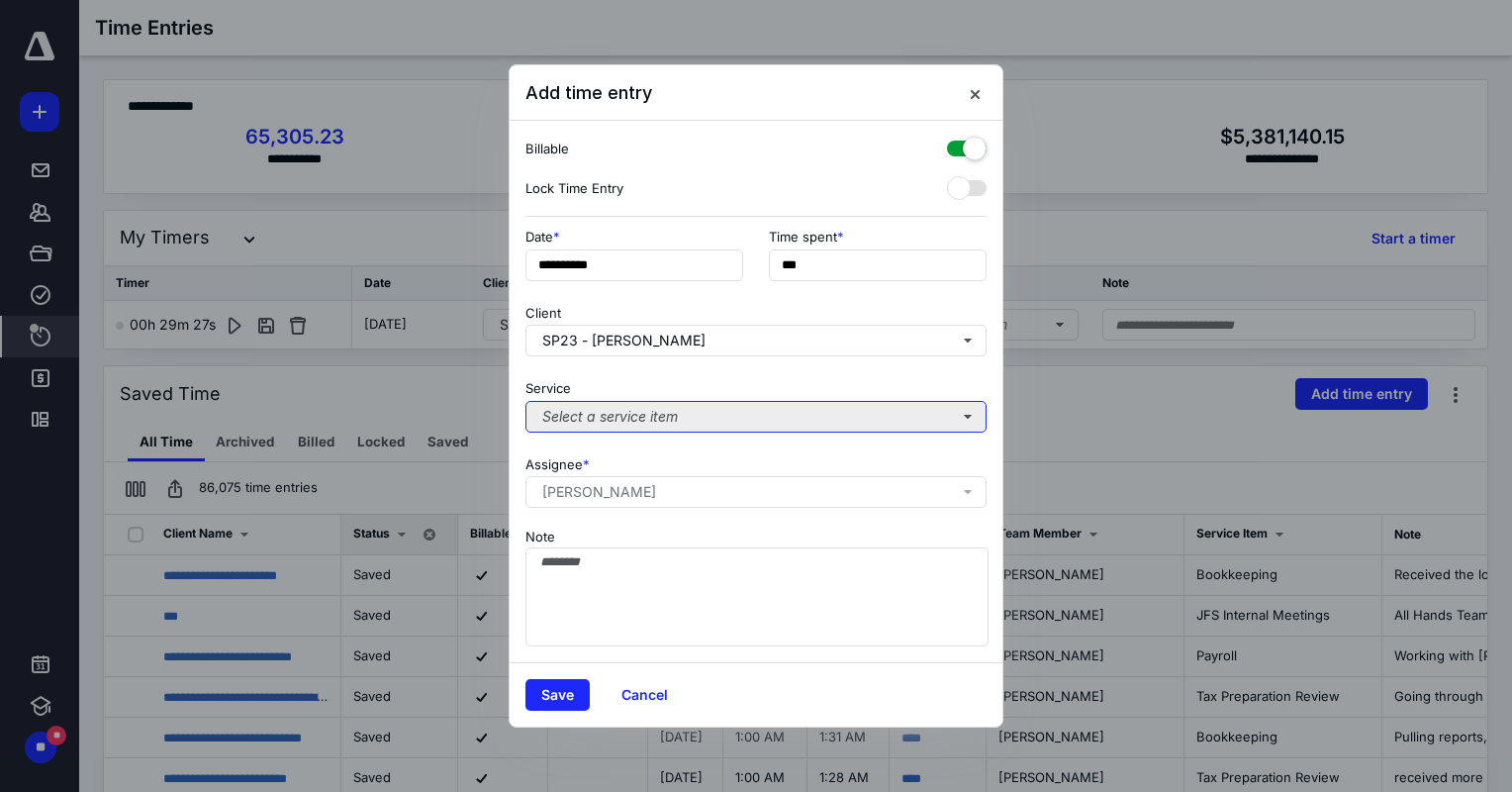 click on "Select a service item" at bounding box center [756, 417] 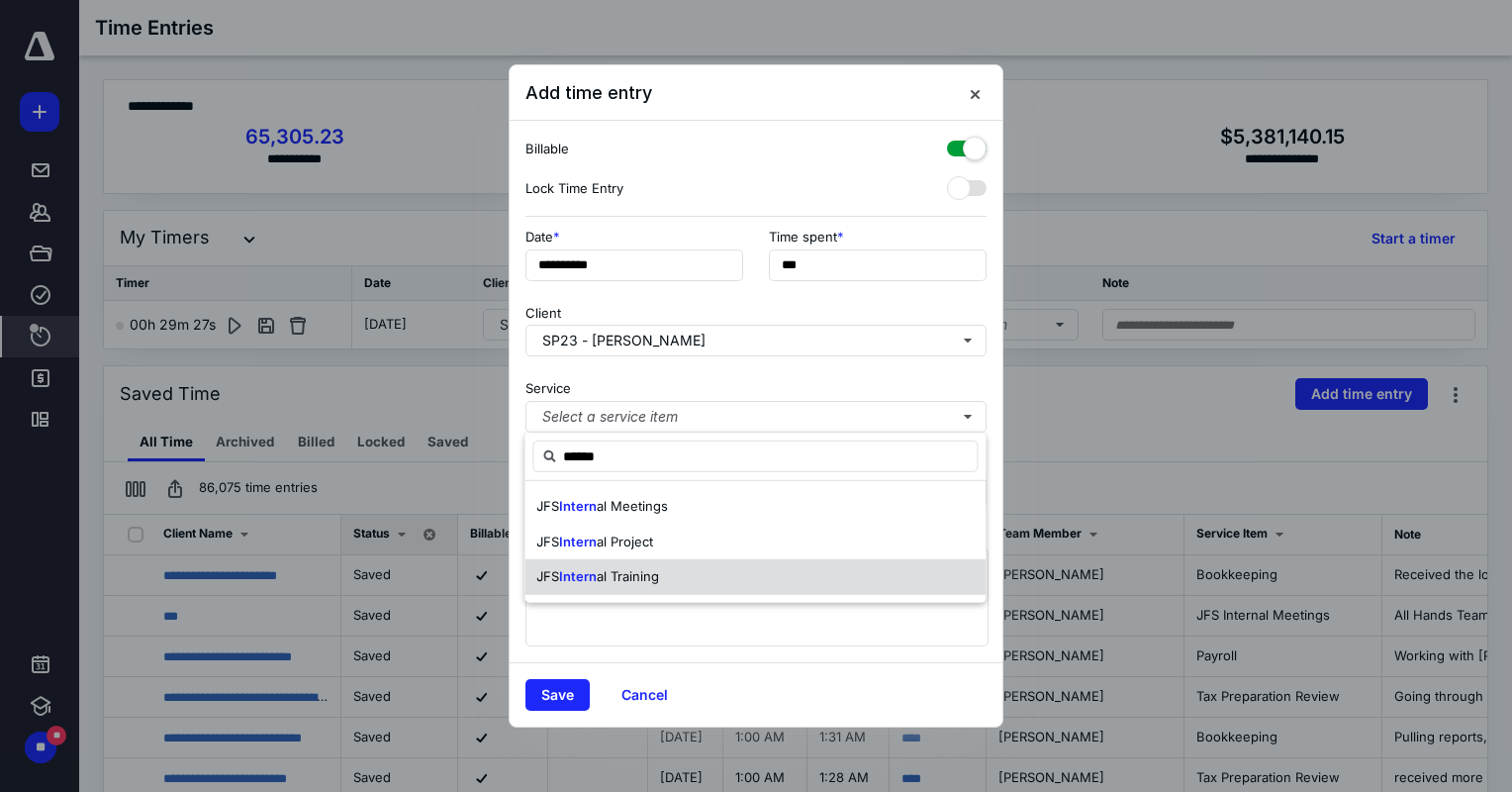 click on "al Training" at bounding box center (627, 576) 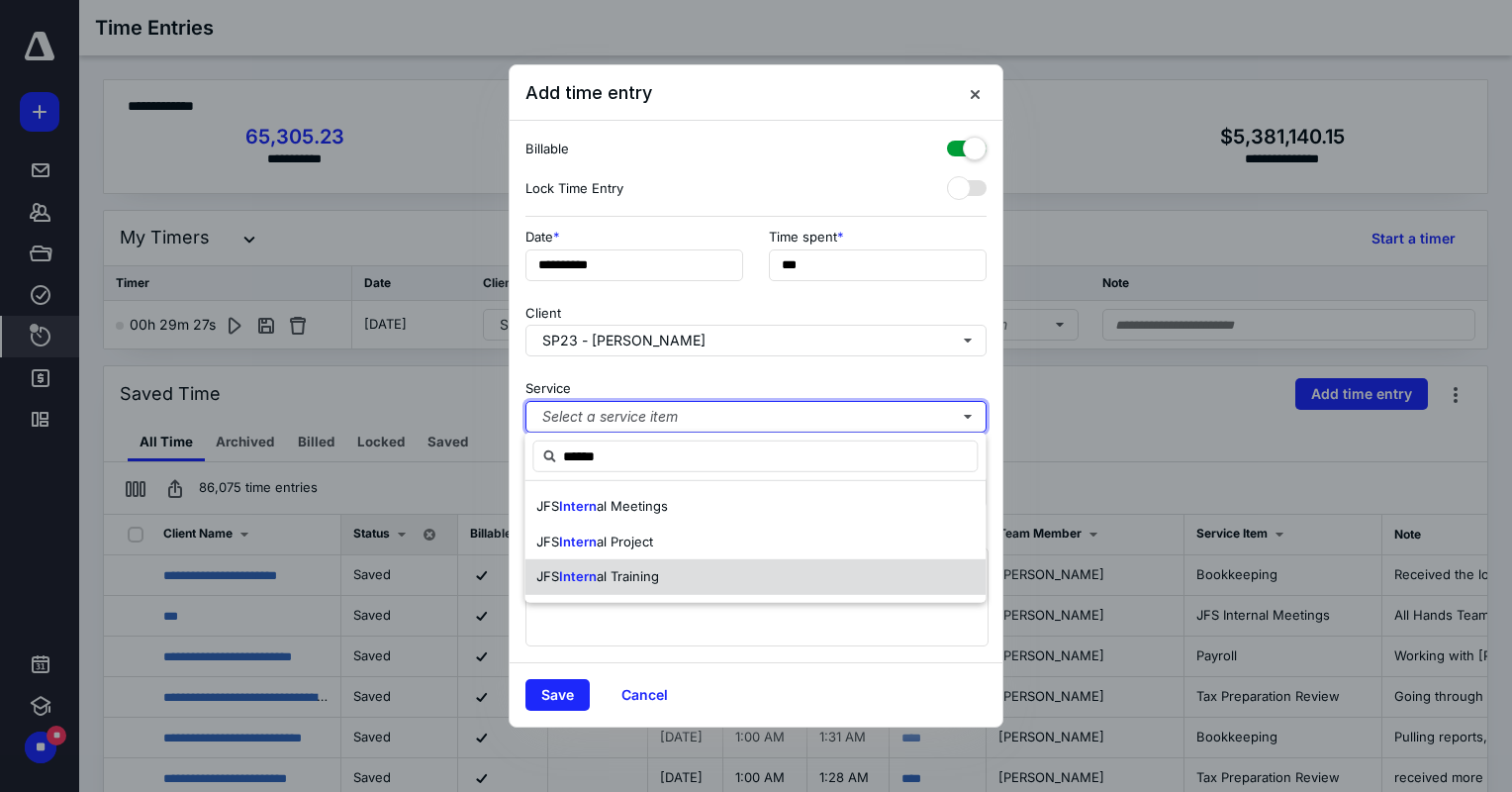 type 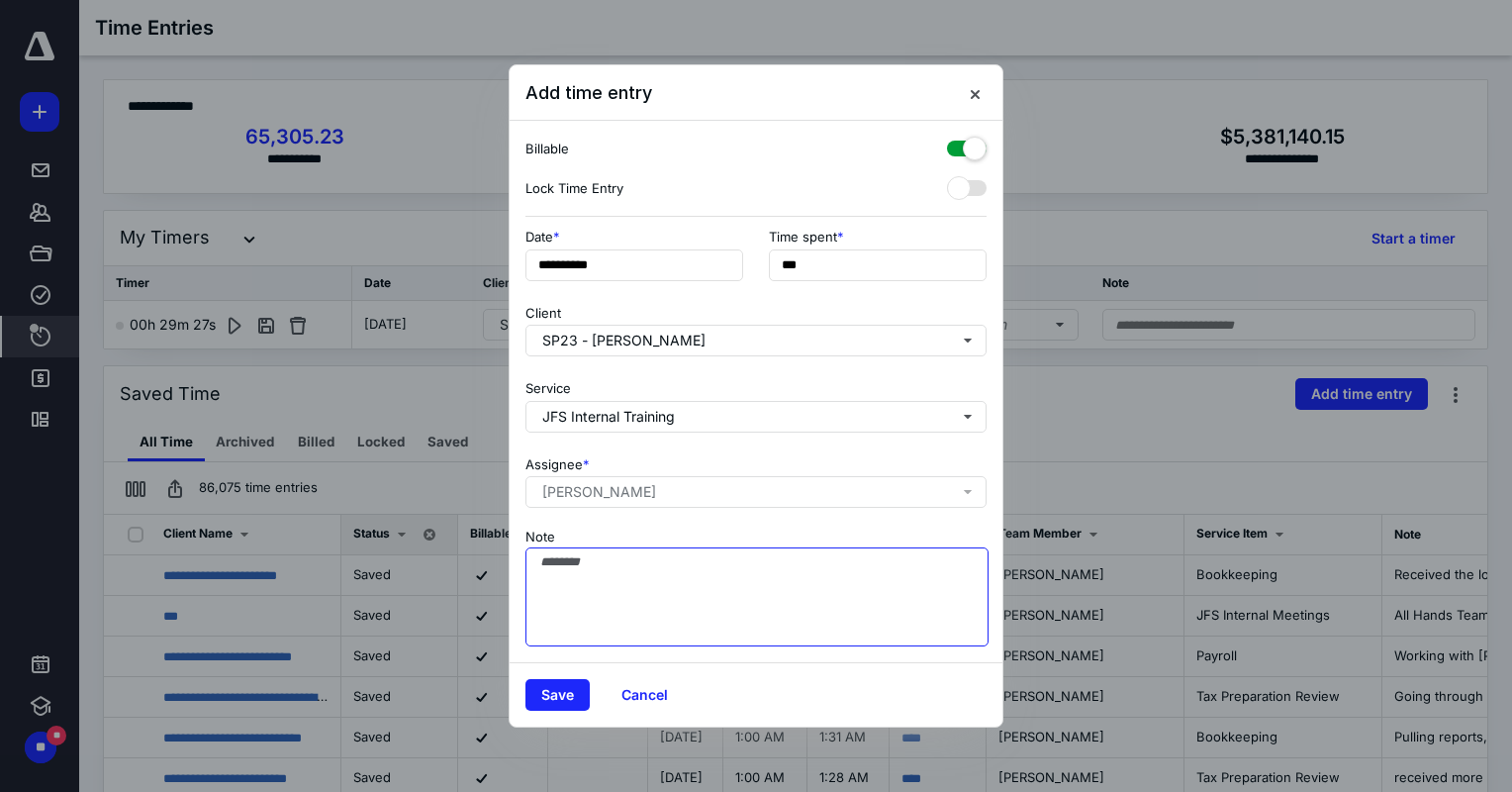 click on "Note" at bounding box center [757, 597] 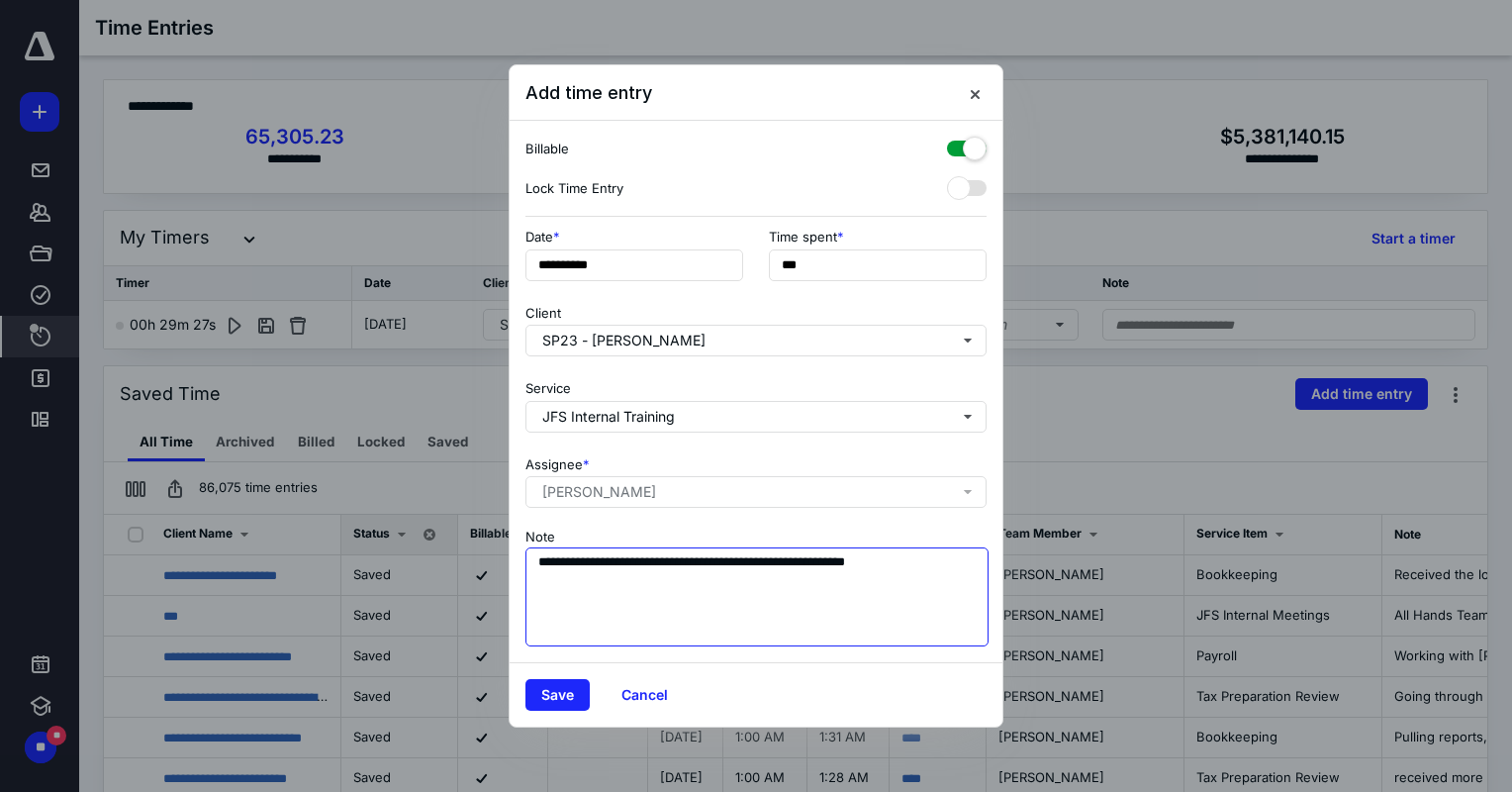 type on "**********" 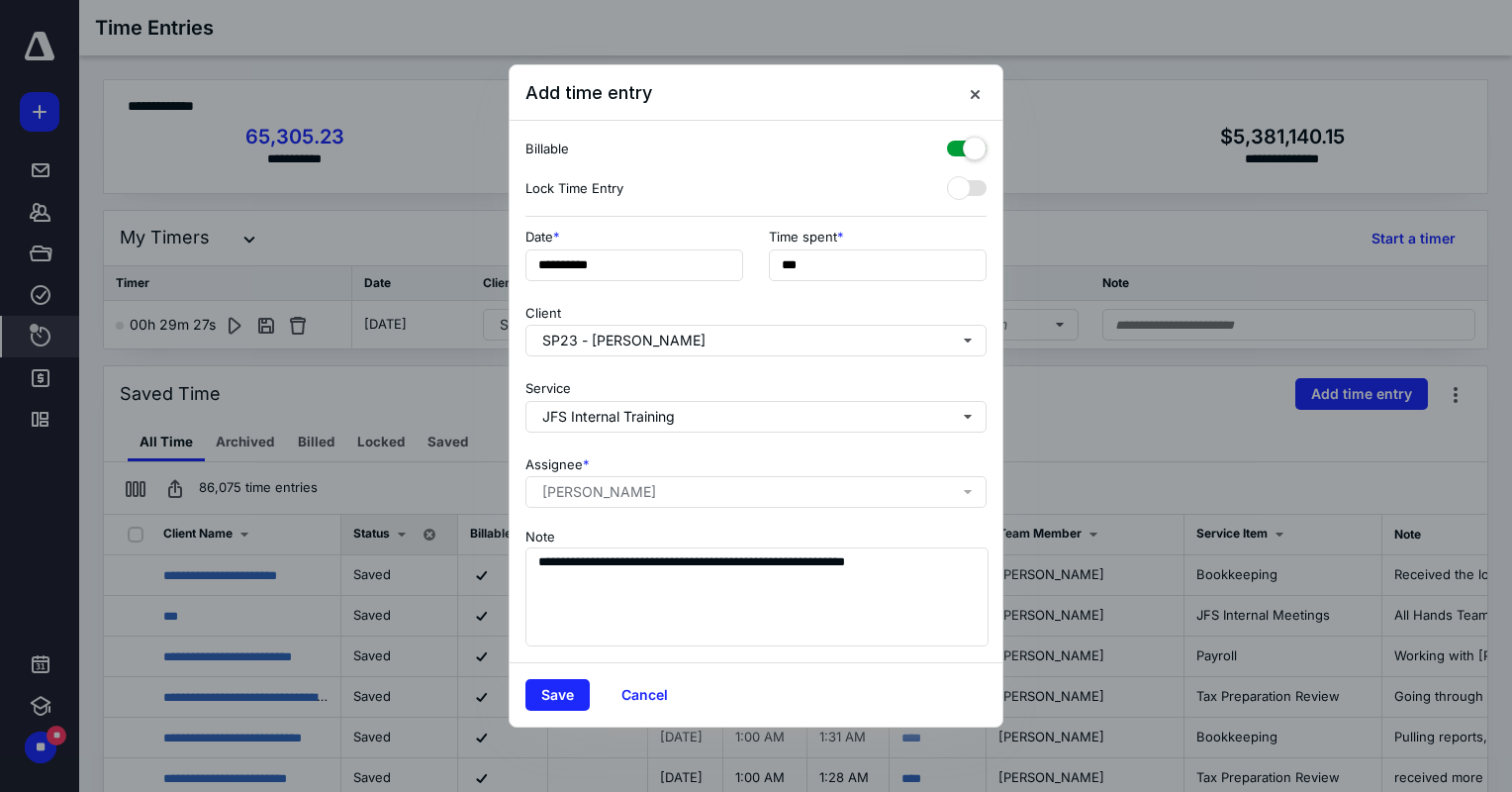 click at bounding box center (967, 145) 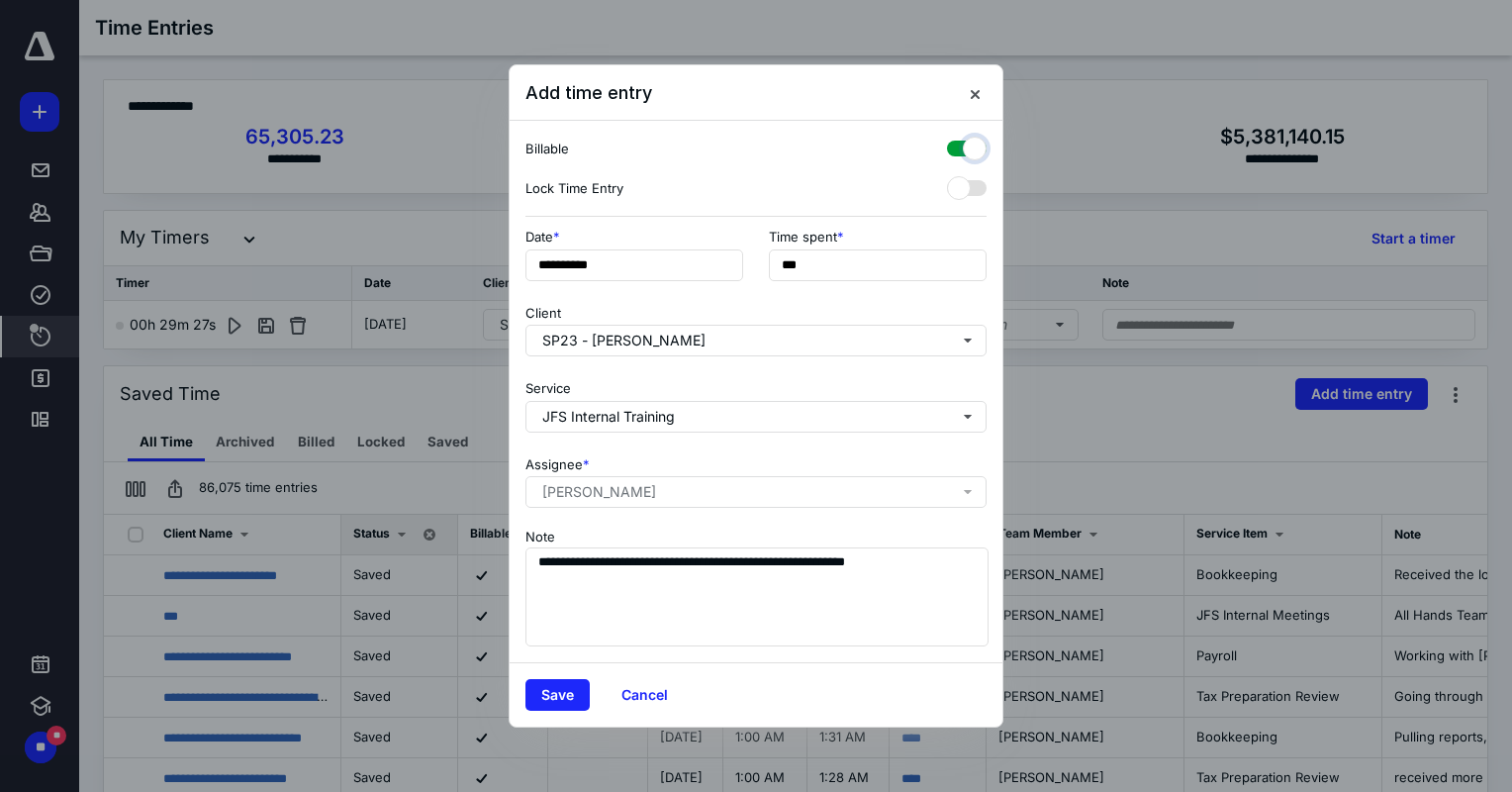click at bounding box center [957, 146] 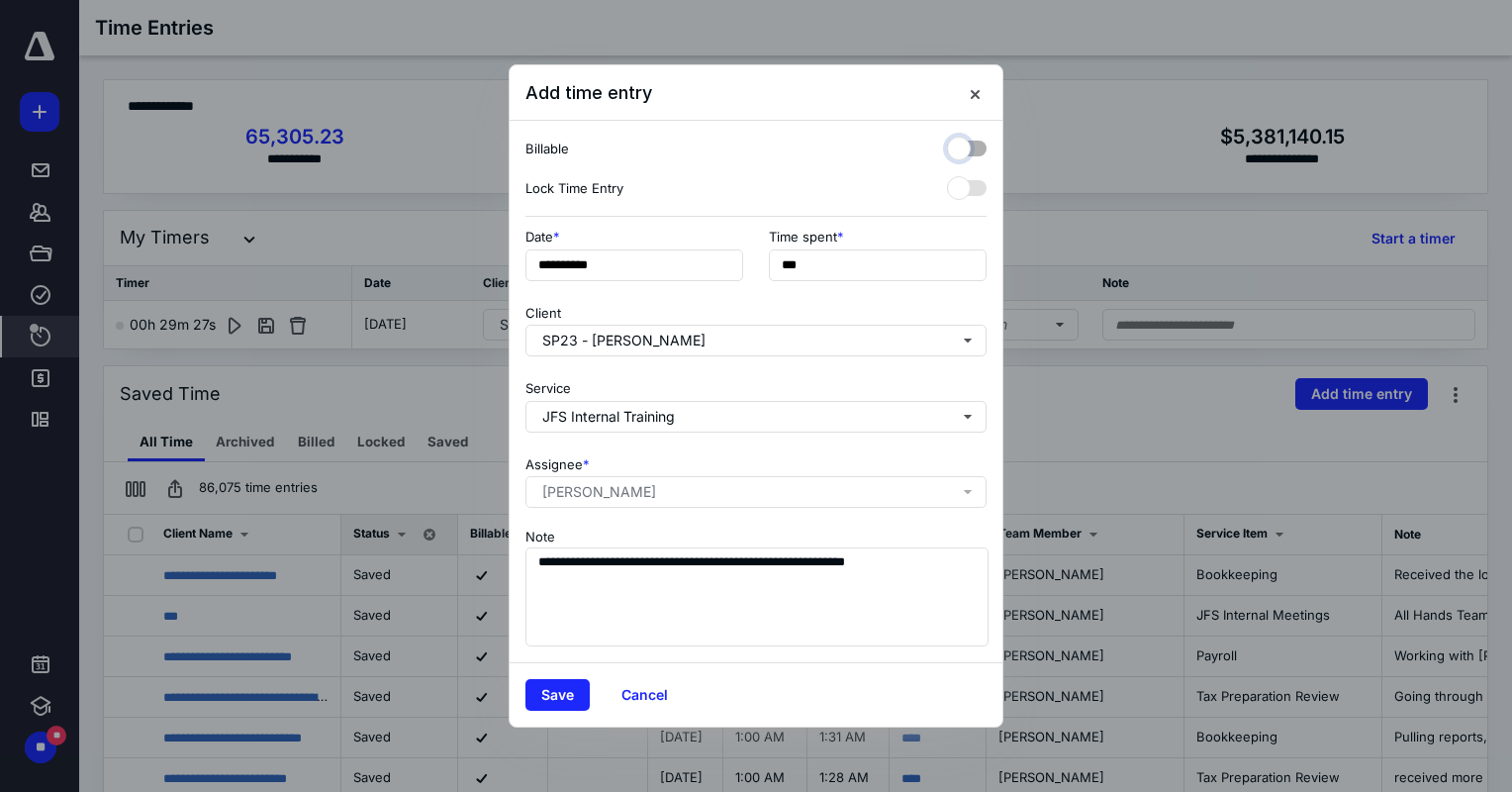 checkbox on "false" 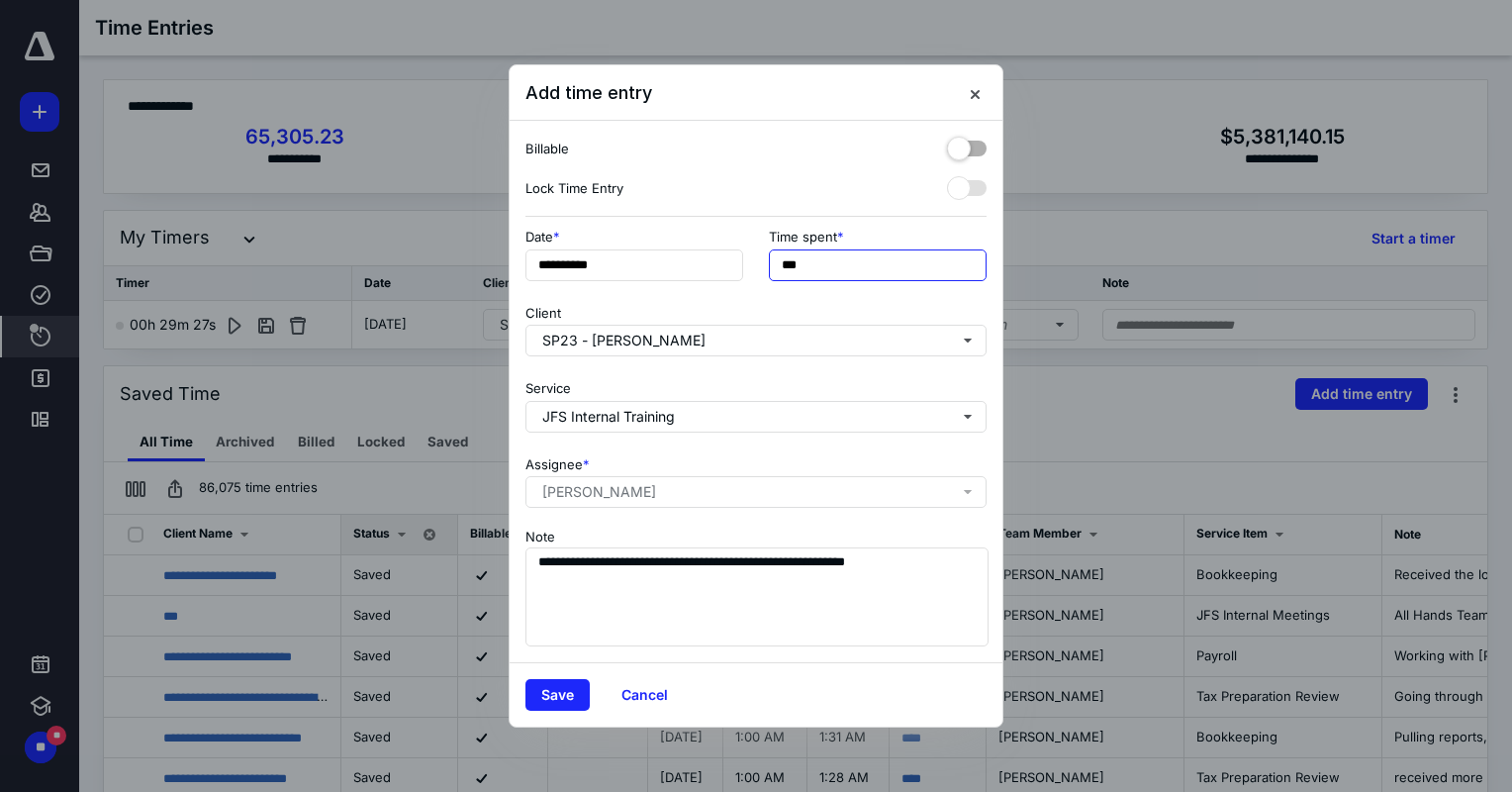 click on "***" at bounding box center [878, 265] 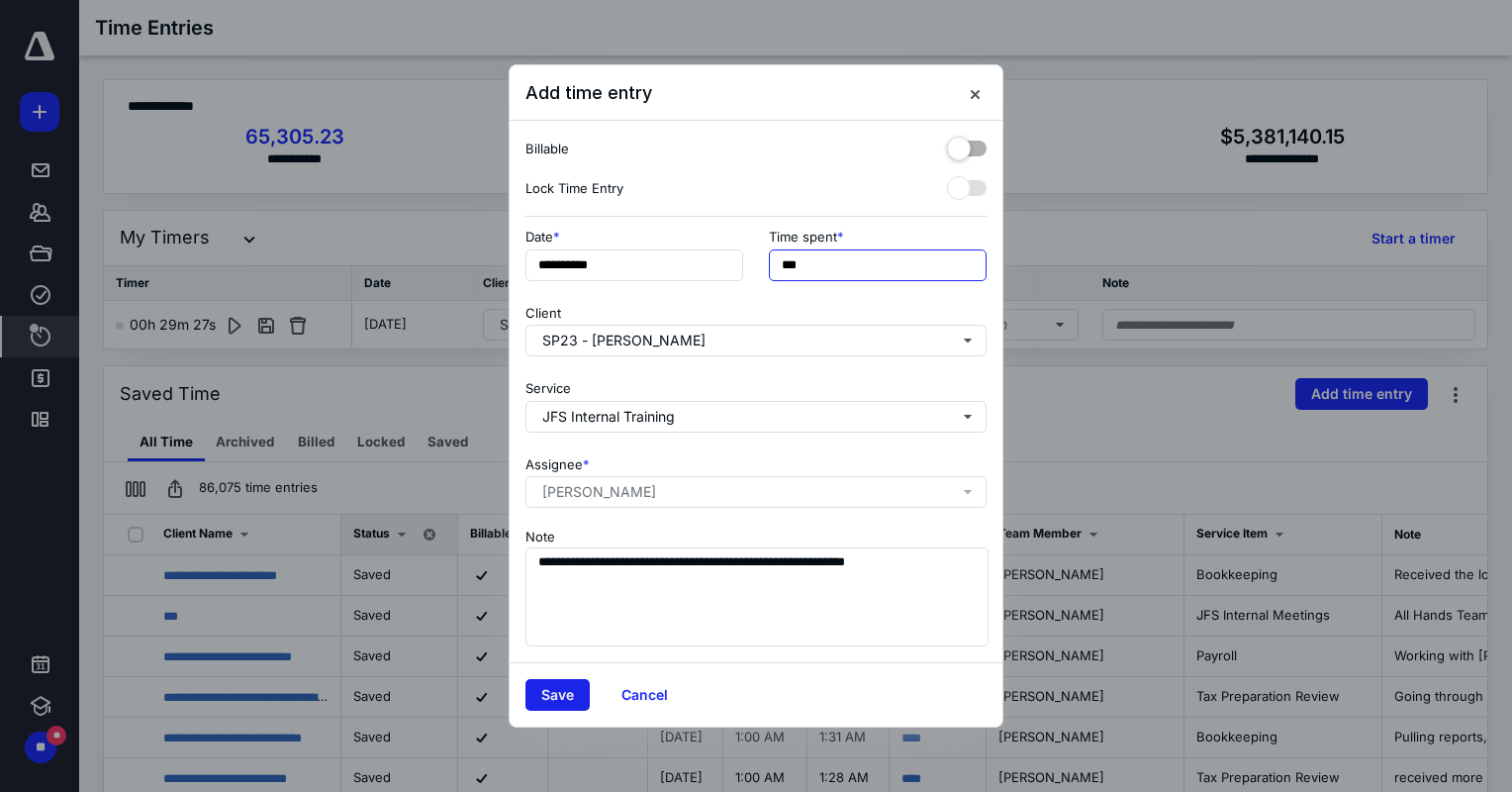 type on "***" 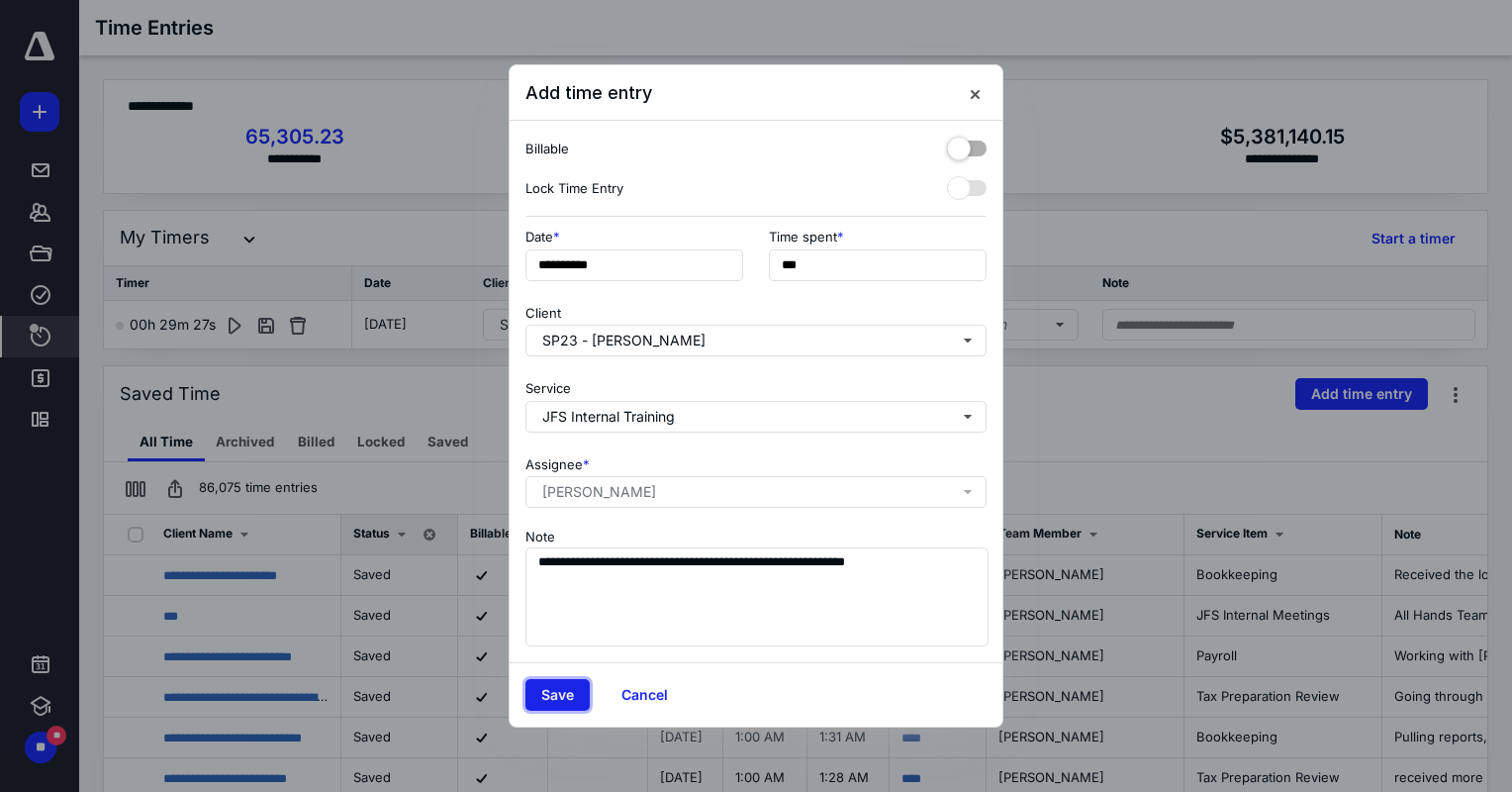click on "Save" at bounding box center [557, 695] 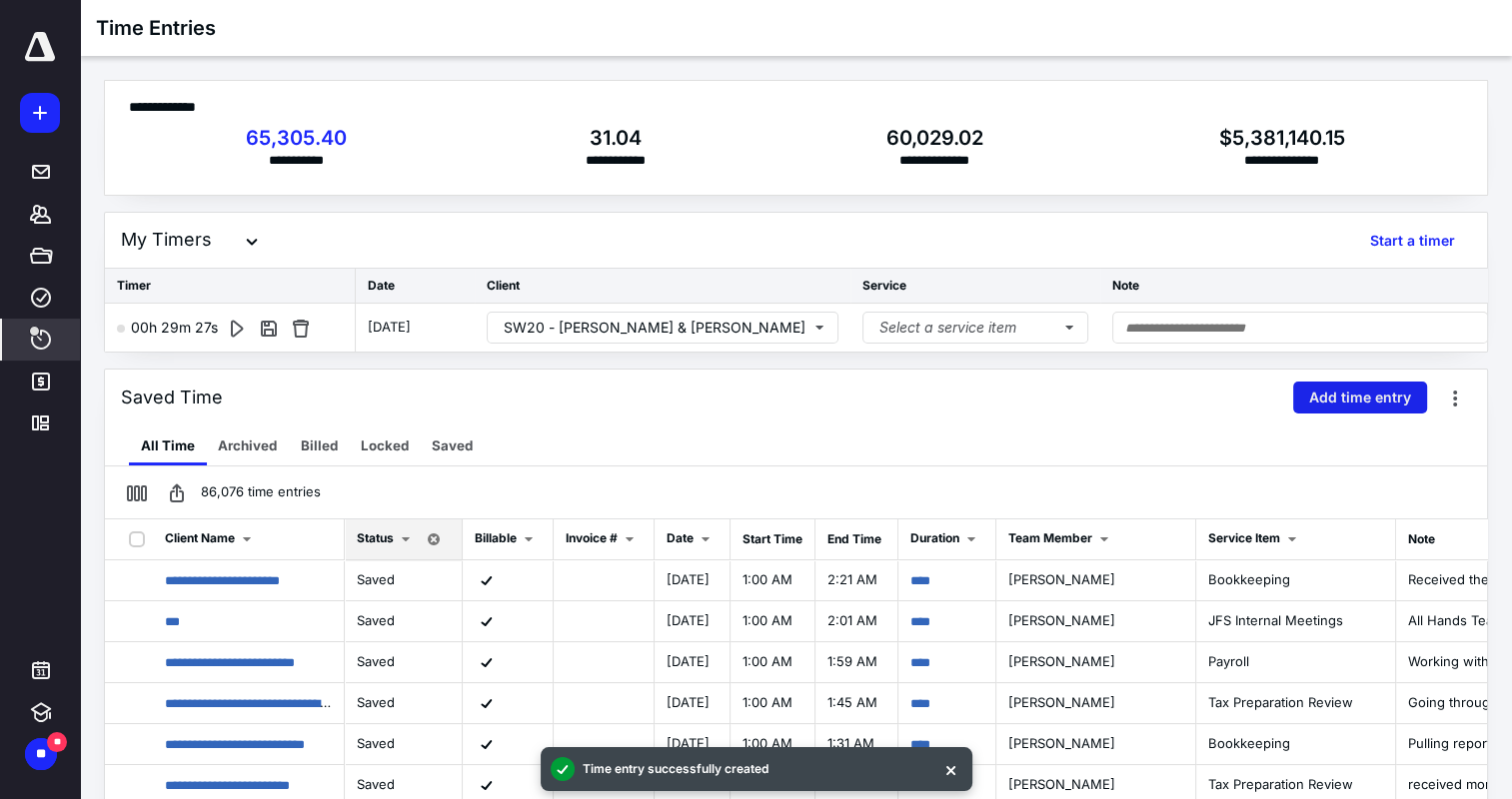 click on "Add time entry" at bounding box center [1360, 398] 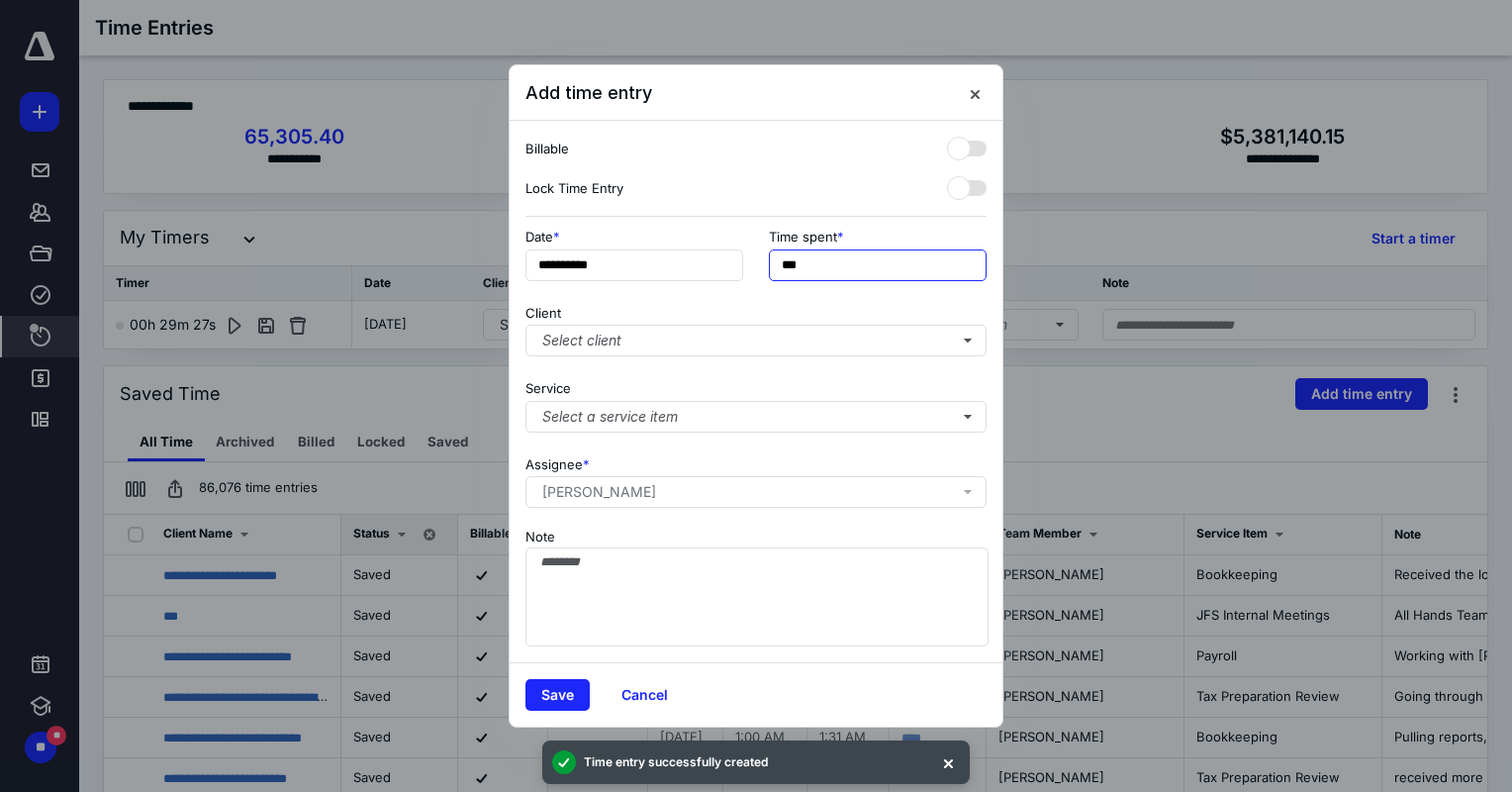 click on "***" at bounding box center [878, 265] 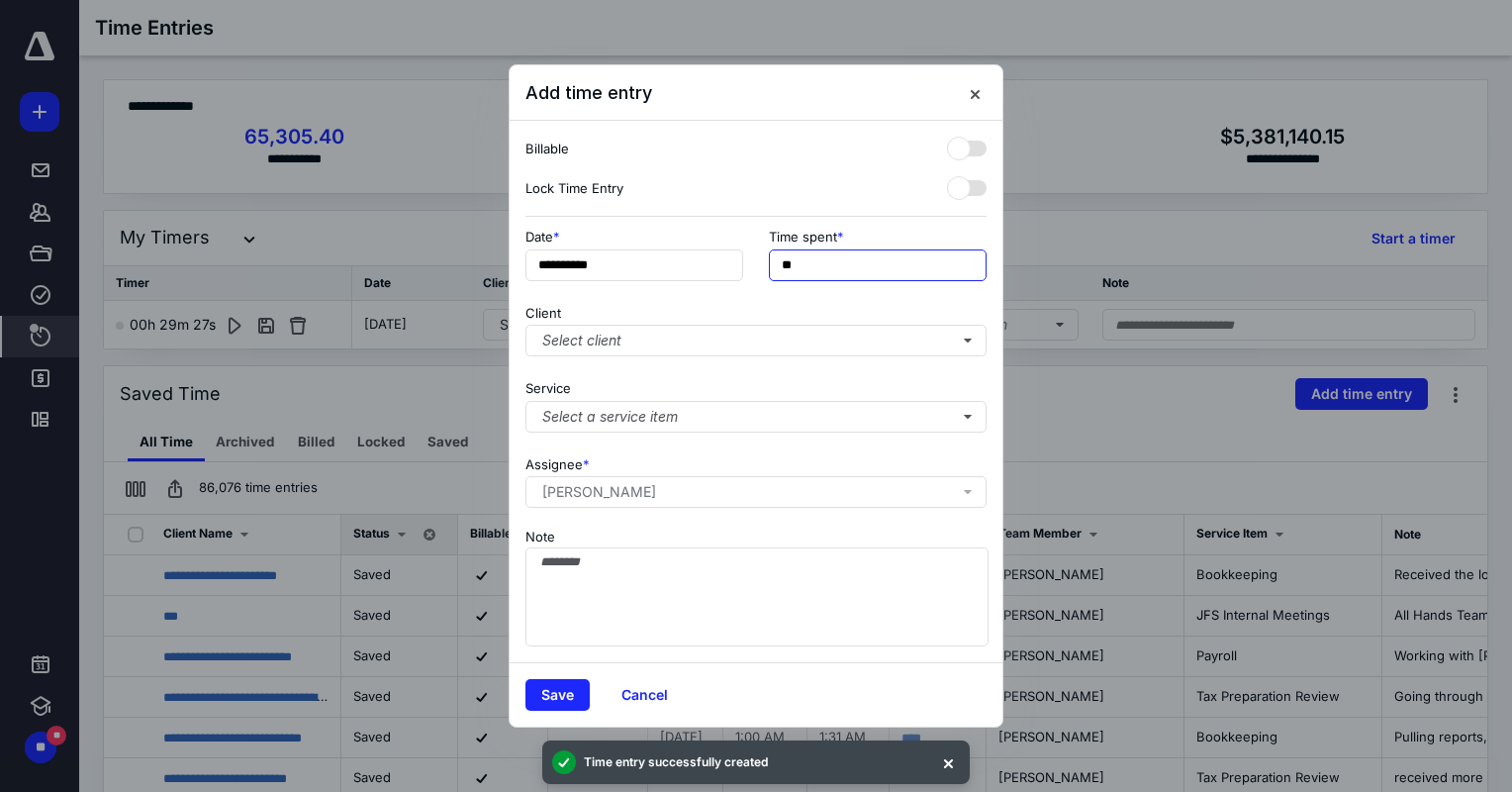 type on "*" 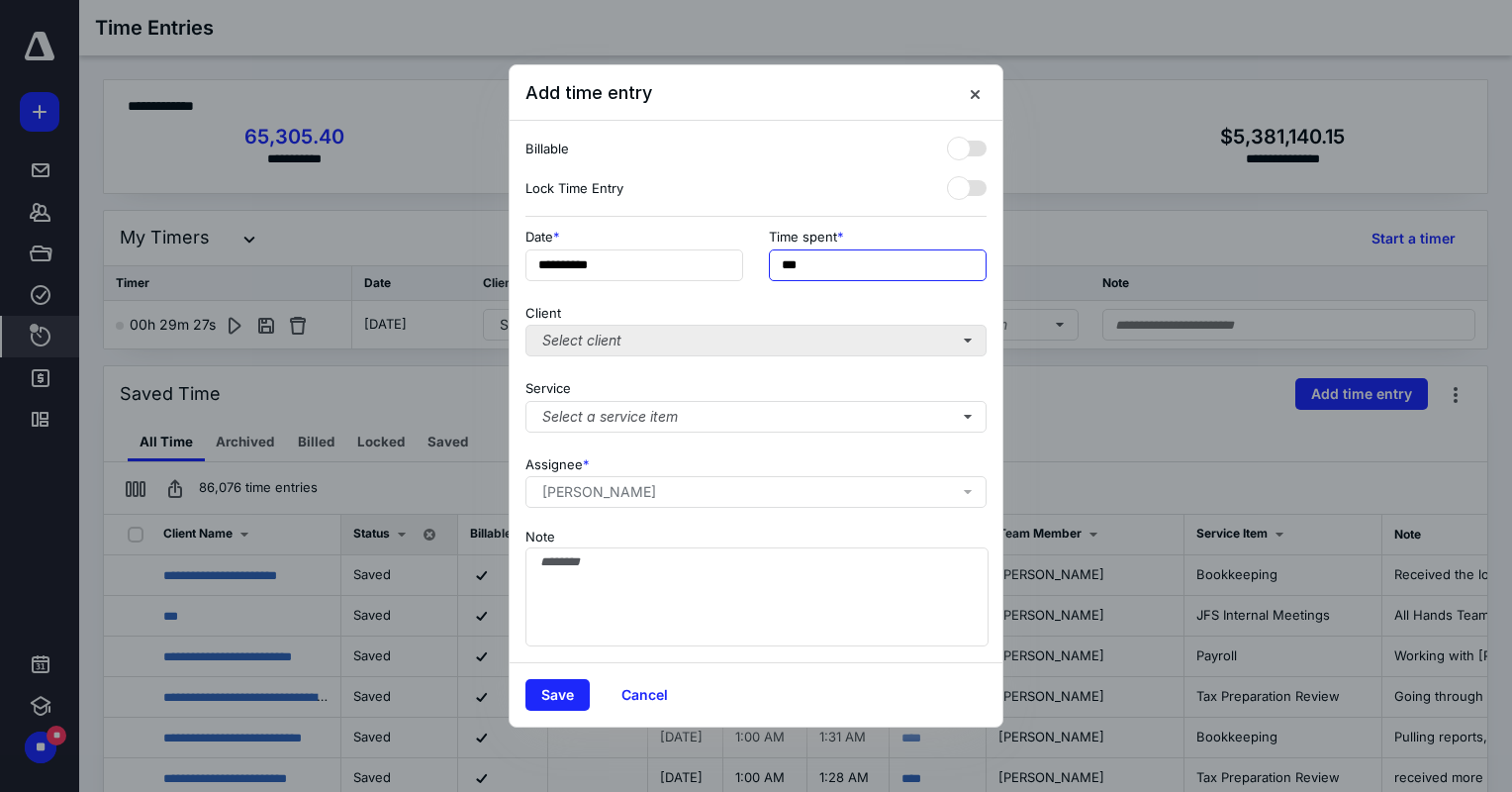 type on "***" 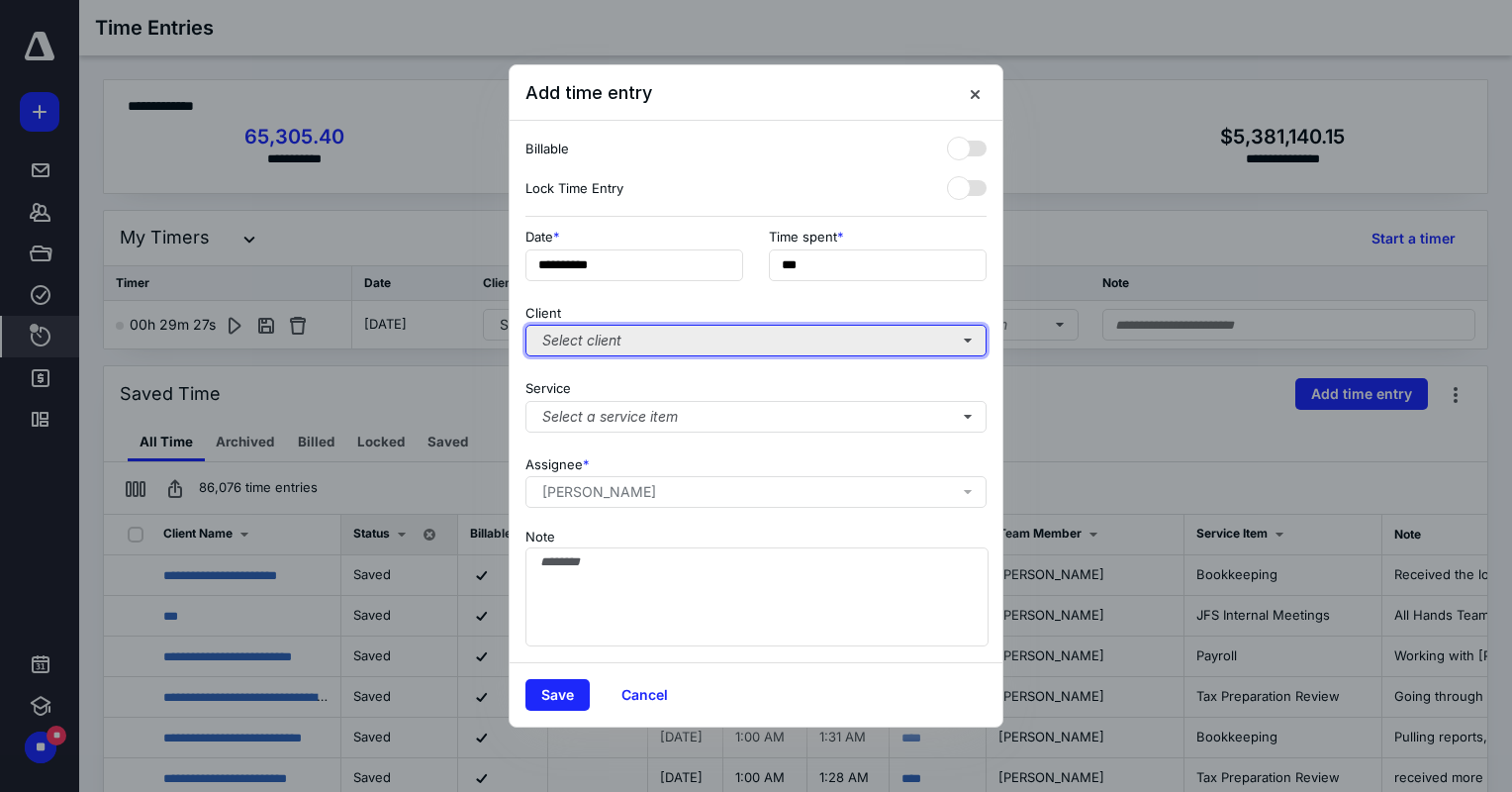 click on "Select client" at bounding box center (756, 341) 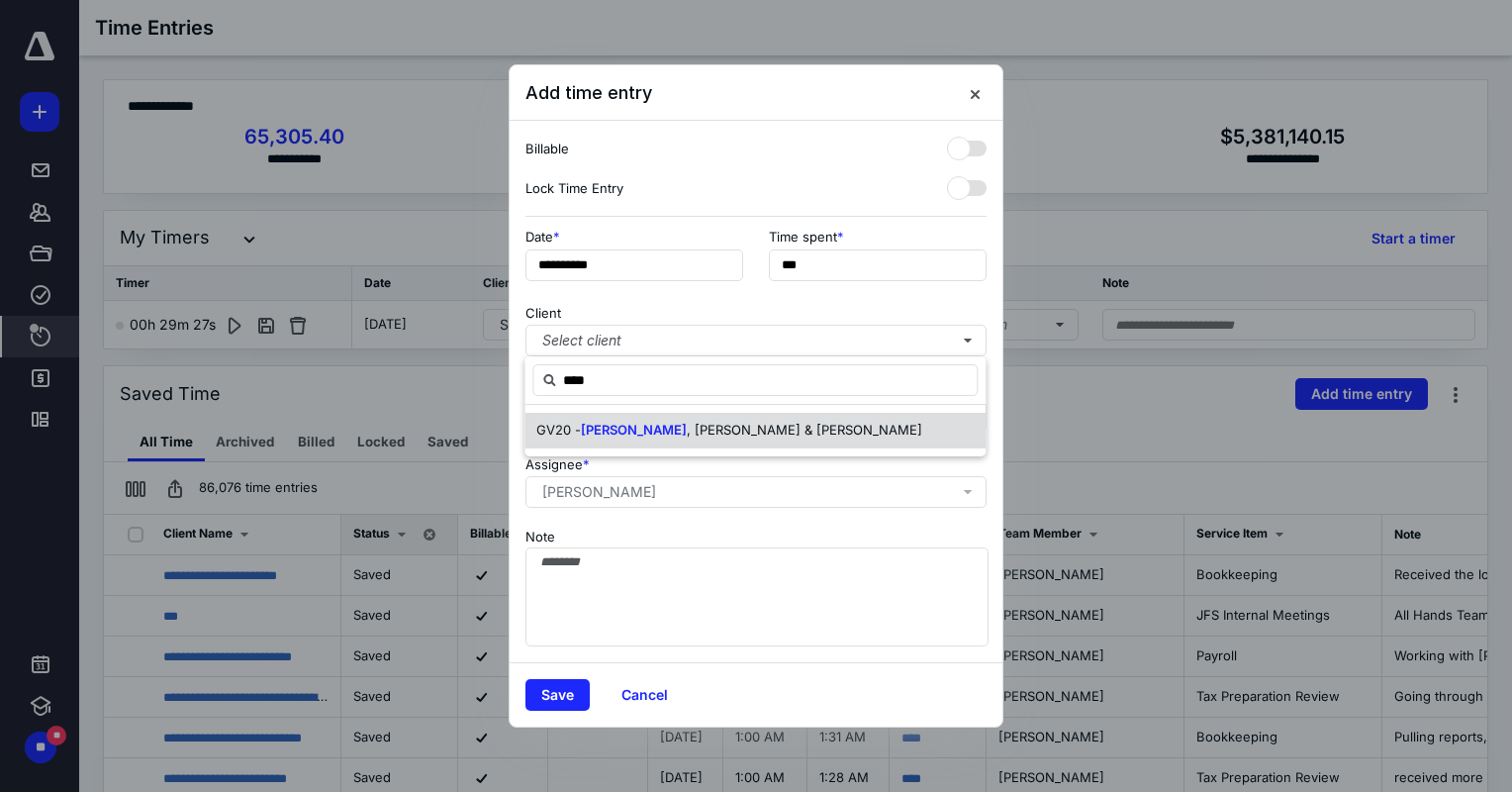 click on ", [PERSON_NAME] & [PERSON_NAME]" at bounding box center (804, 430) 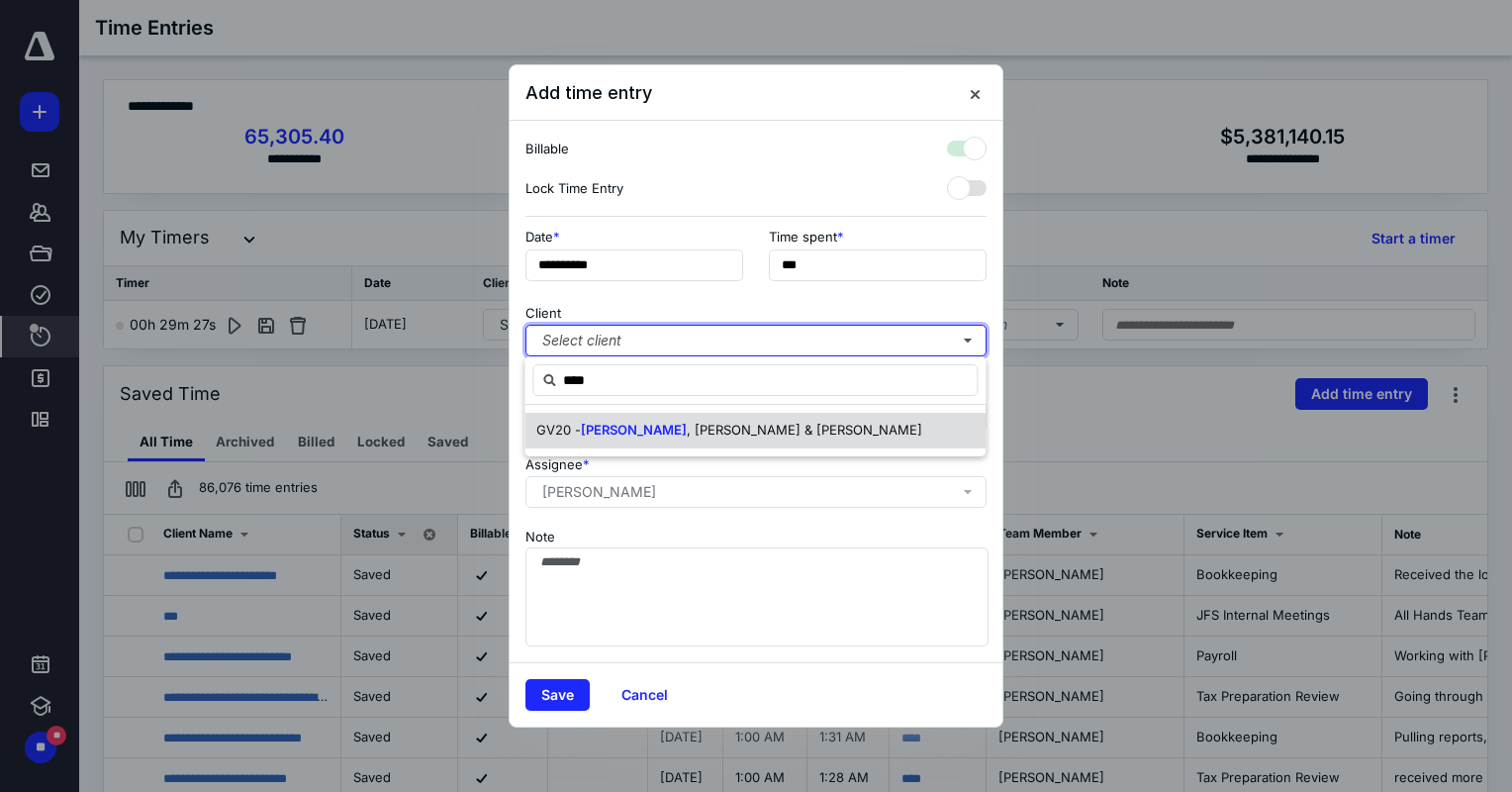 checkbox on "true" 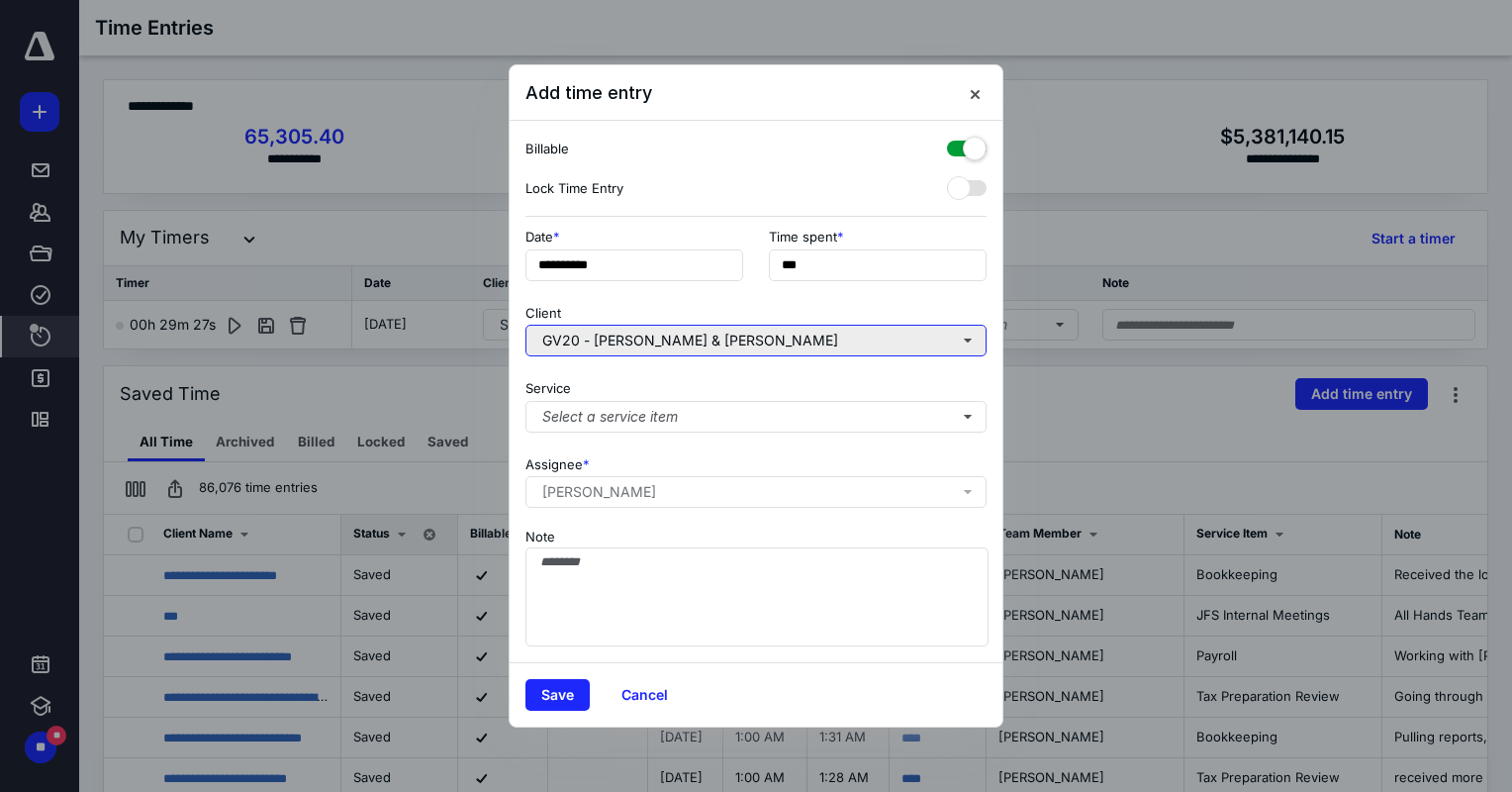 click on "GV20 - [PERSON_NAME] & [PERSON_NAME]" at bounding box center [756, 341] 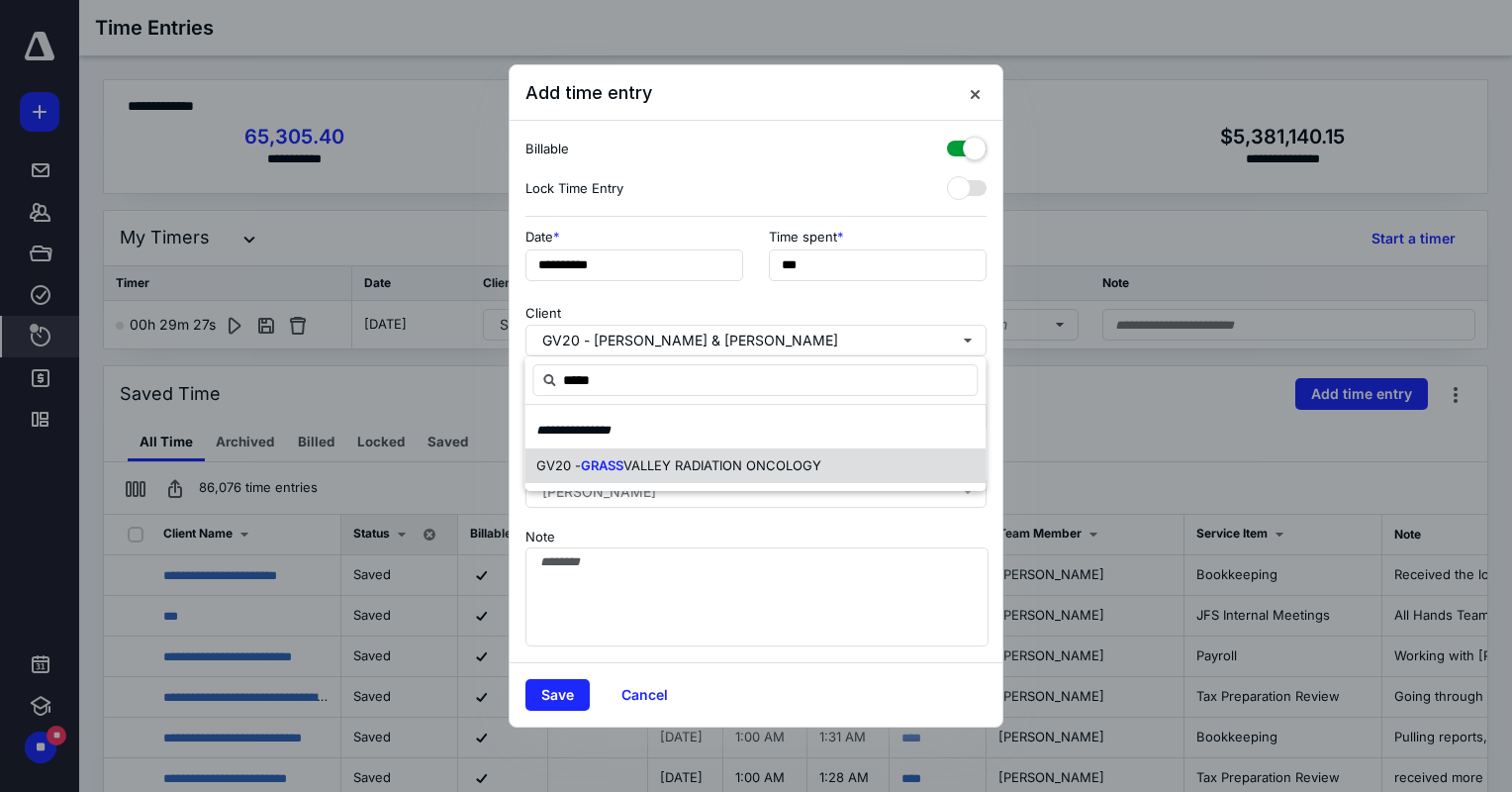 click on "GV20 -  GRASS  VALLEY RADIATION ONCOLOGY" at bounding box center (755, 466) 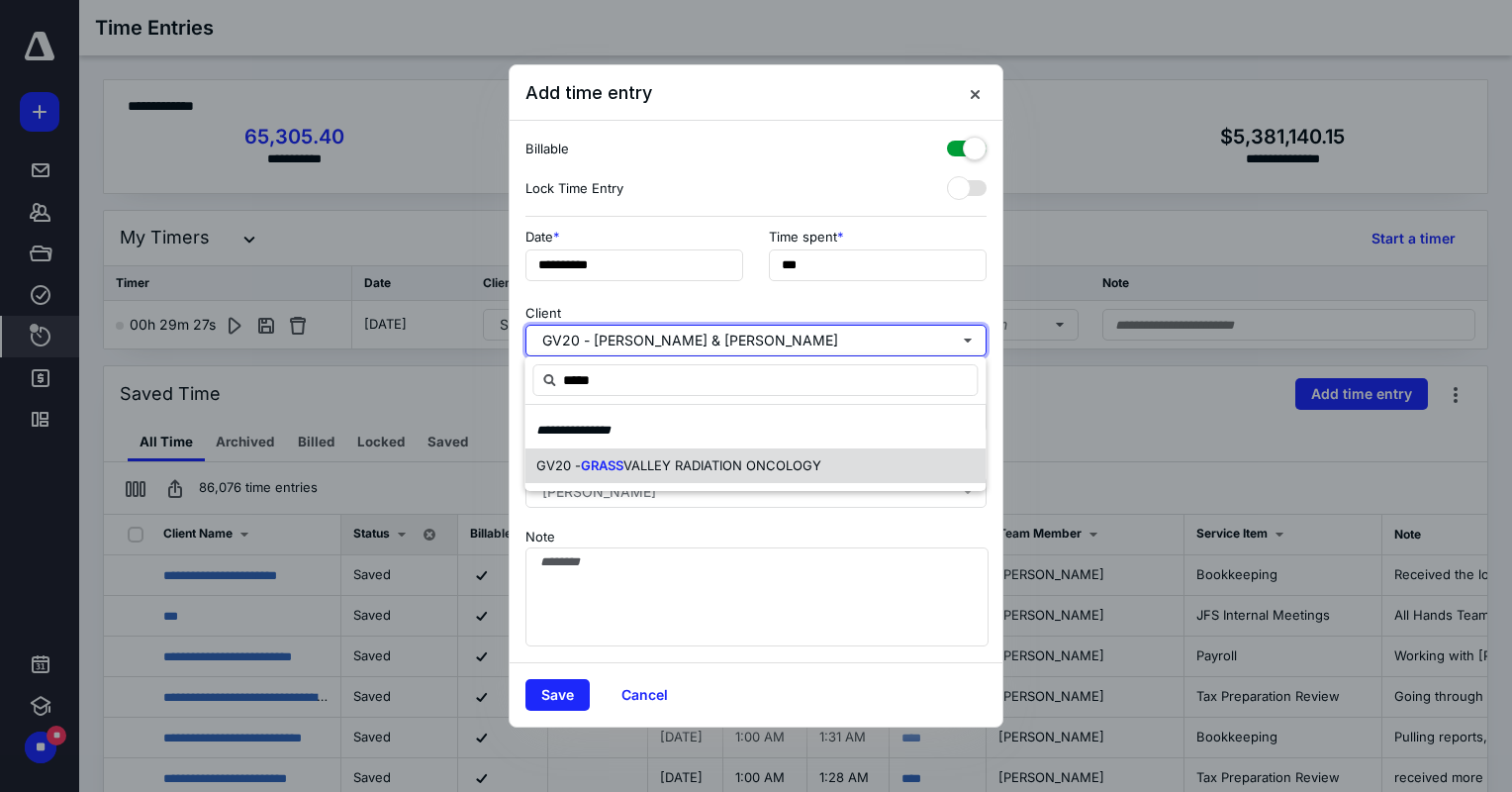 type 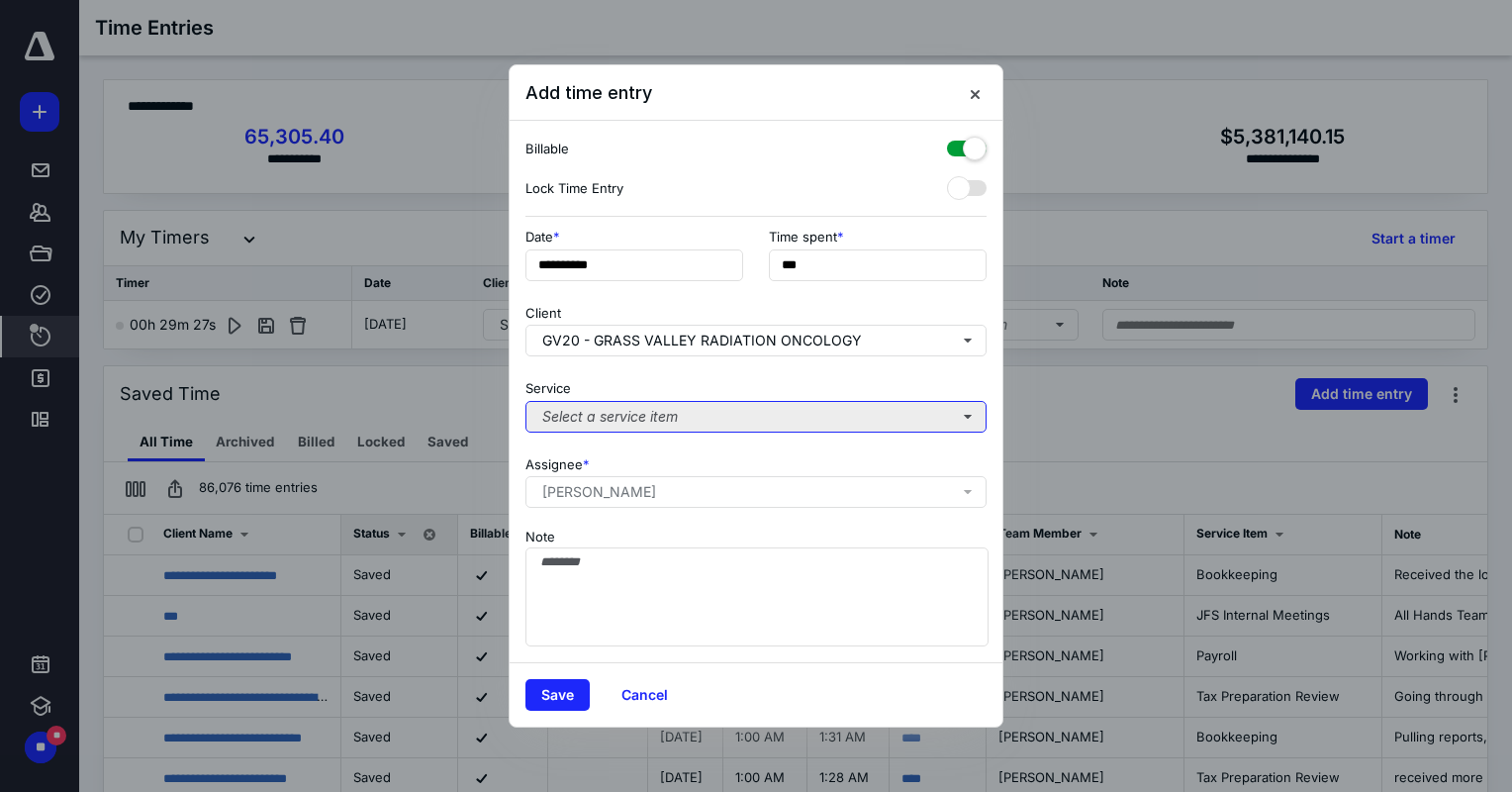 click on "Select a service item" at bounding box center [756, 417] 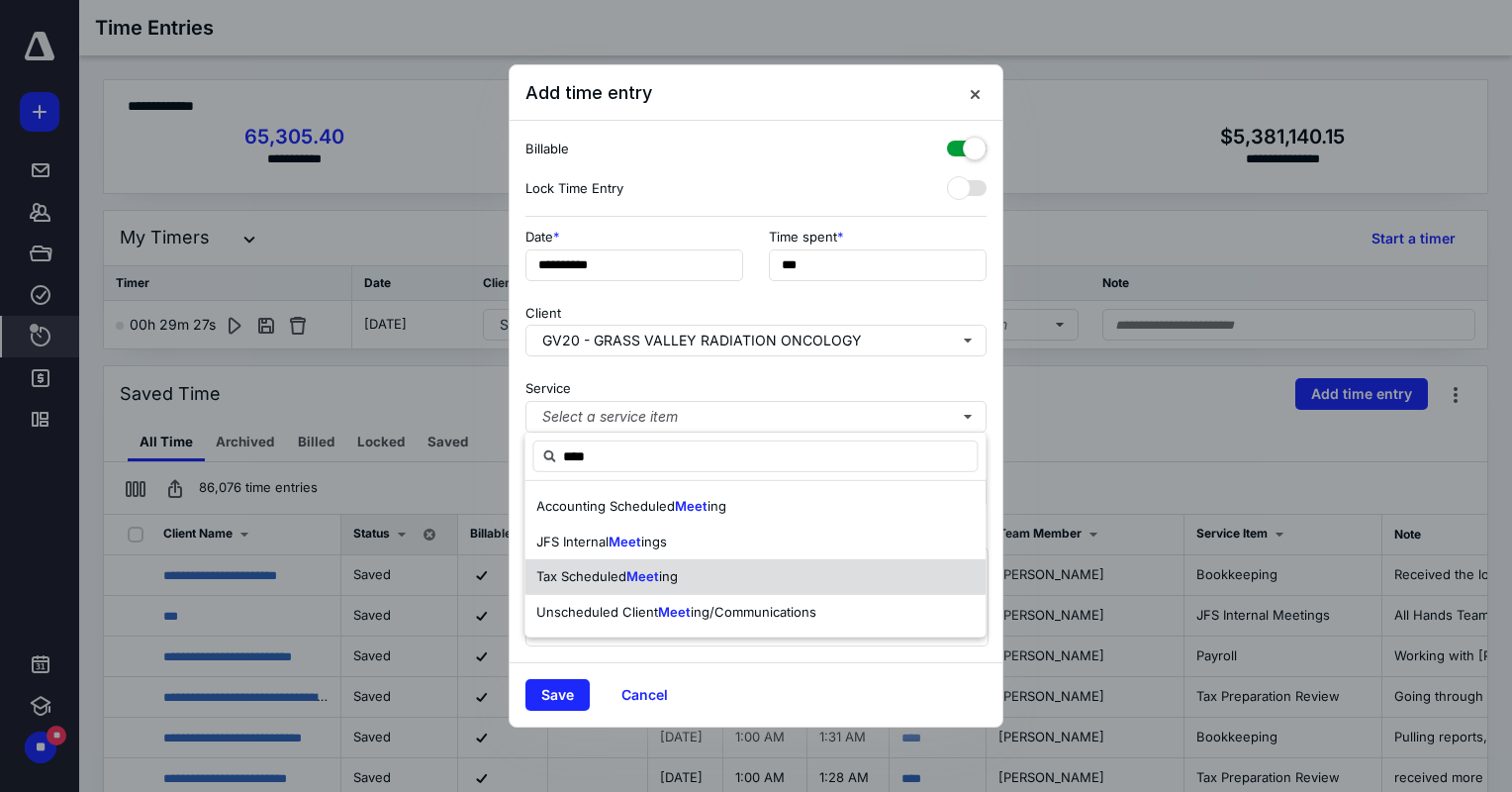 click on "Tax Scheduled  Meet ing" at bounding box center [755, 577] 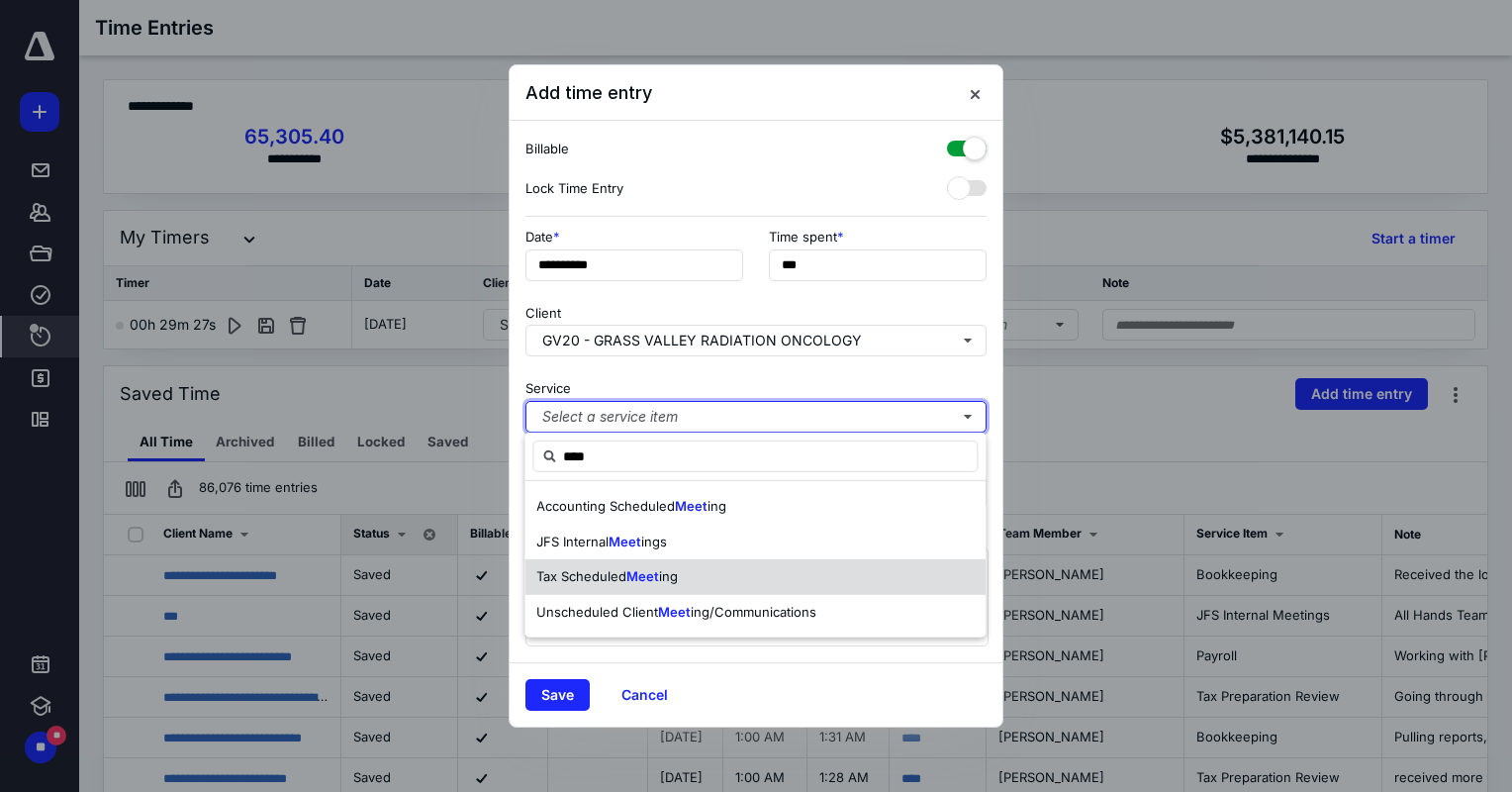 type 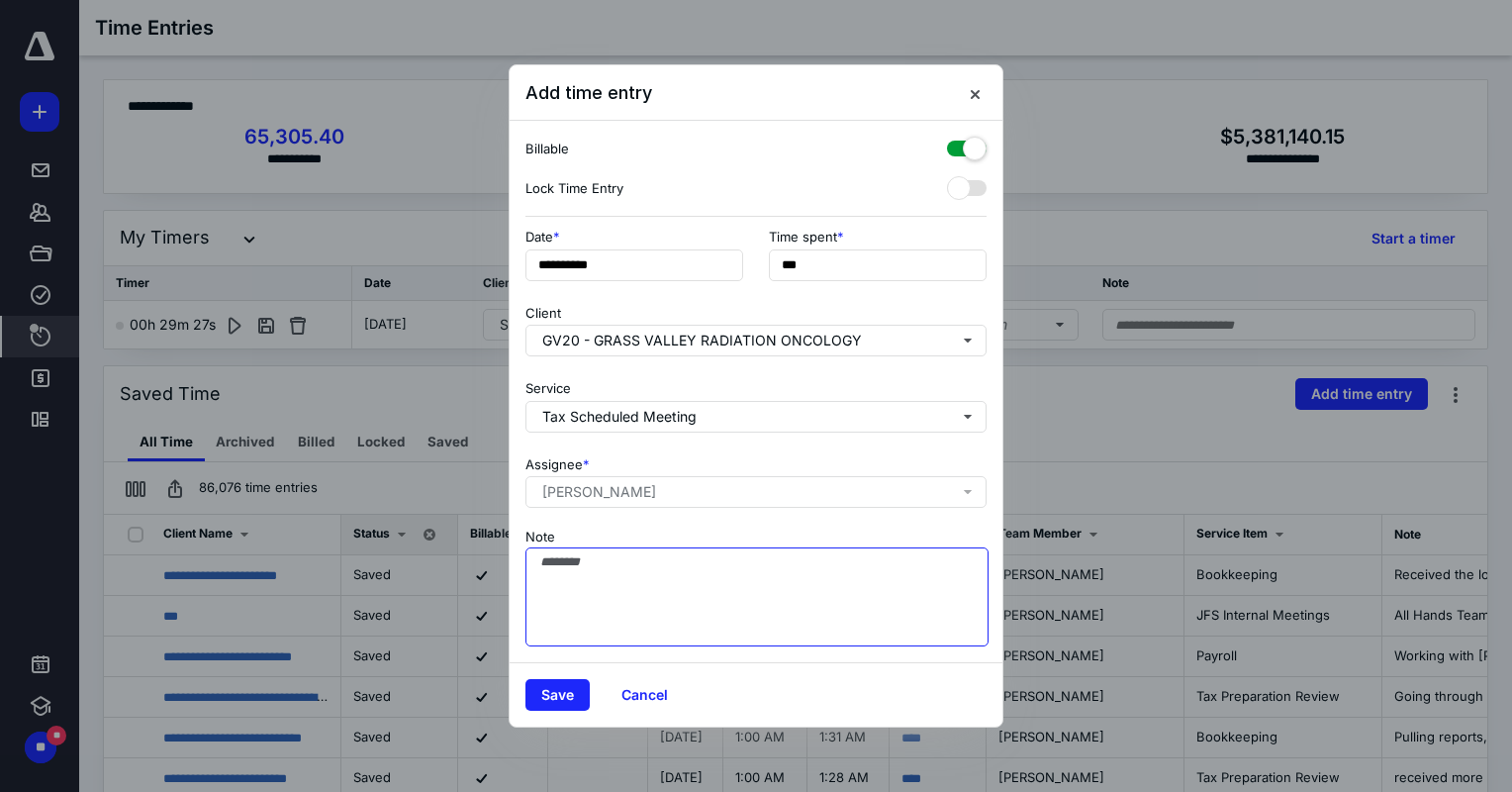 click on "Note" at bounding box center [757, 597] 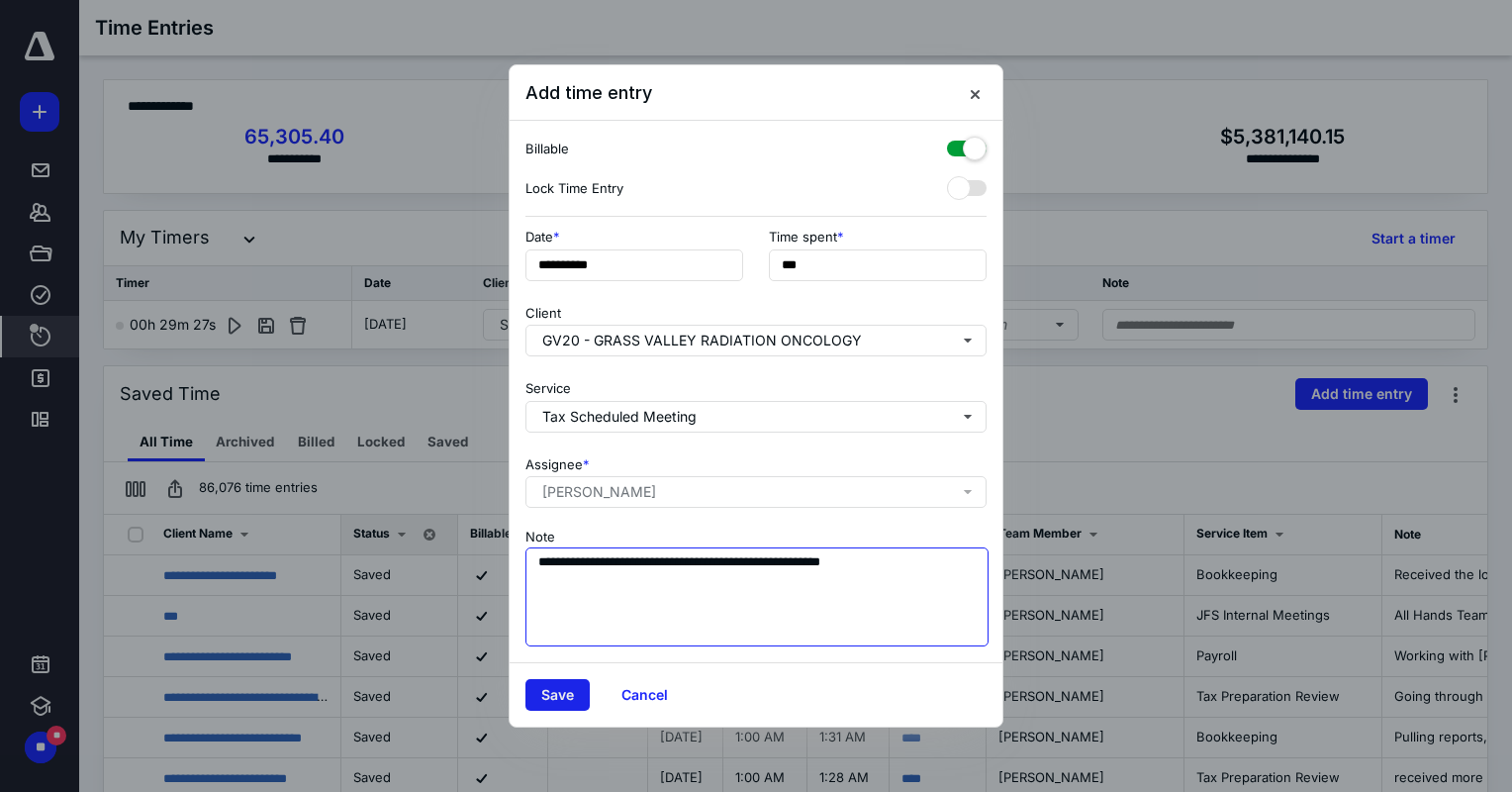 type on "**********" 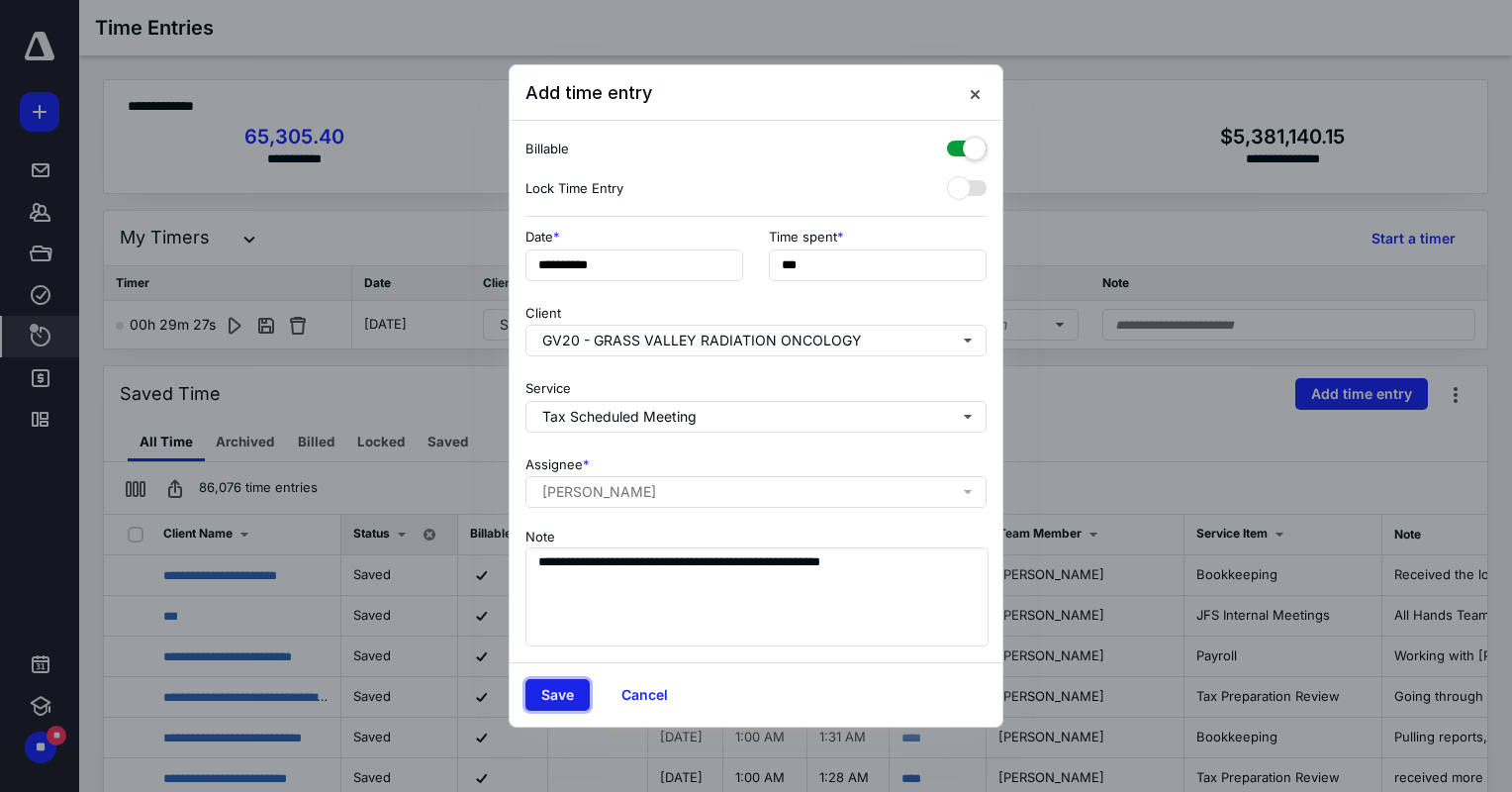 click on "Save" at bounding box center [557, 695] 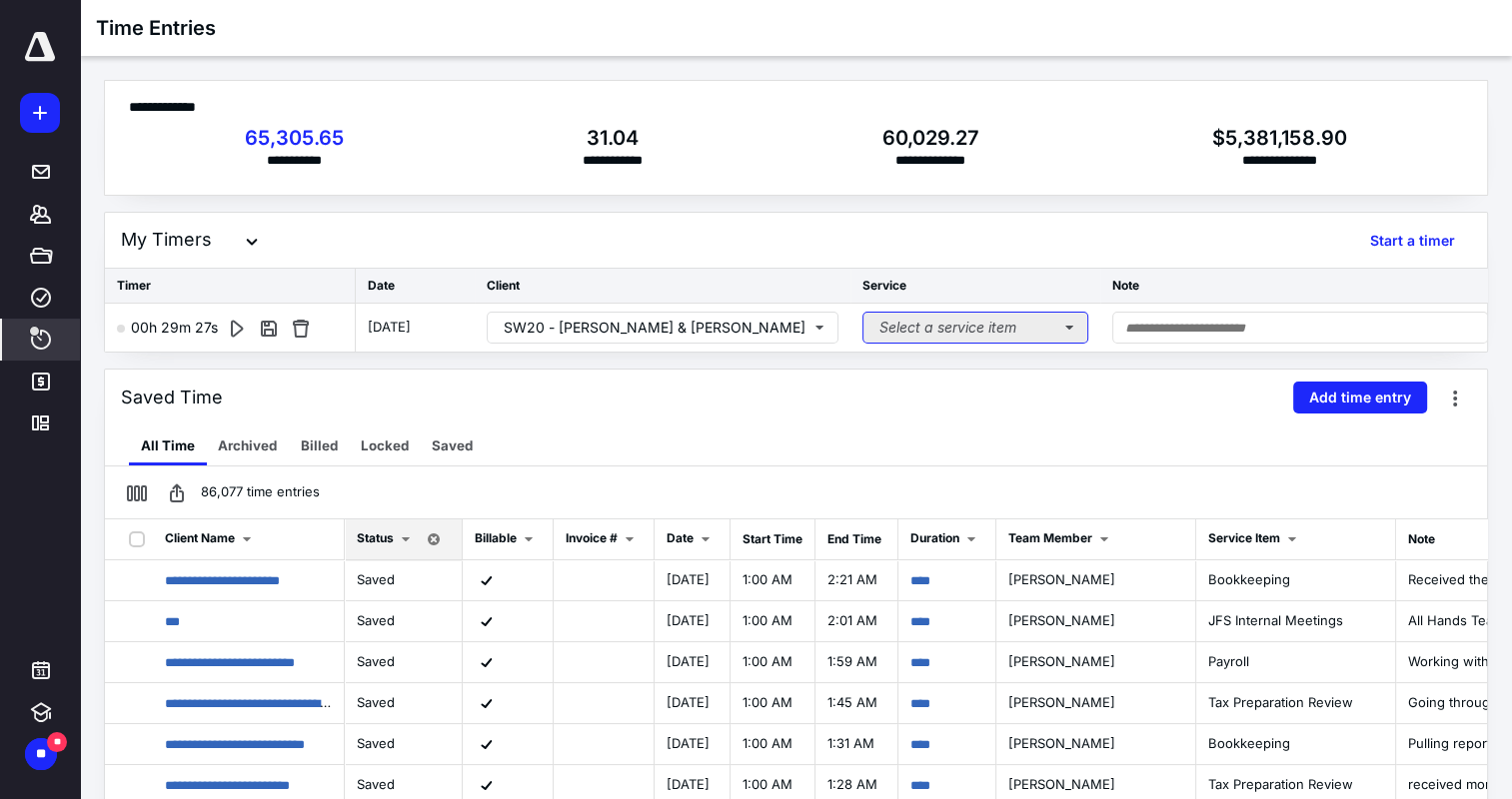 click on "Select a service item" at bounding box center [975, 328] 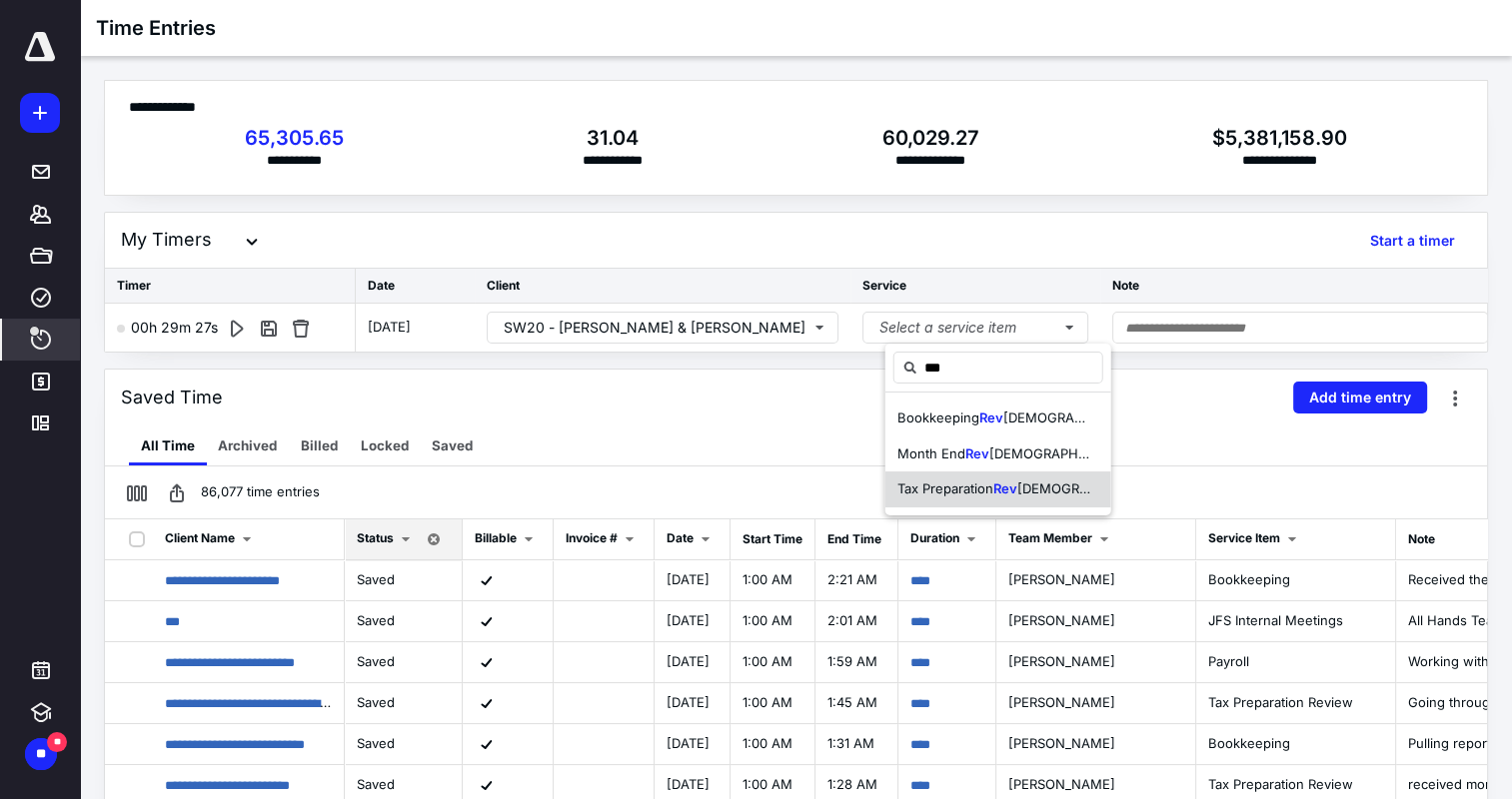 click on "Rev" at bounding box center (1005, 488) 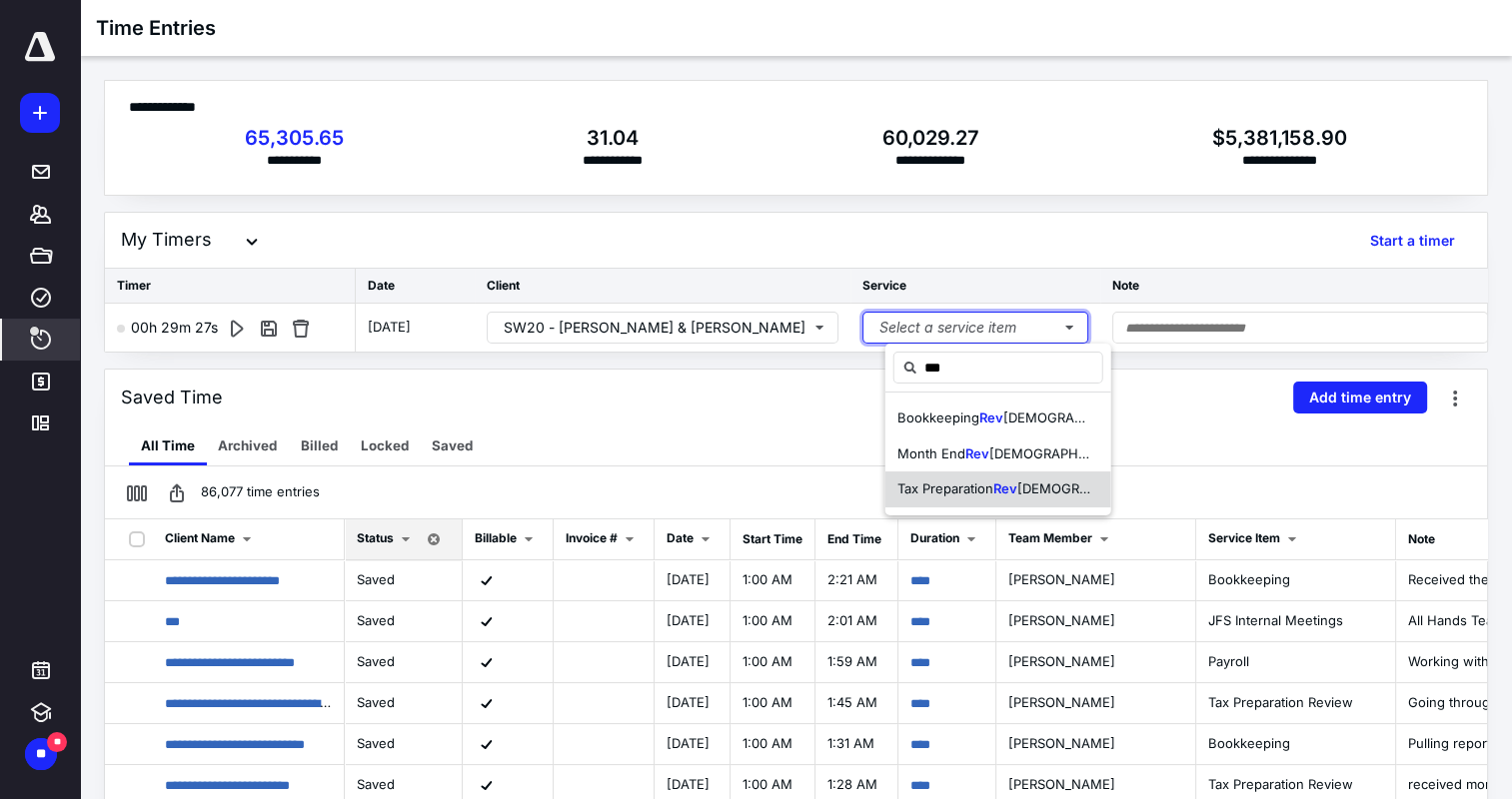 type 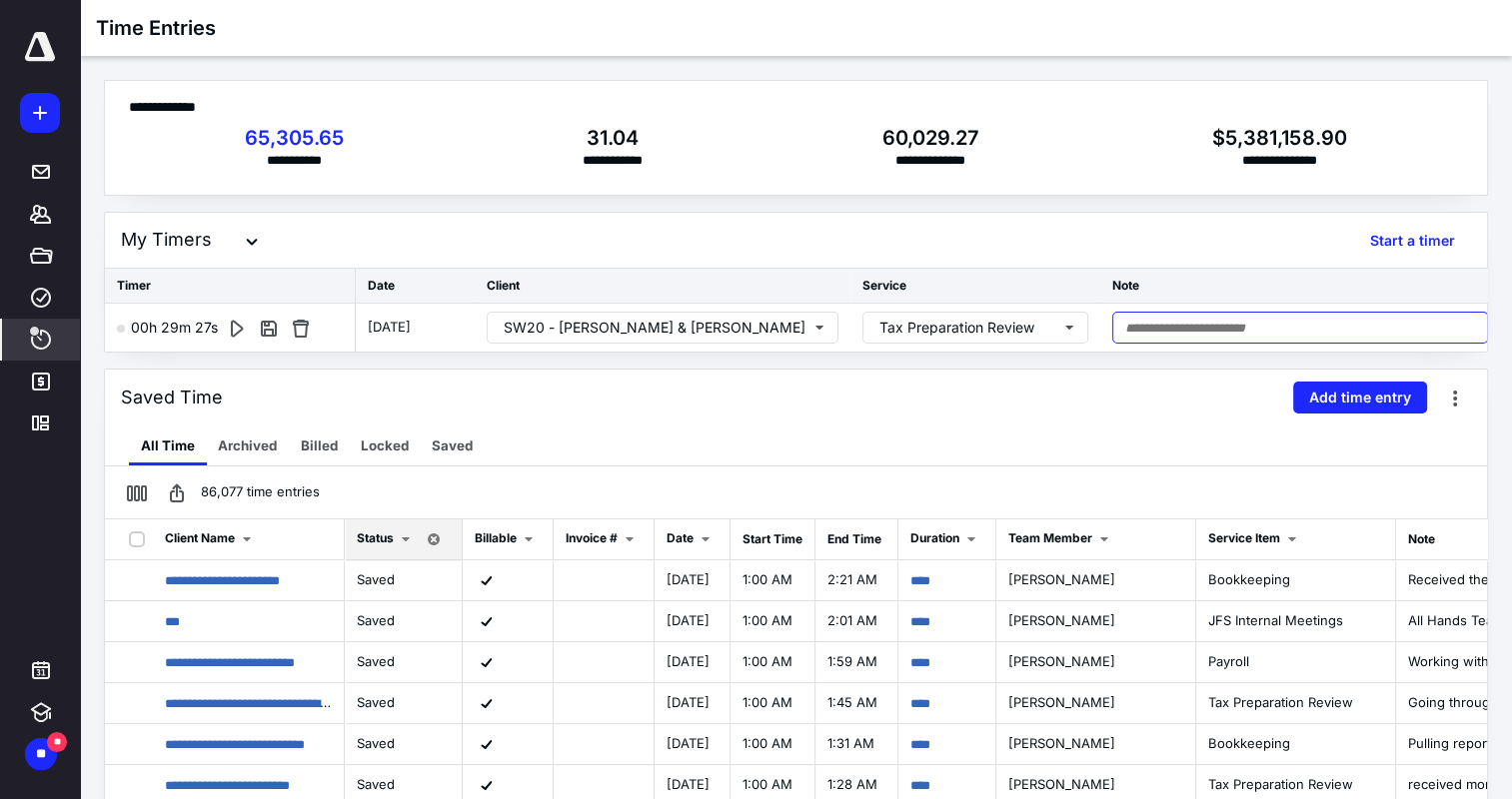 click at bounding box center [1300, 328] 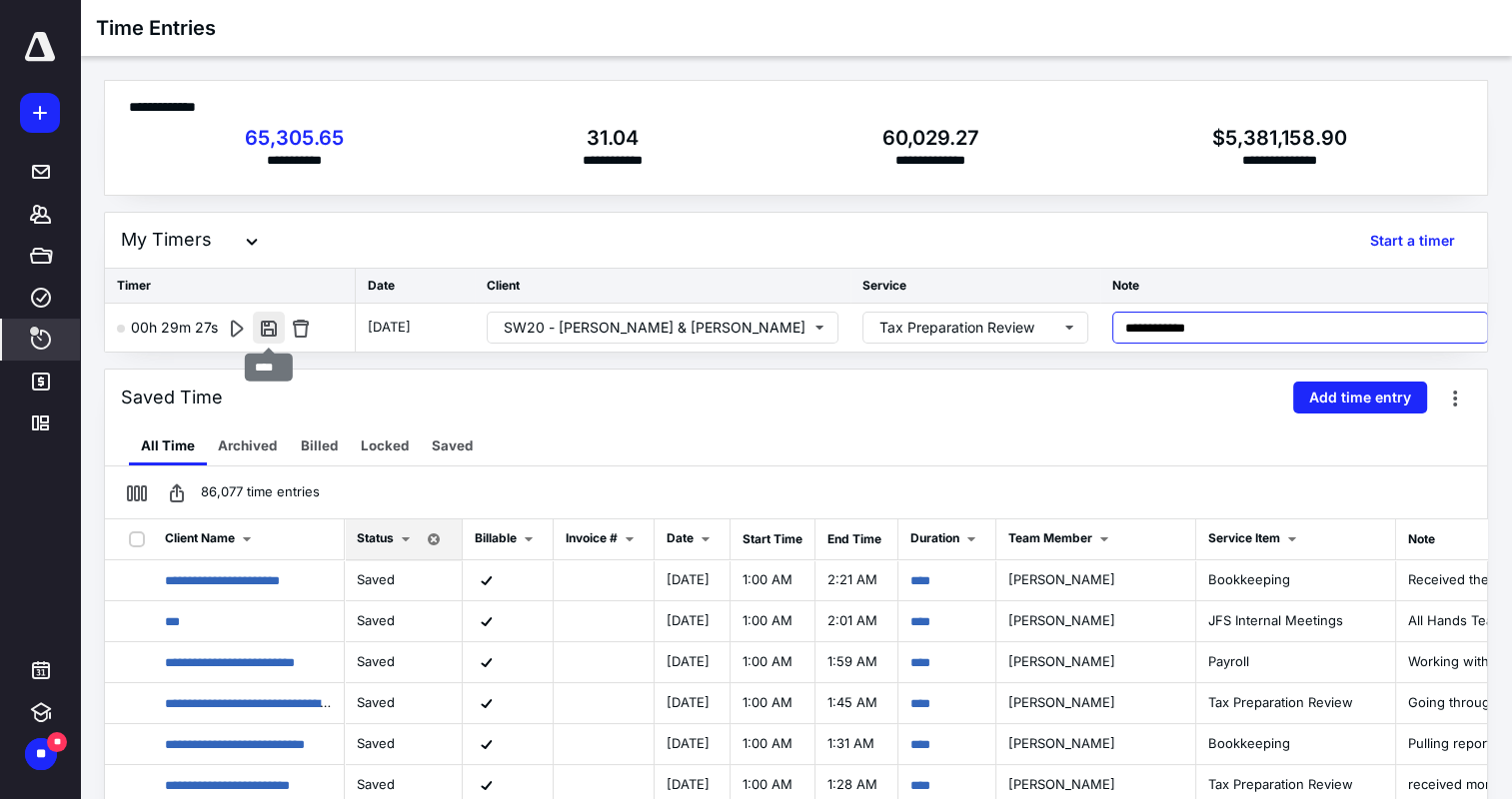 type on "**********" 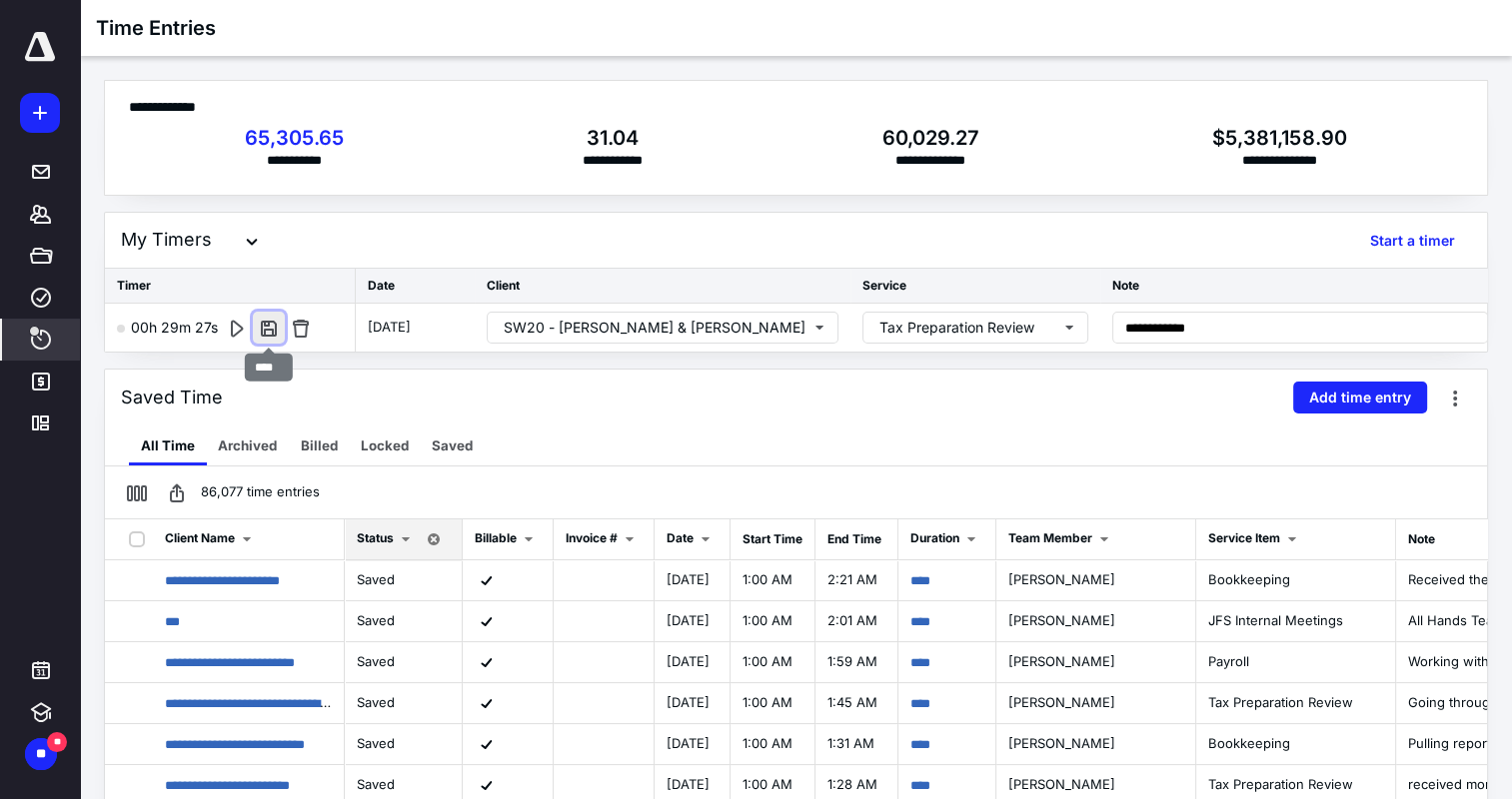 click at bounding box center [269, 328] 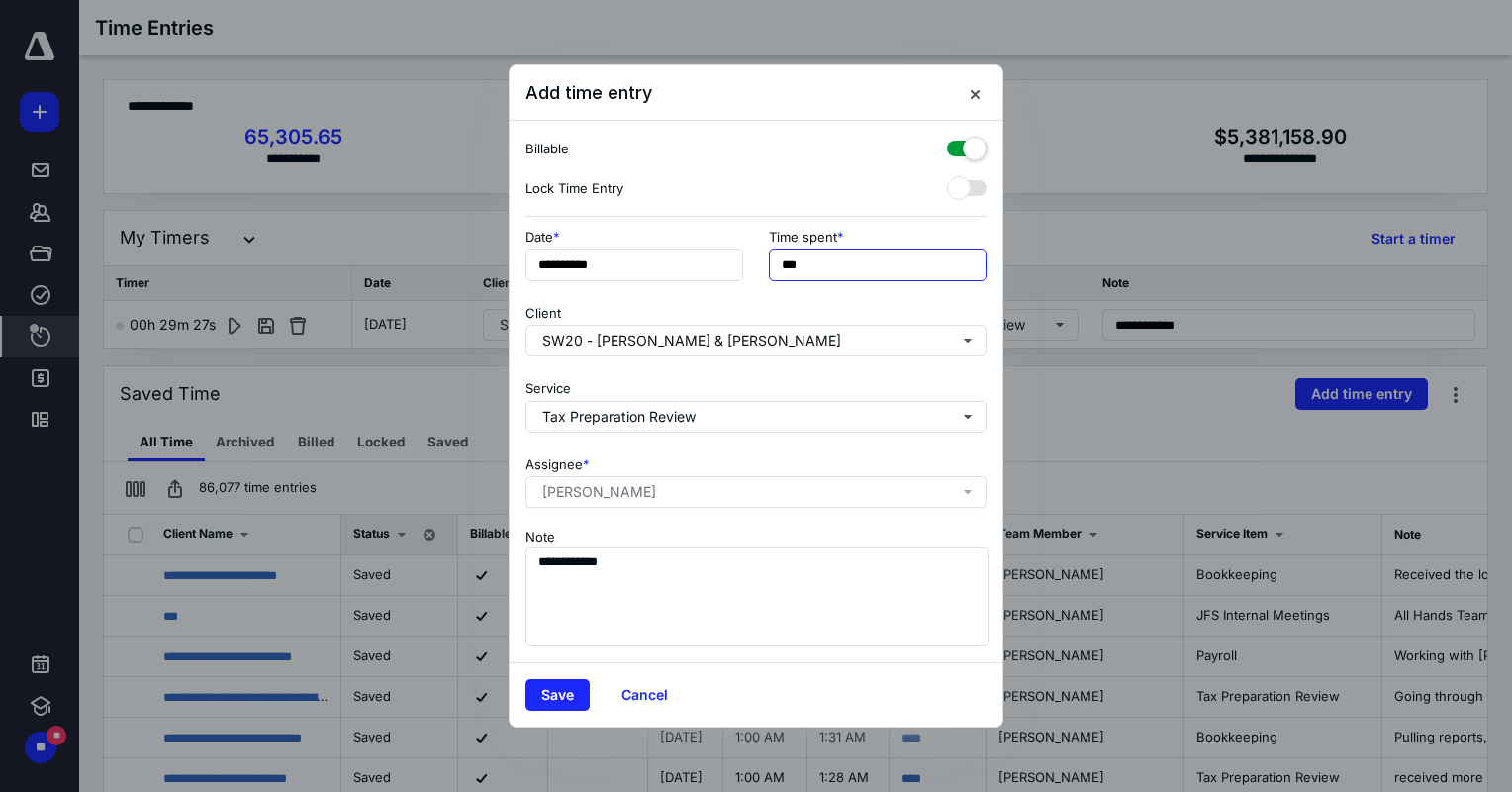 click on "***" at bounding box center [878, 265] 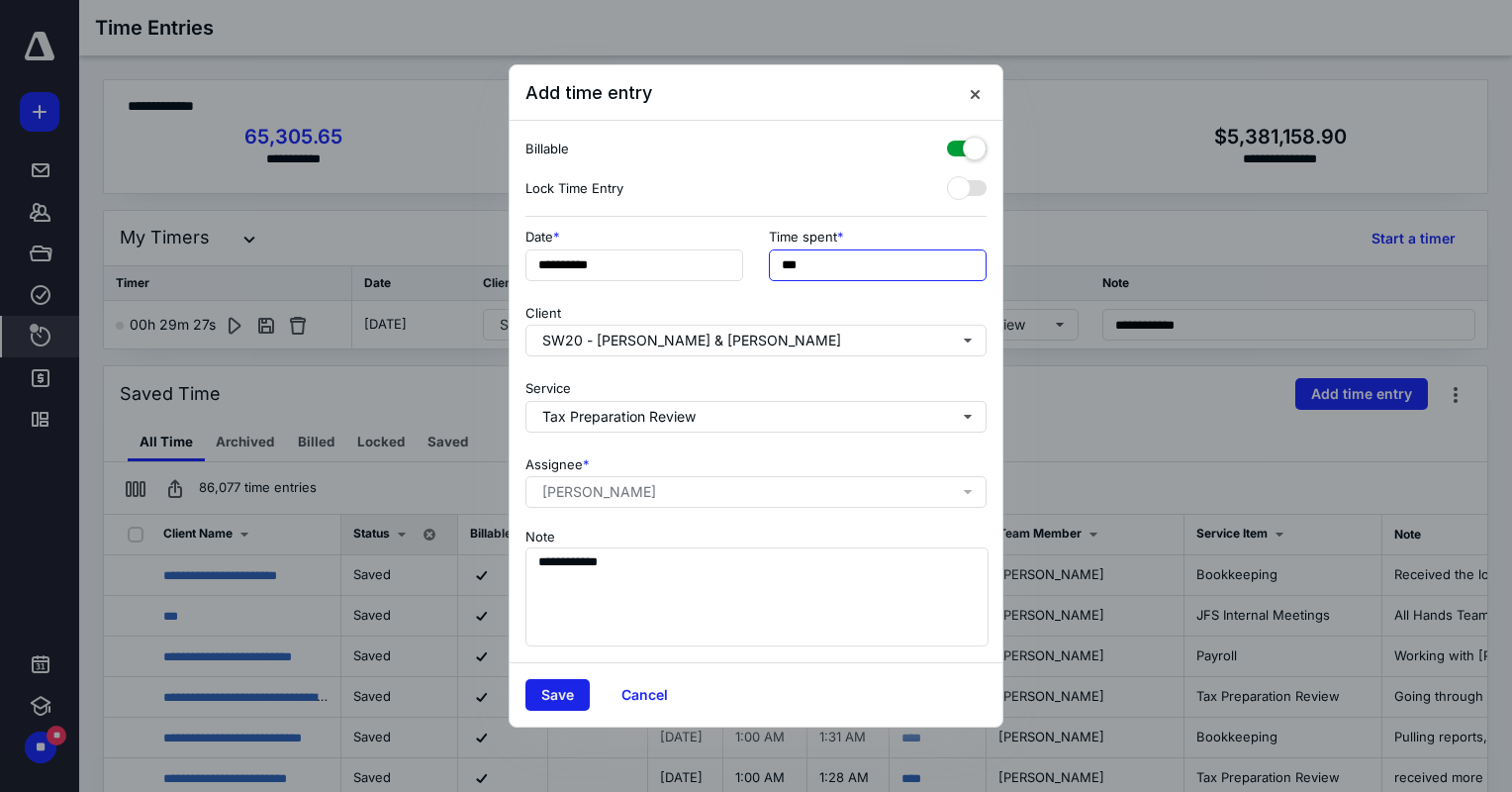type on "***" 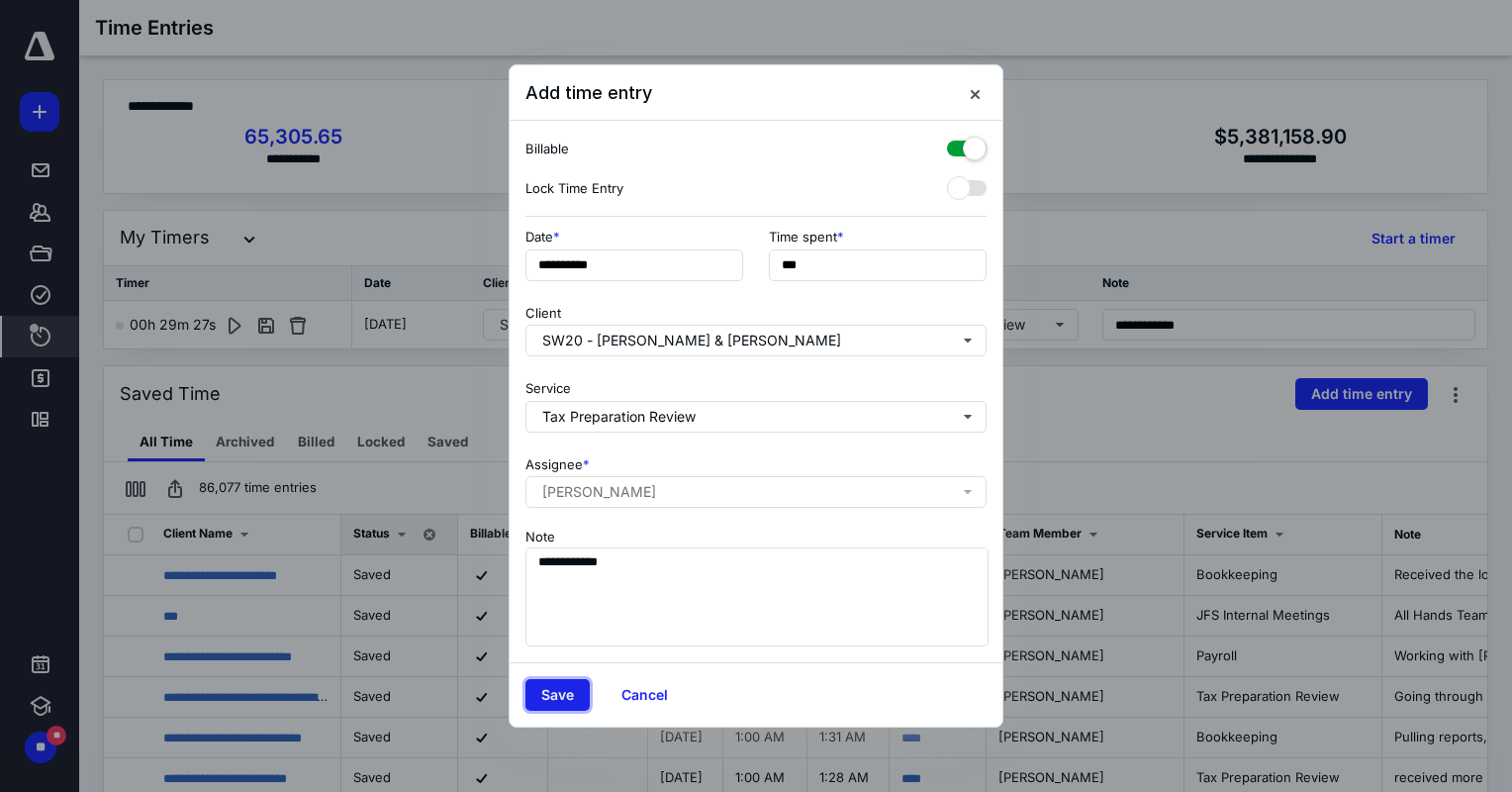 click on "Save" at bounding box center [557, 695] 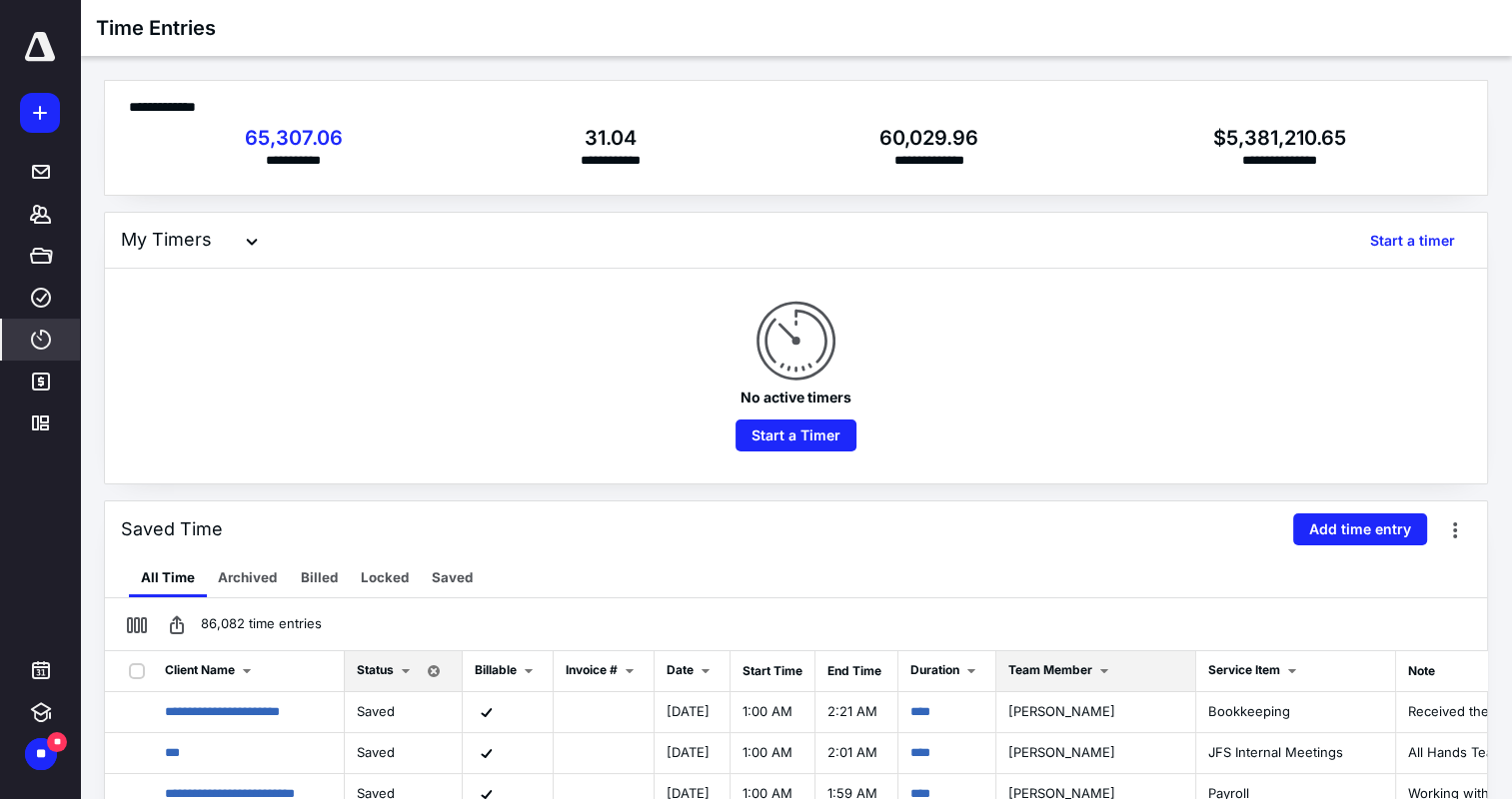 click on "Team Member" at bounding box center (1095, 671) 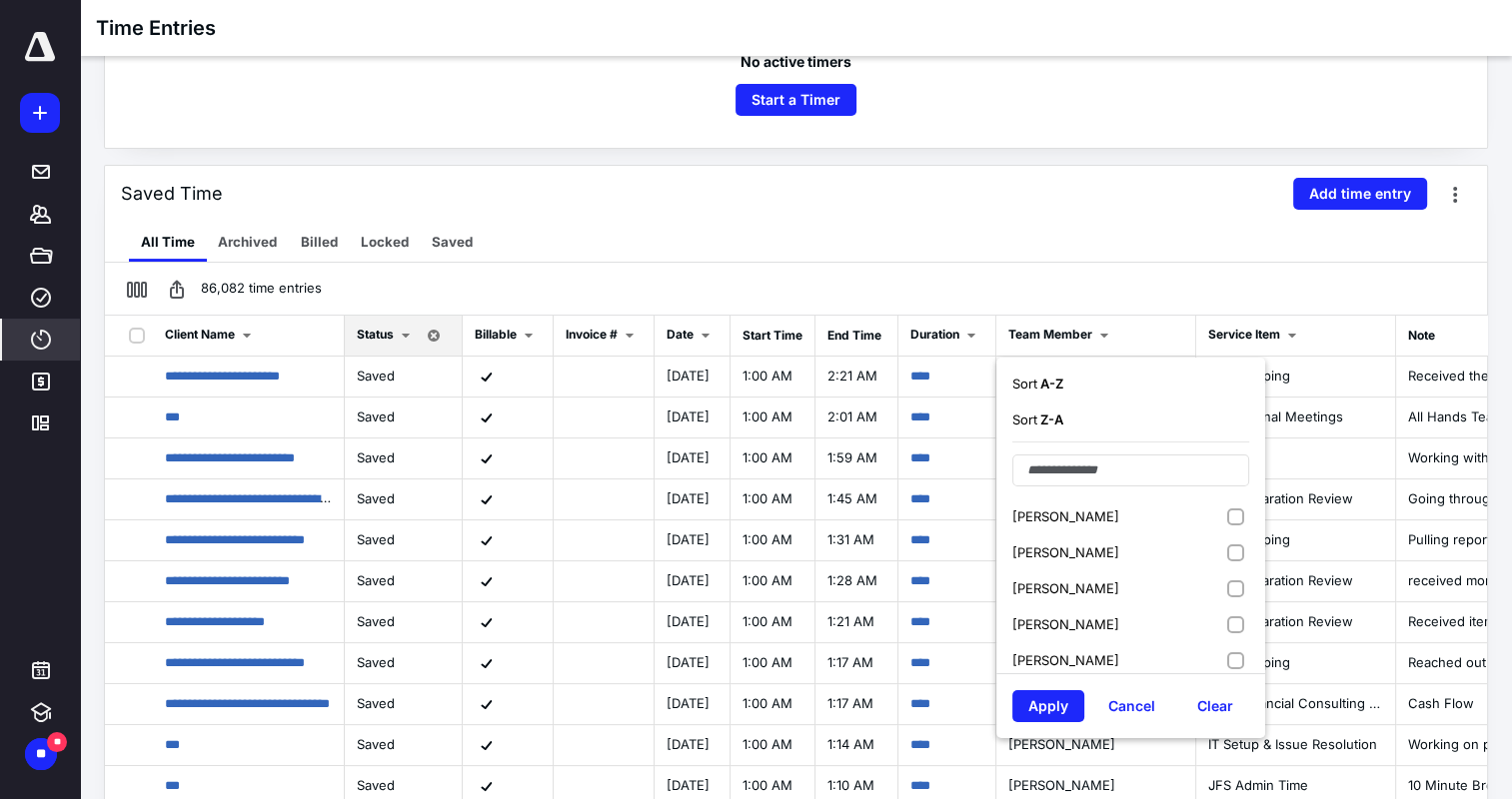 scroll, scrollTop: 345, scrollLeft: 0, axis: vertical 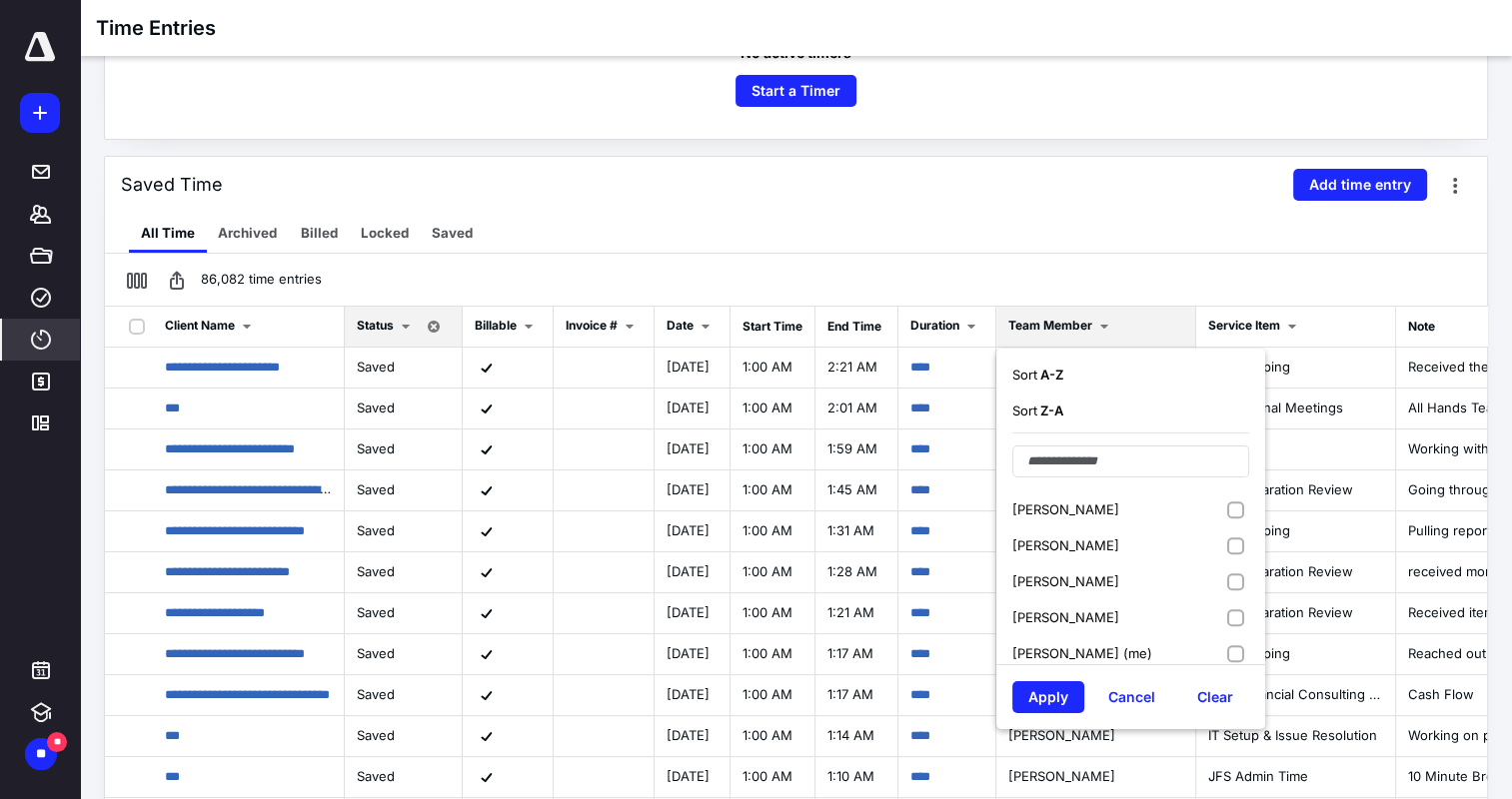 click on "[PERSON_NAME] (me)" at bounding box center [1130, 653] 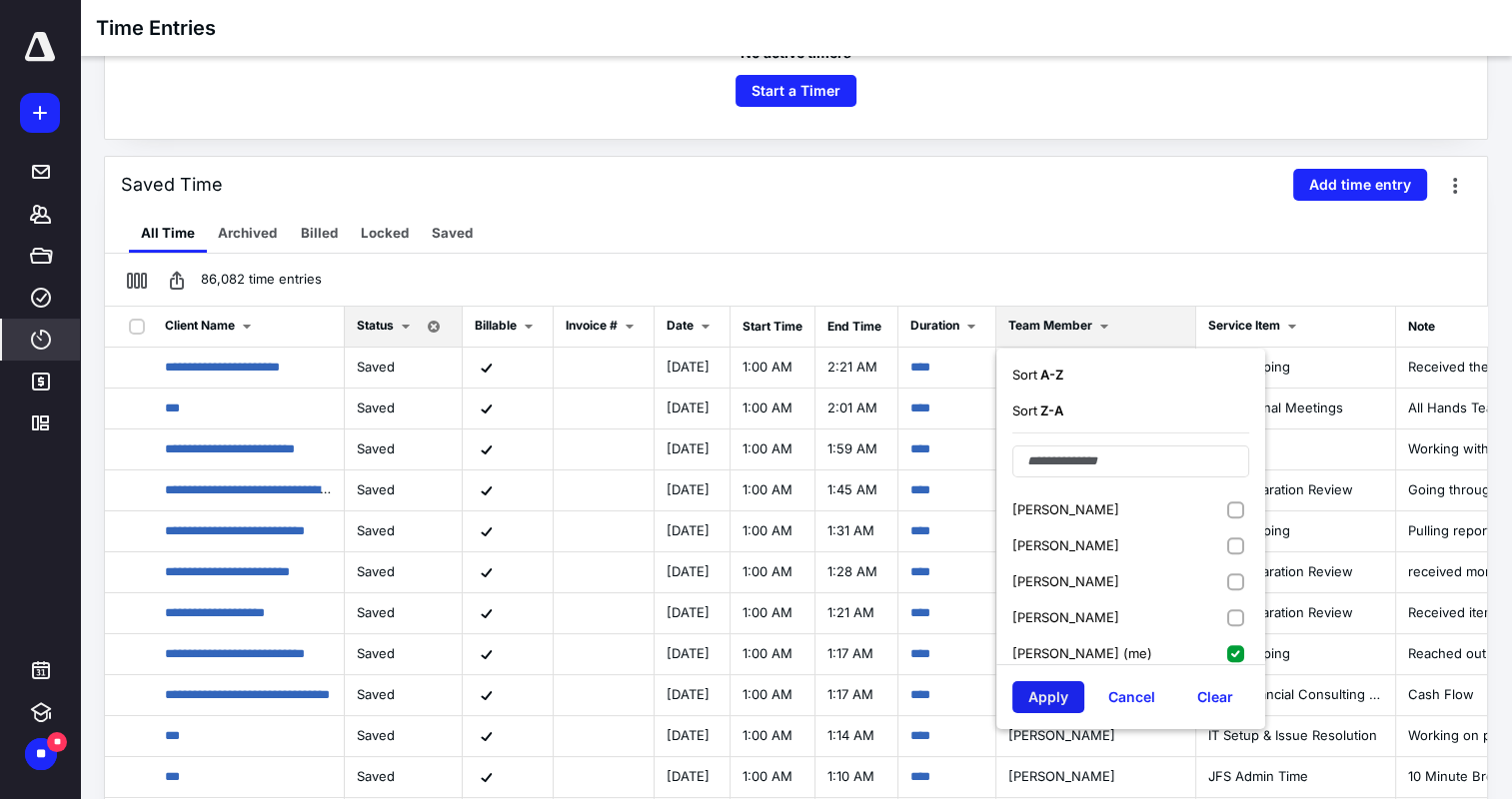 click on "Apply" at bounding box center [1048, 697] 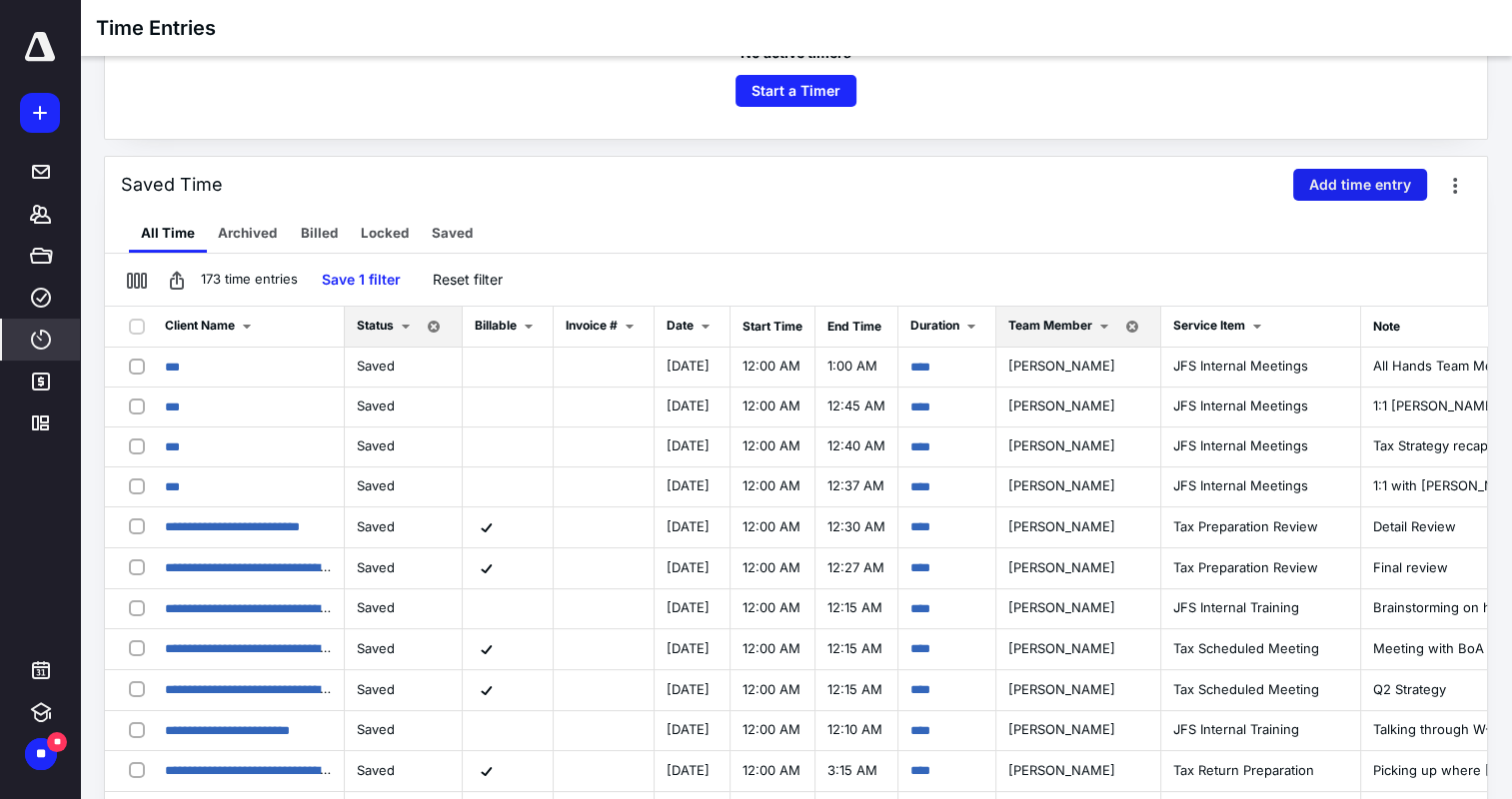 click on "Add time entry" at bounding box center [1360, 185] 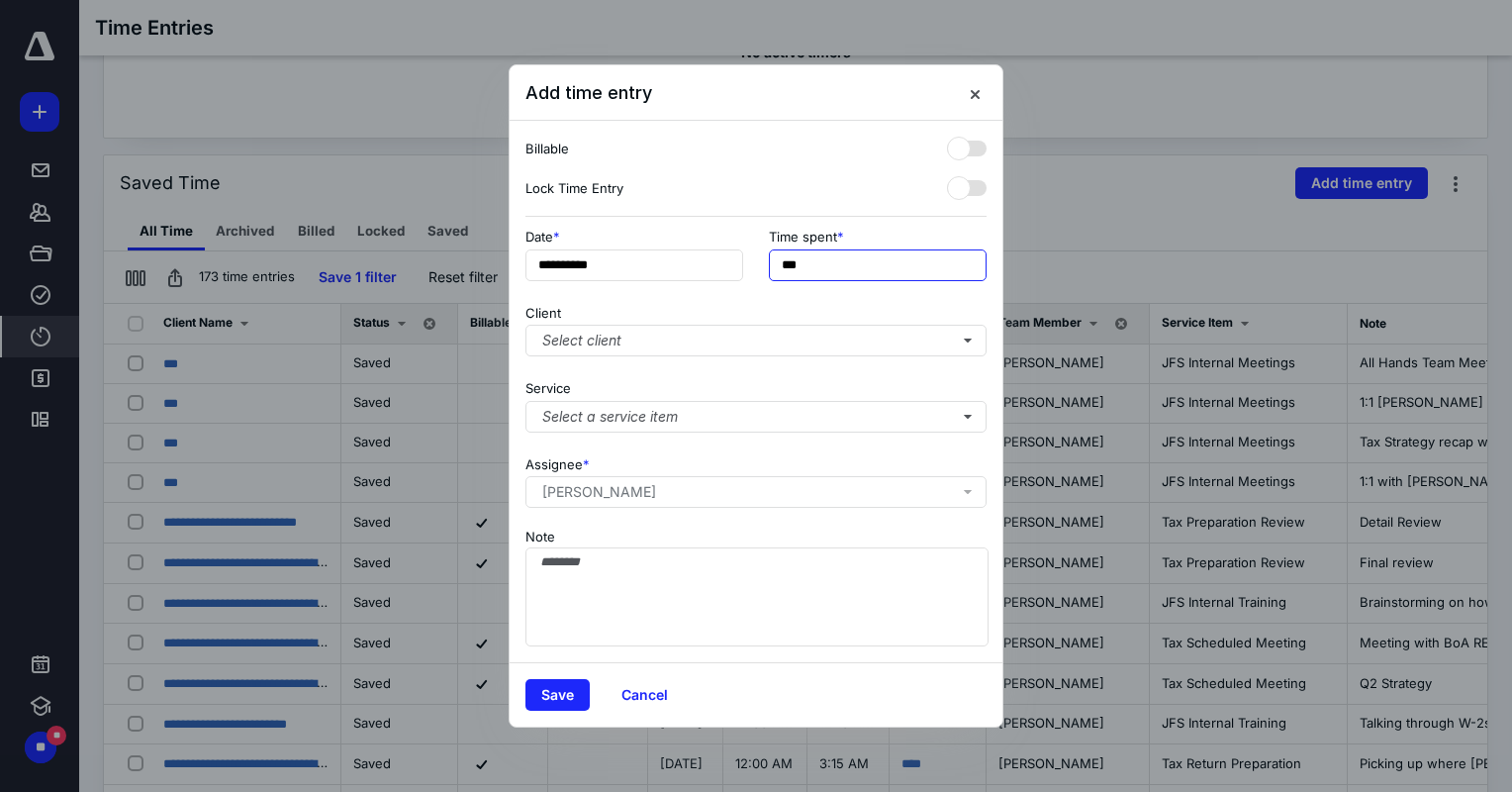 click on "***" at bounding box center [878, 265] 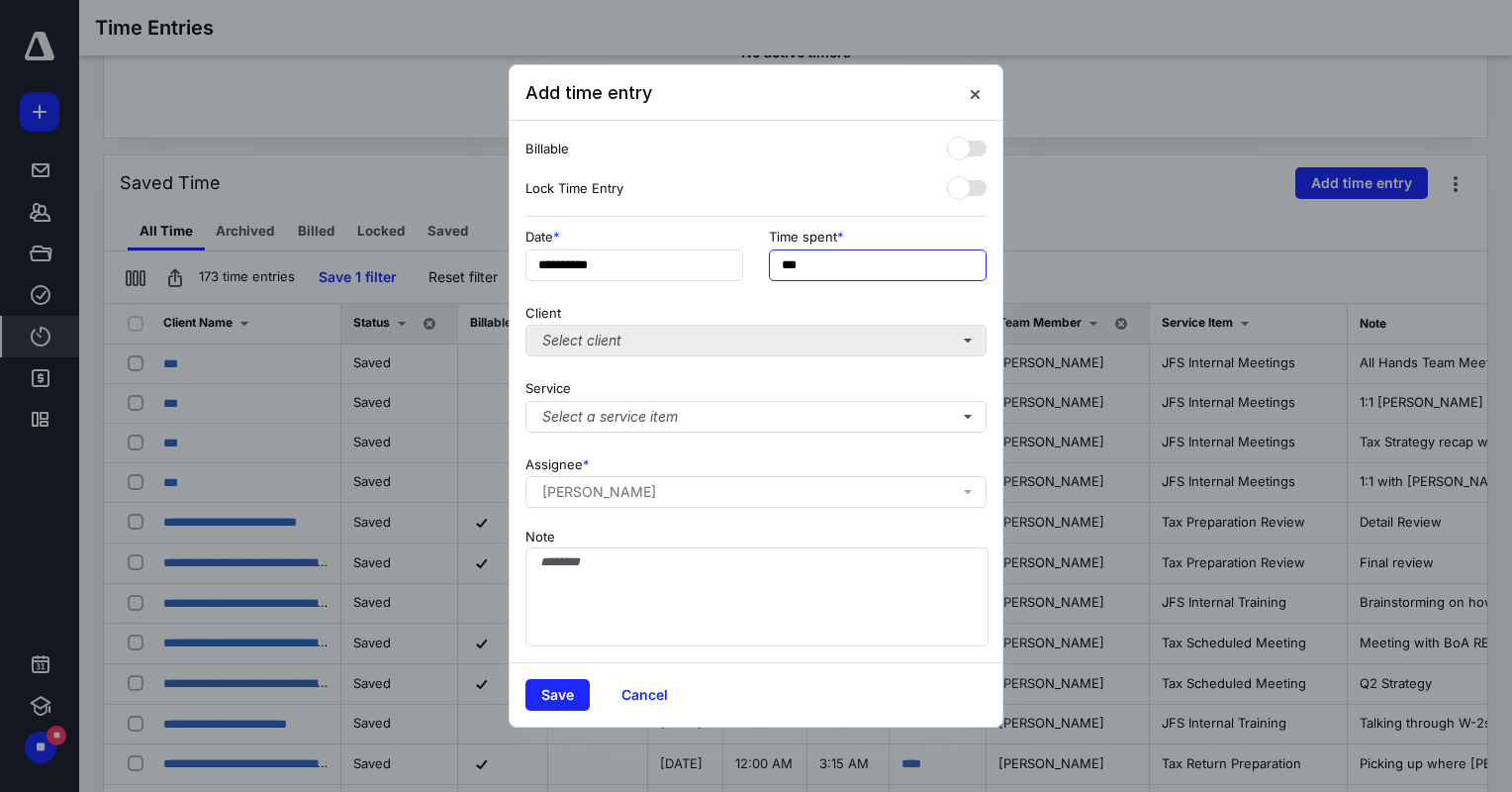type on "***" 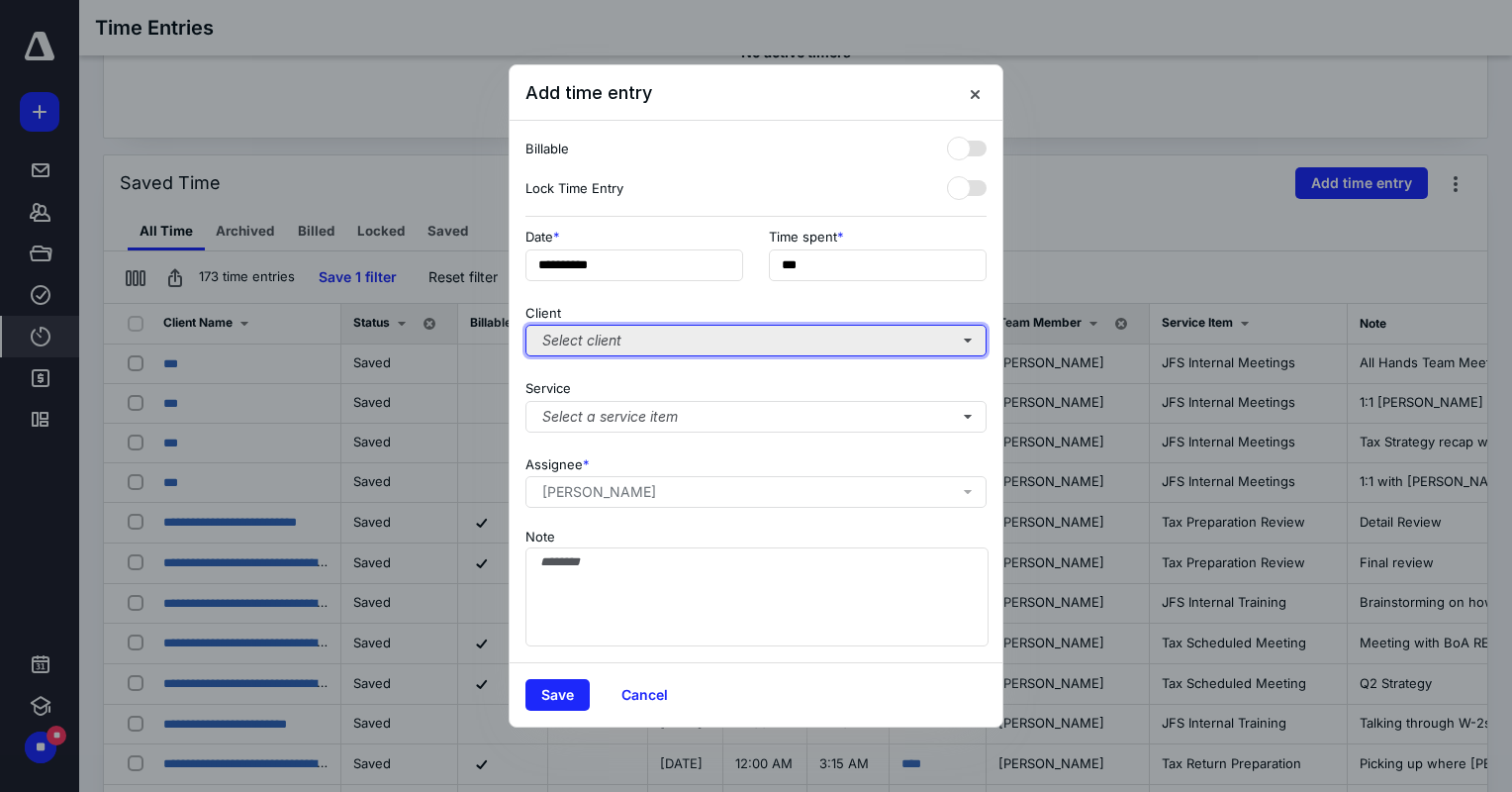 click on "Select client" at bounding box center [756, 341] 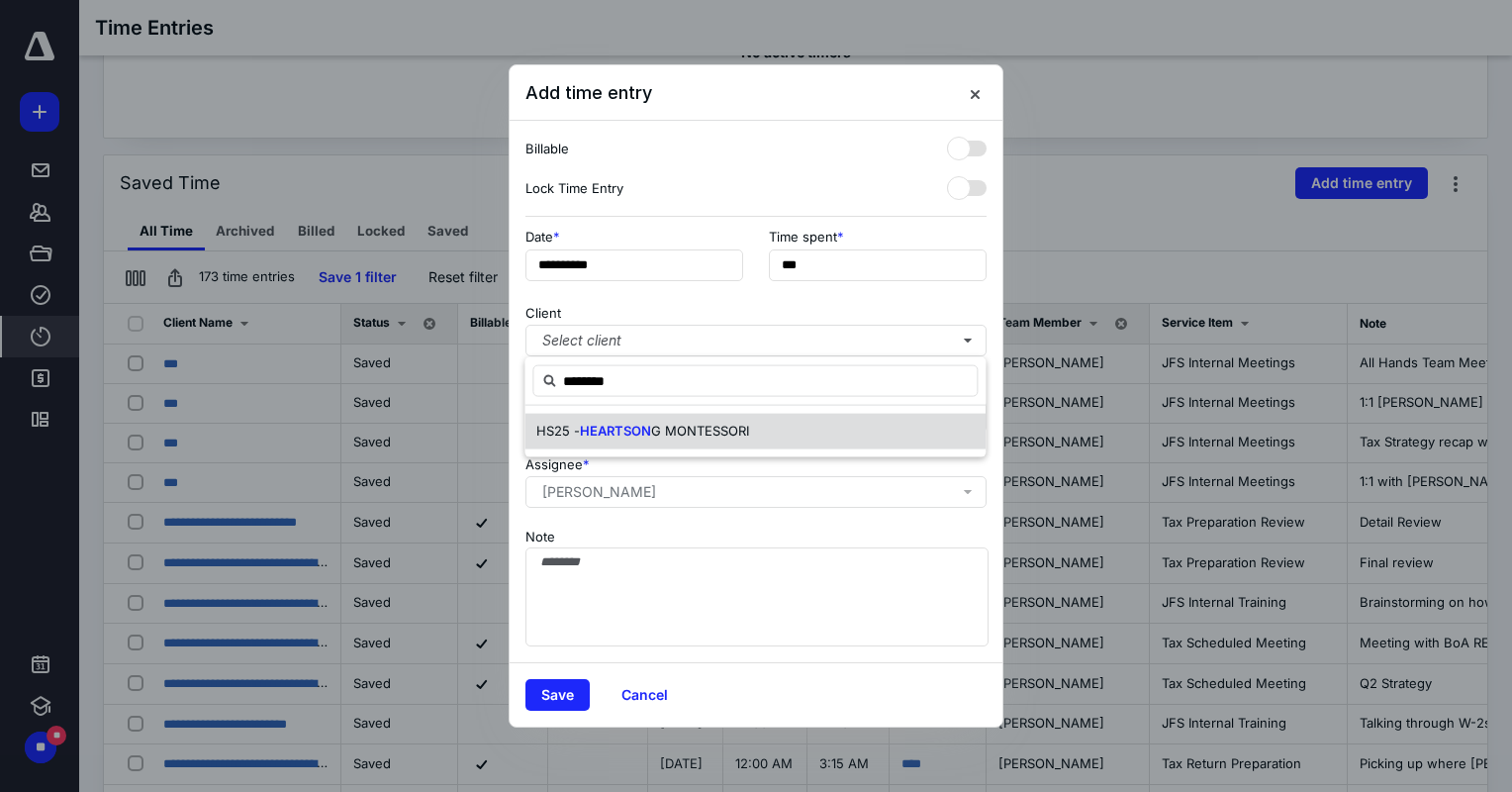 click on "HEARTSON" at bounding box center (615, 431) 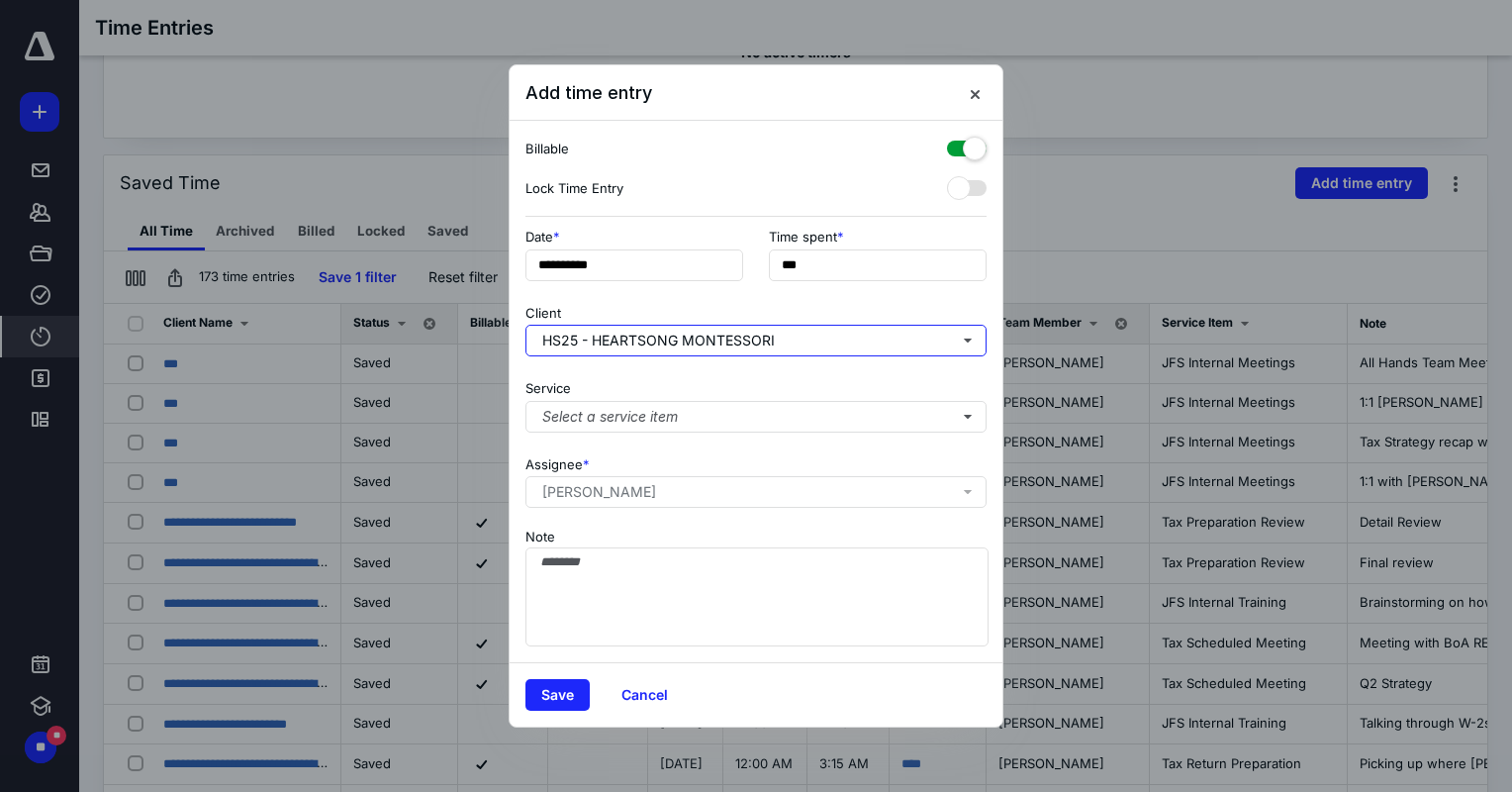 checkbox on "true" 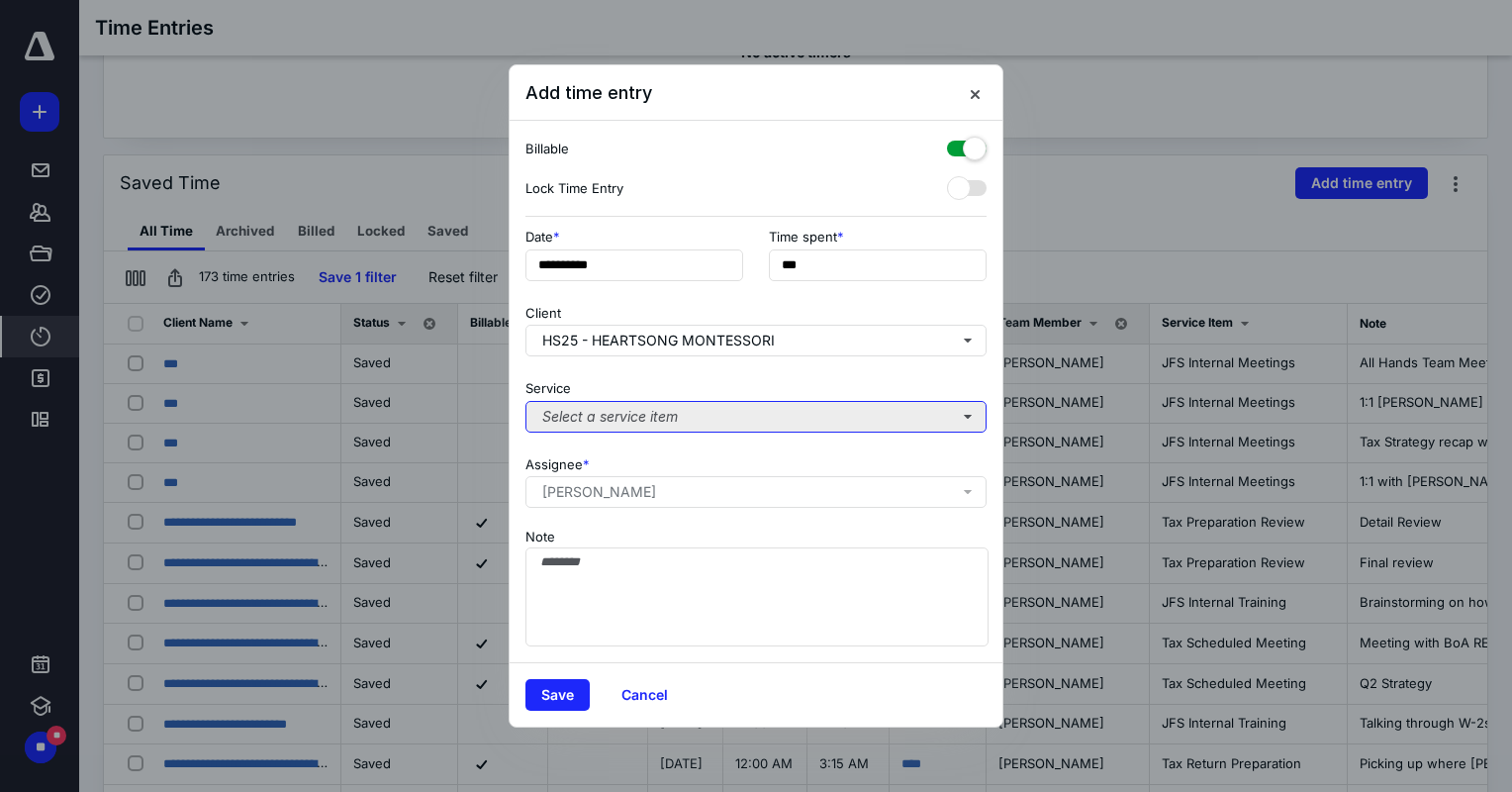 click on "Select a service item" at bounding box center (756, 417) 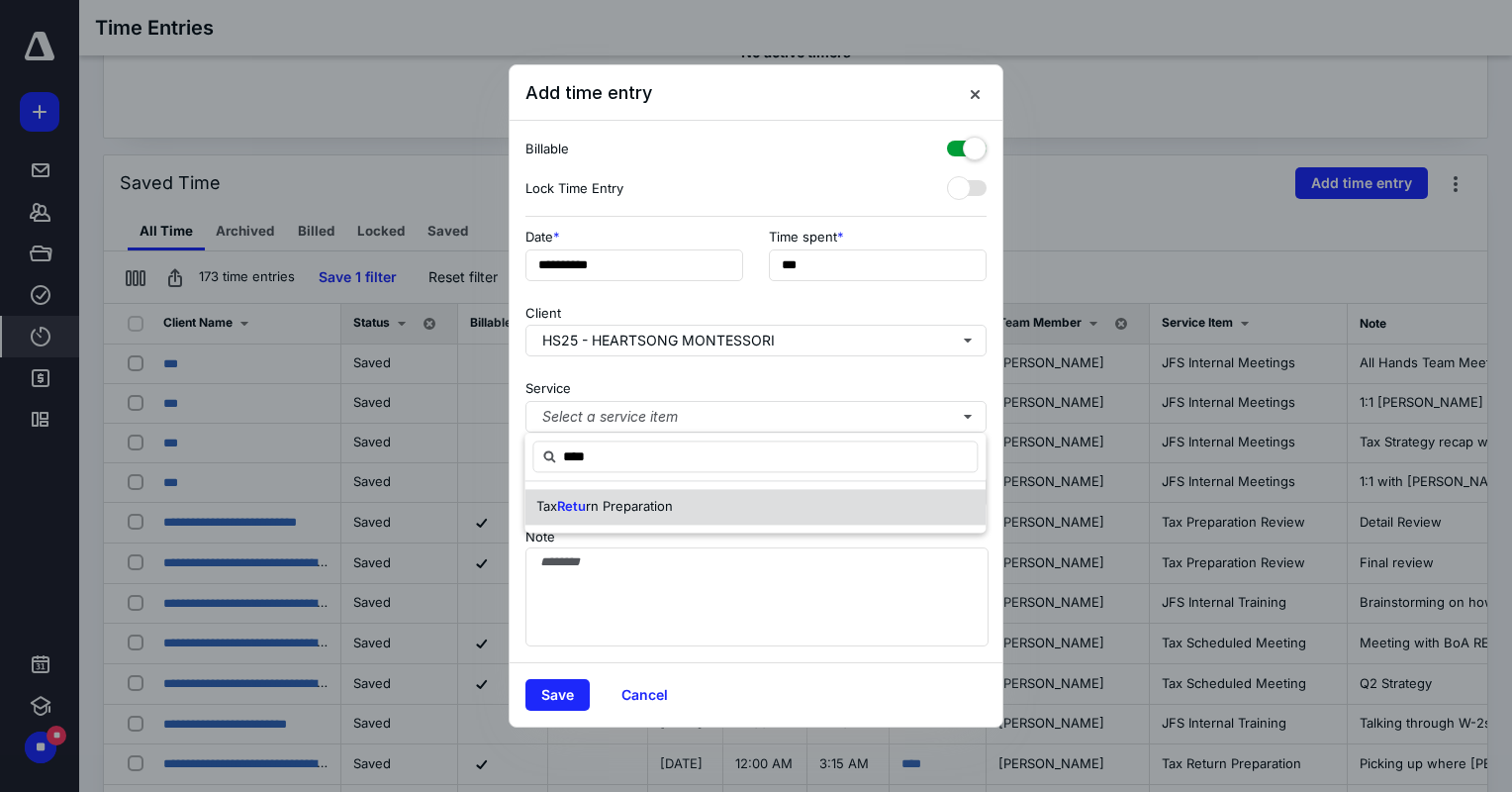 click on "Tax  Retu rn Preparation" at bounding box center [605, 507] 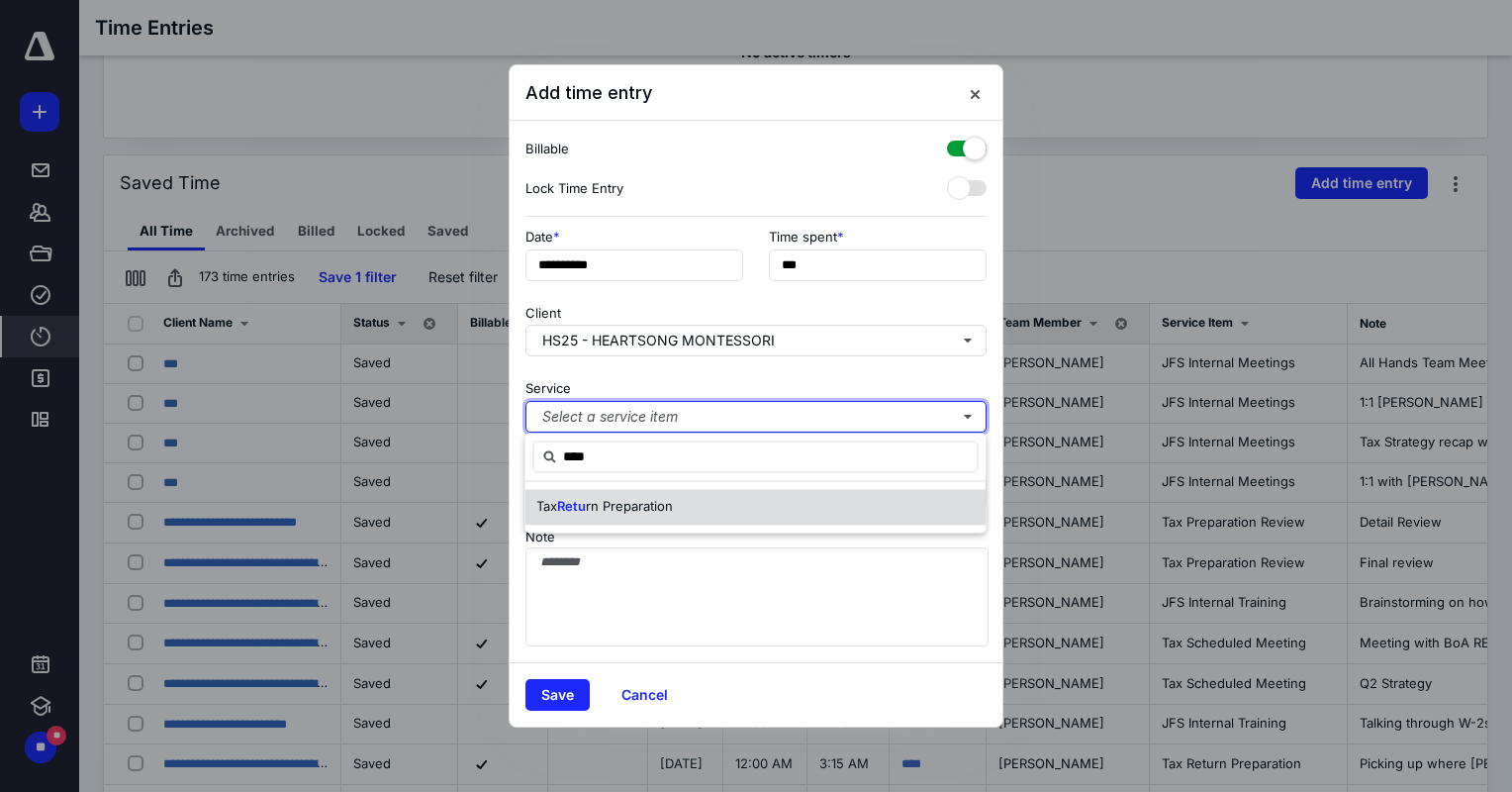 type 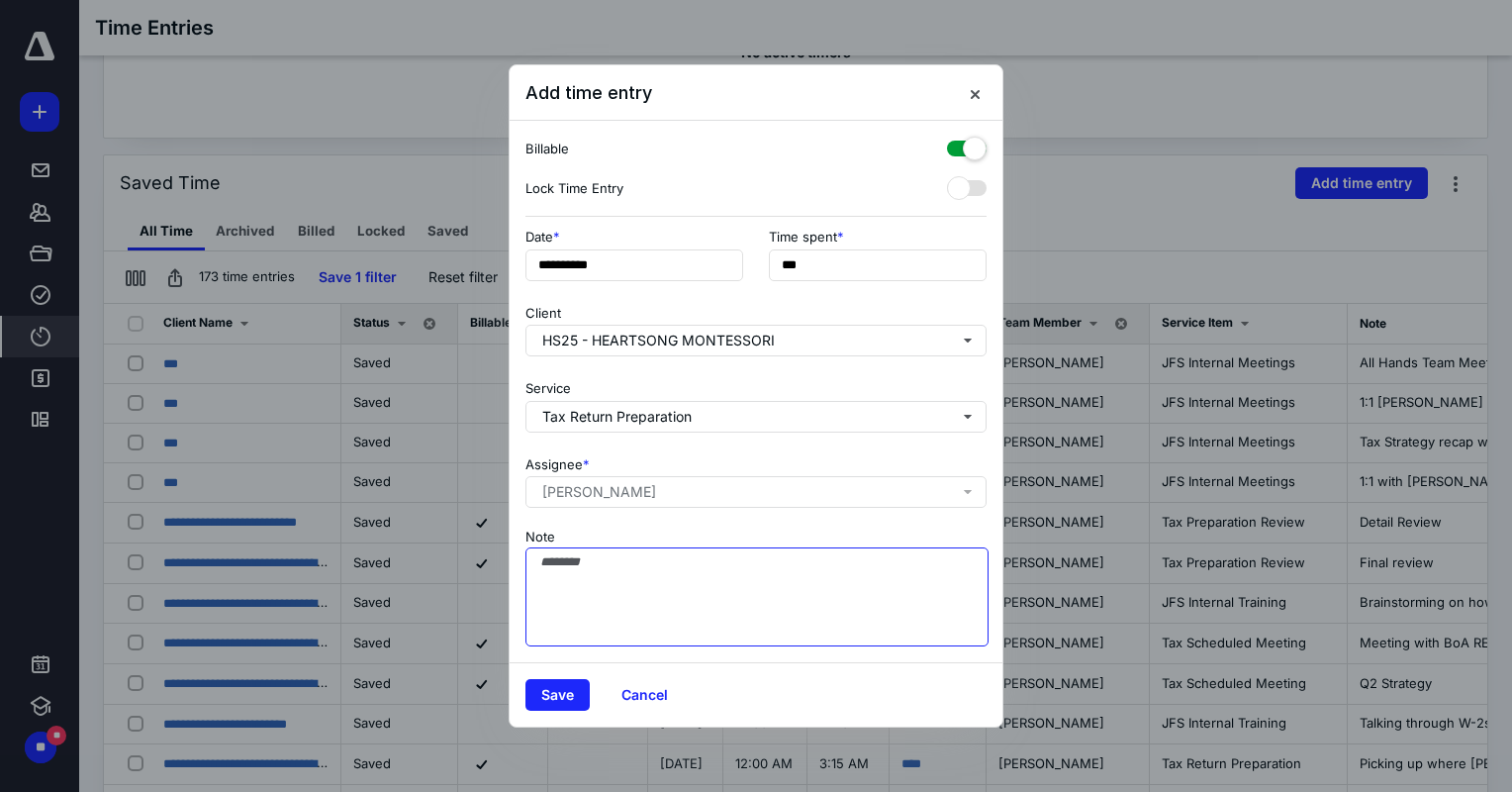 click on "Note" at bounding box center (757, 597) 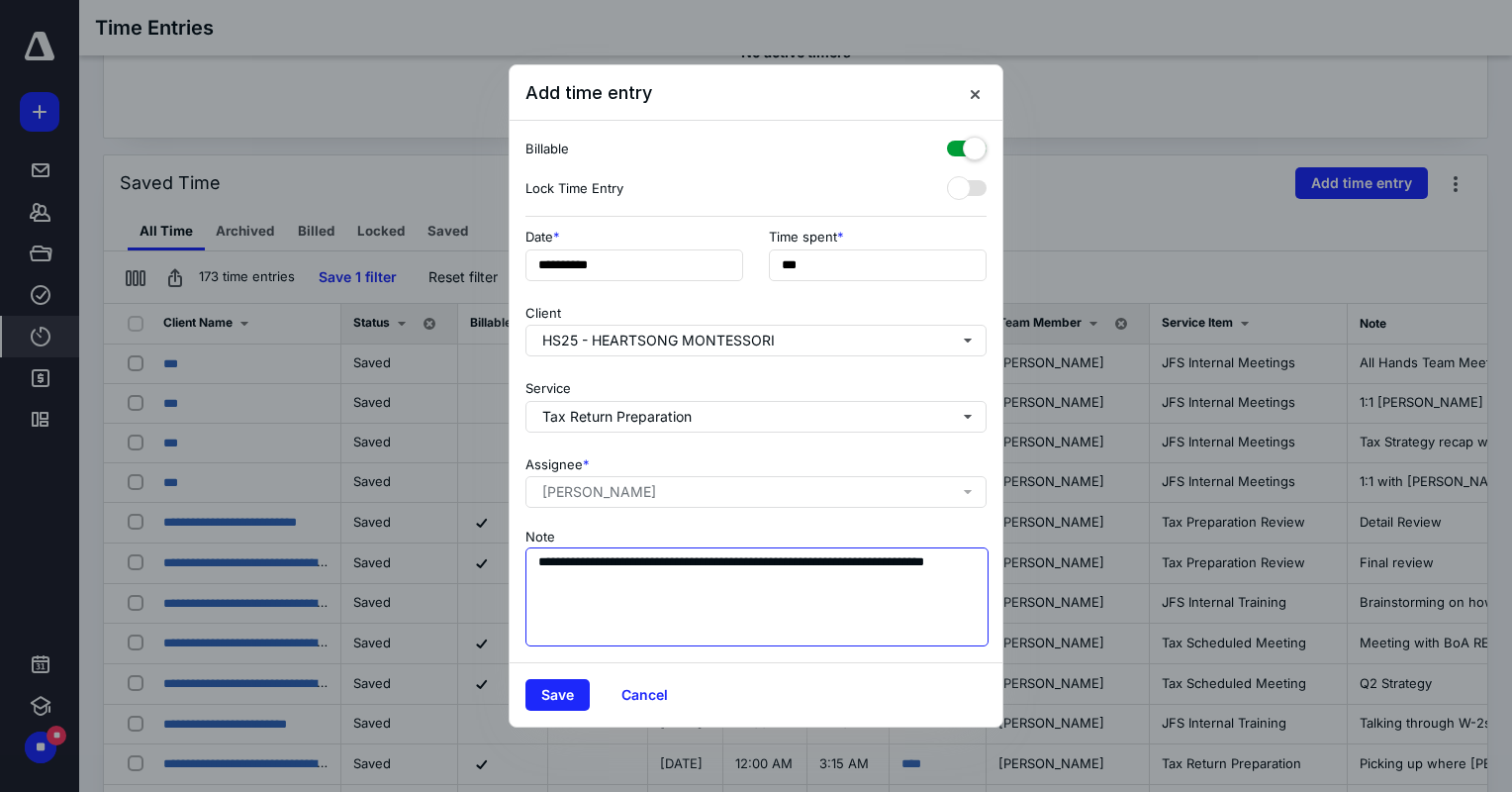 type on "**********" 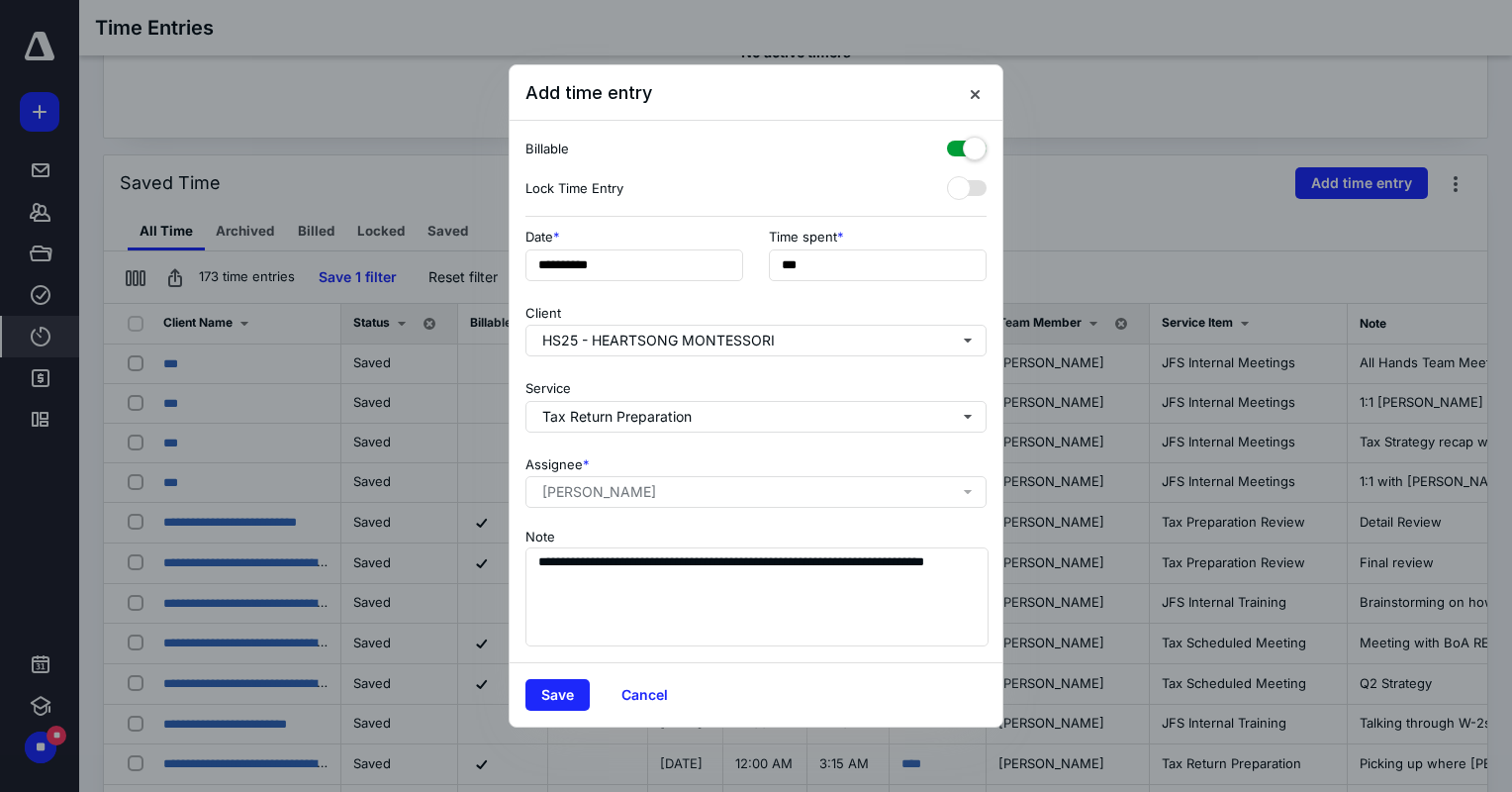 click at bounding box center (967, 145) 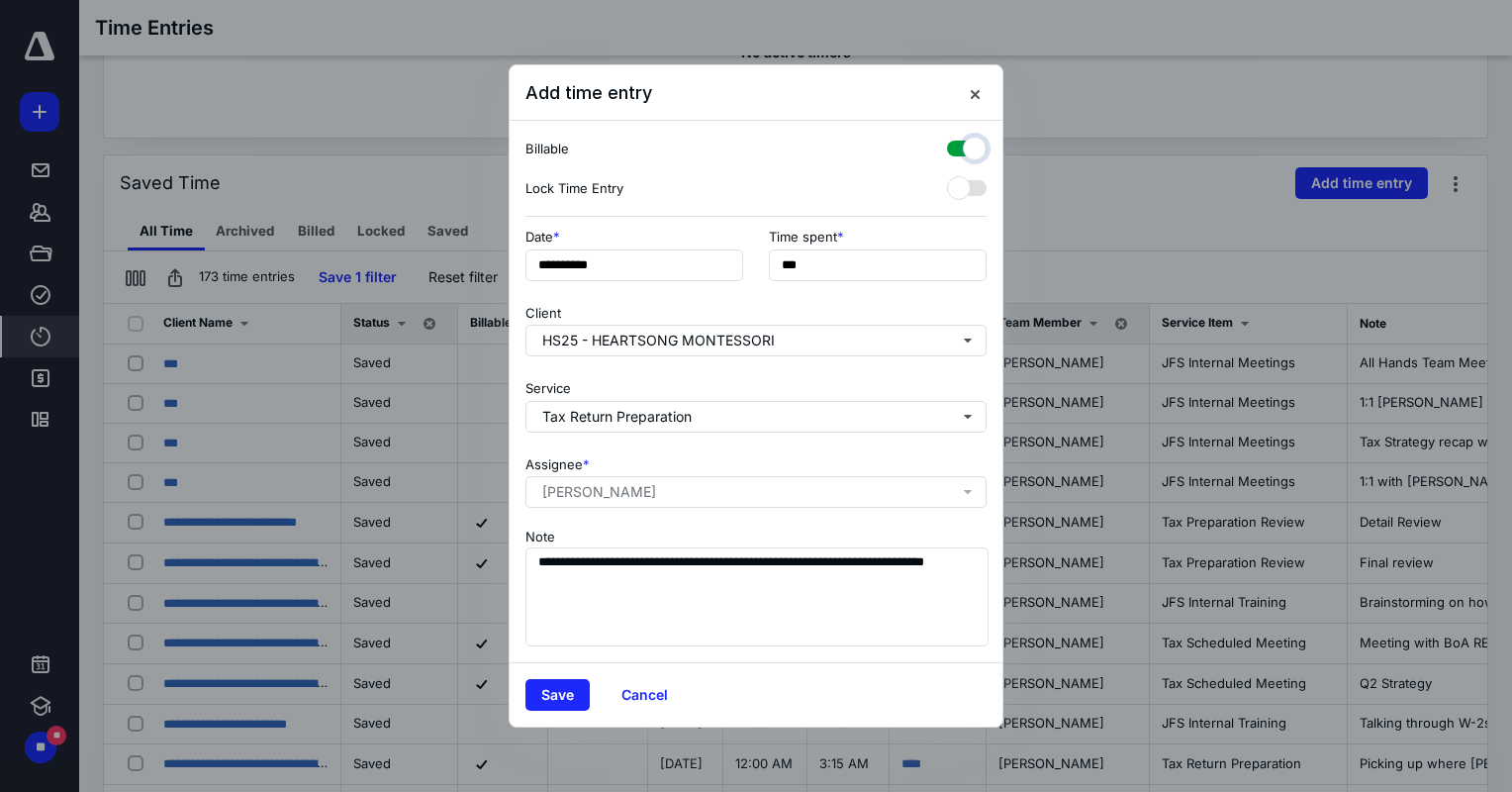 click at bounding box center [957, 146] 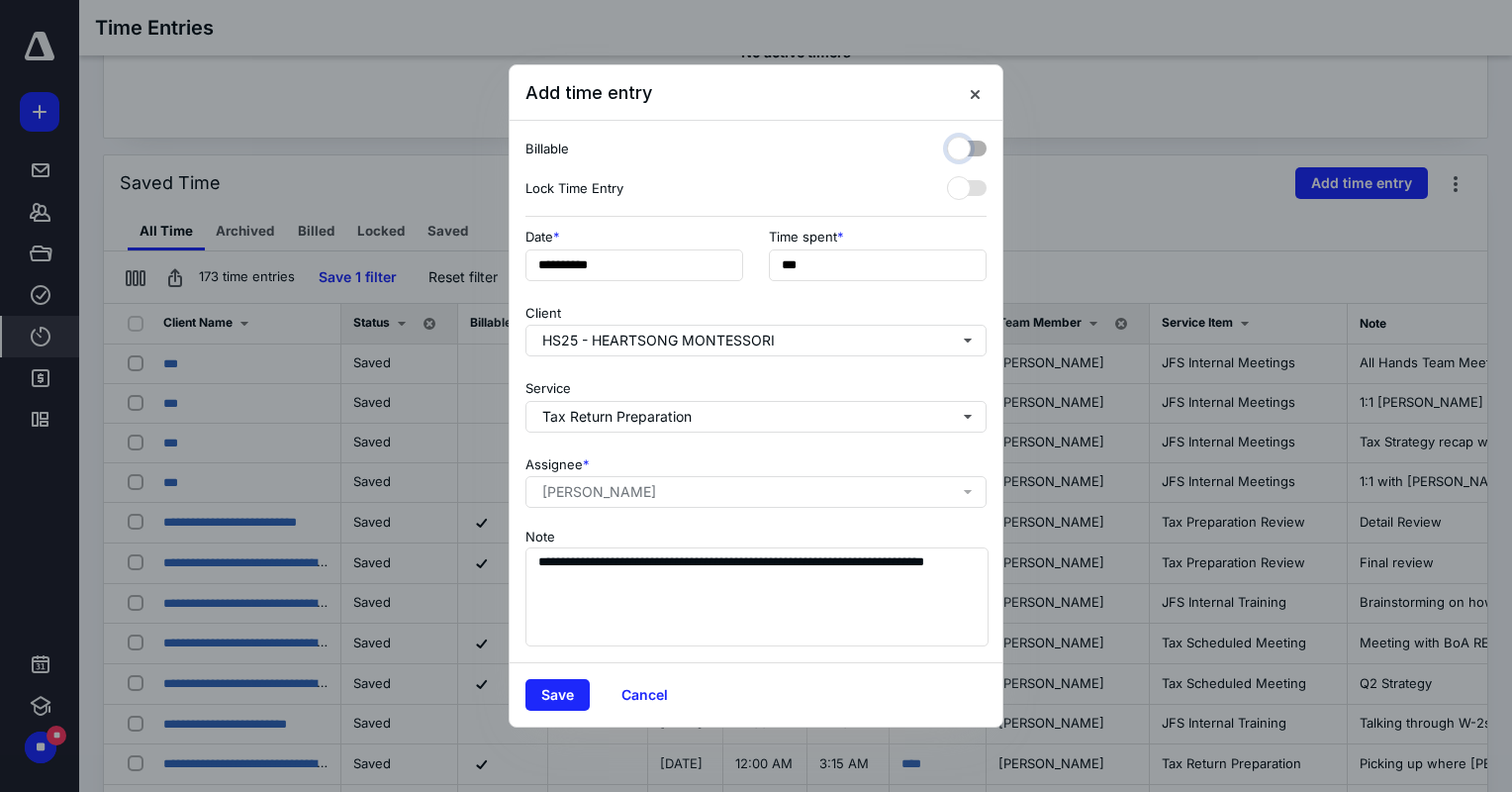 checkbox on "false" 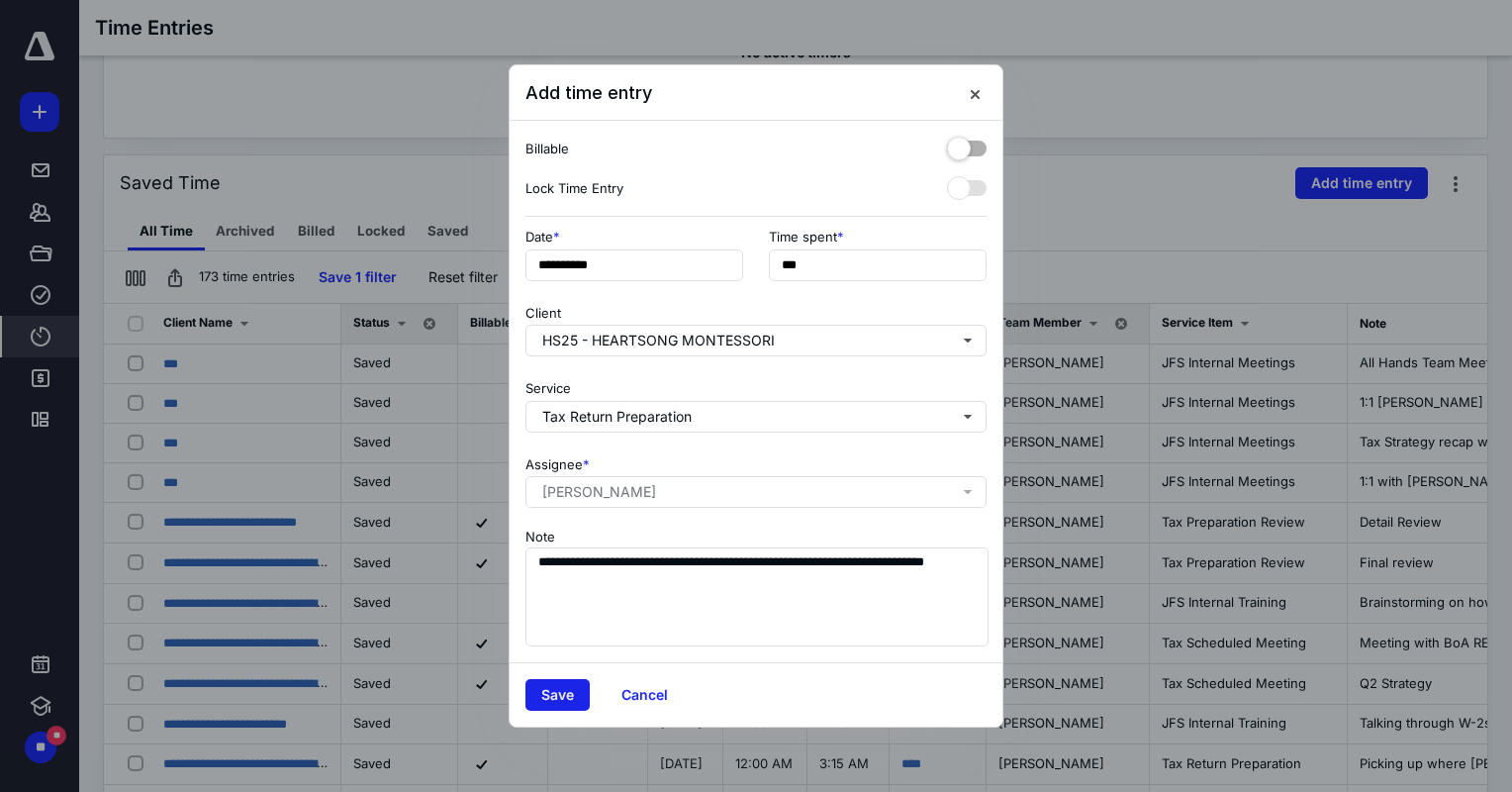 click on "Save" at bounding box center [557, 695] 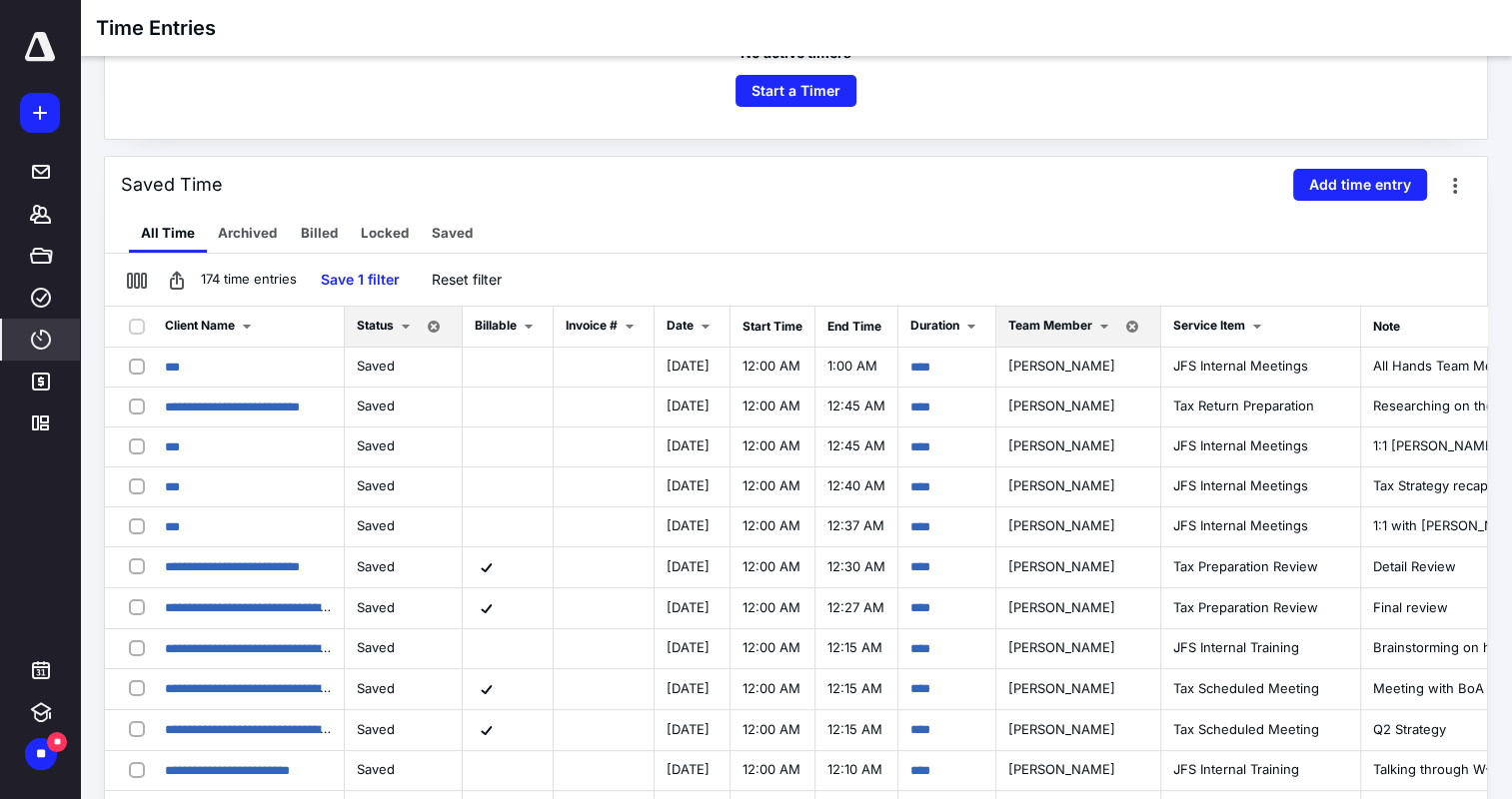 click on "Saved Time Add time entry" at bounding box center [795, 185] 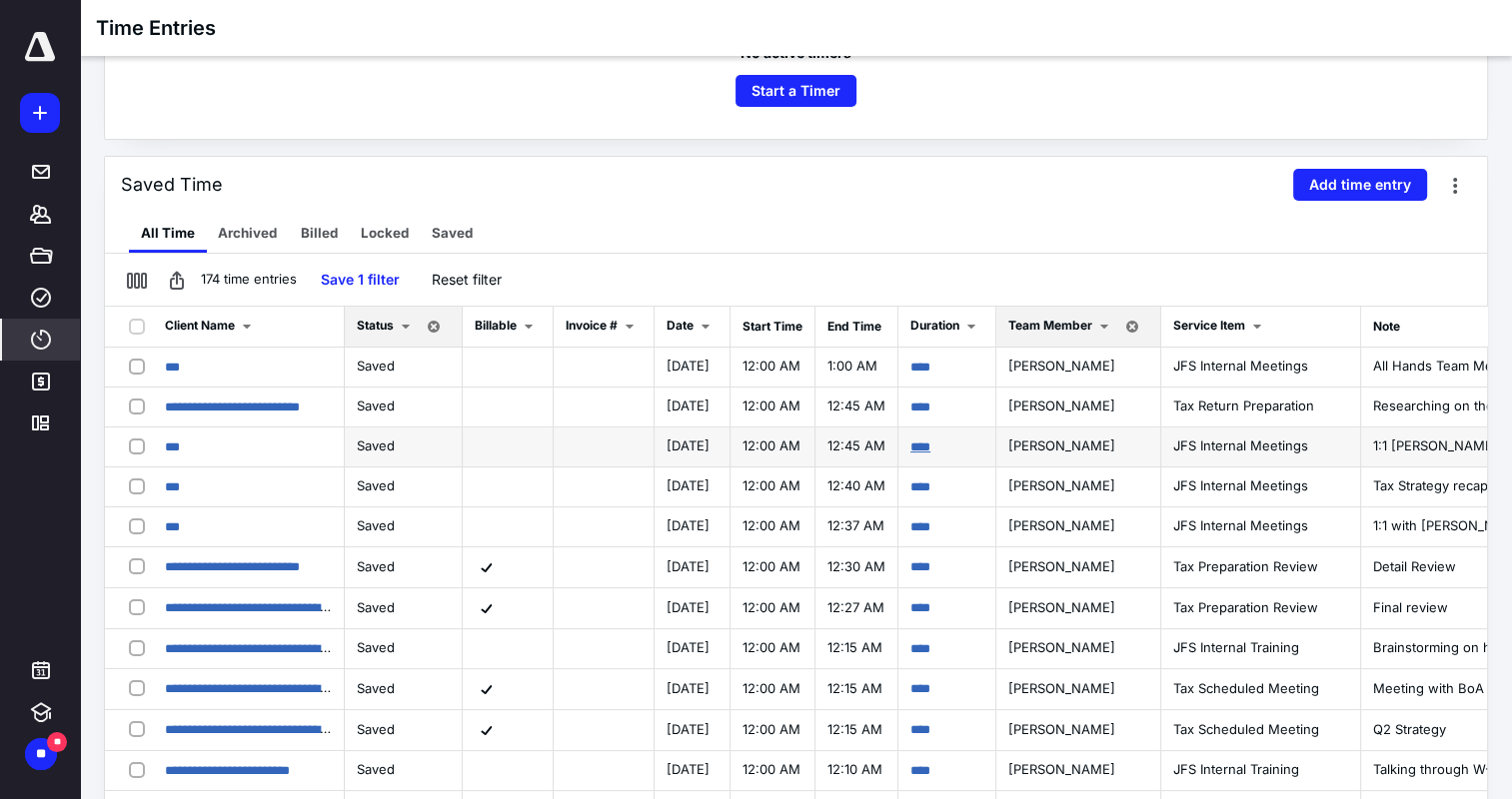 click on "****" at bounding box center (920, 446) 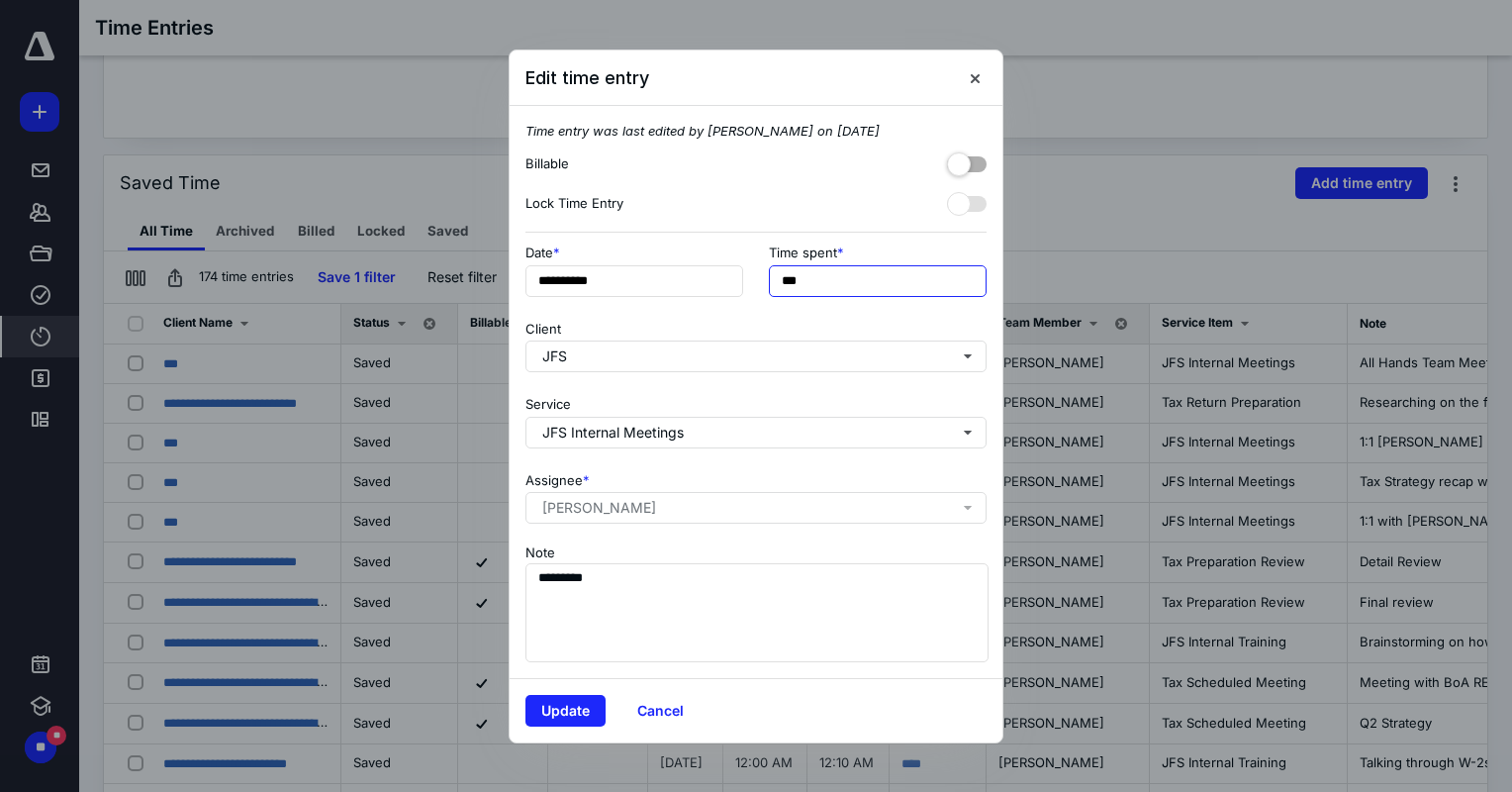 click on "***" at bounding box center [878, 281] 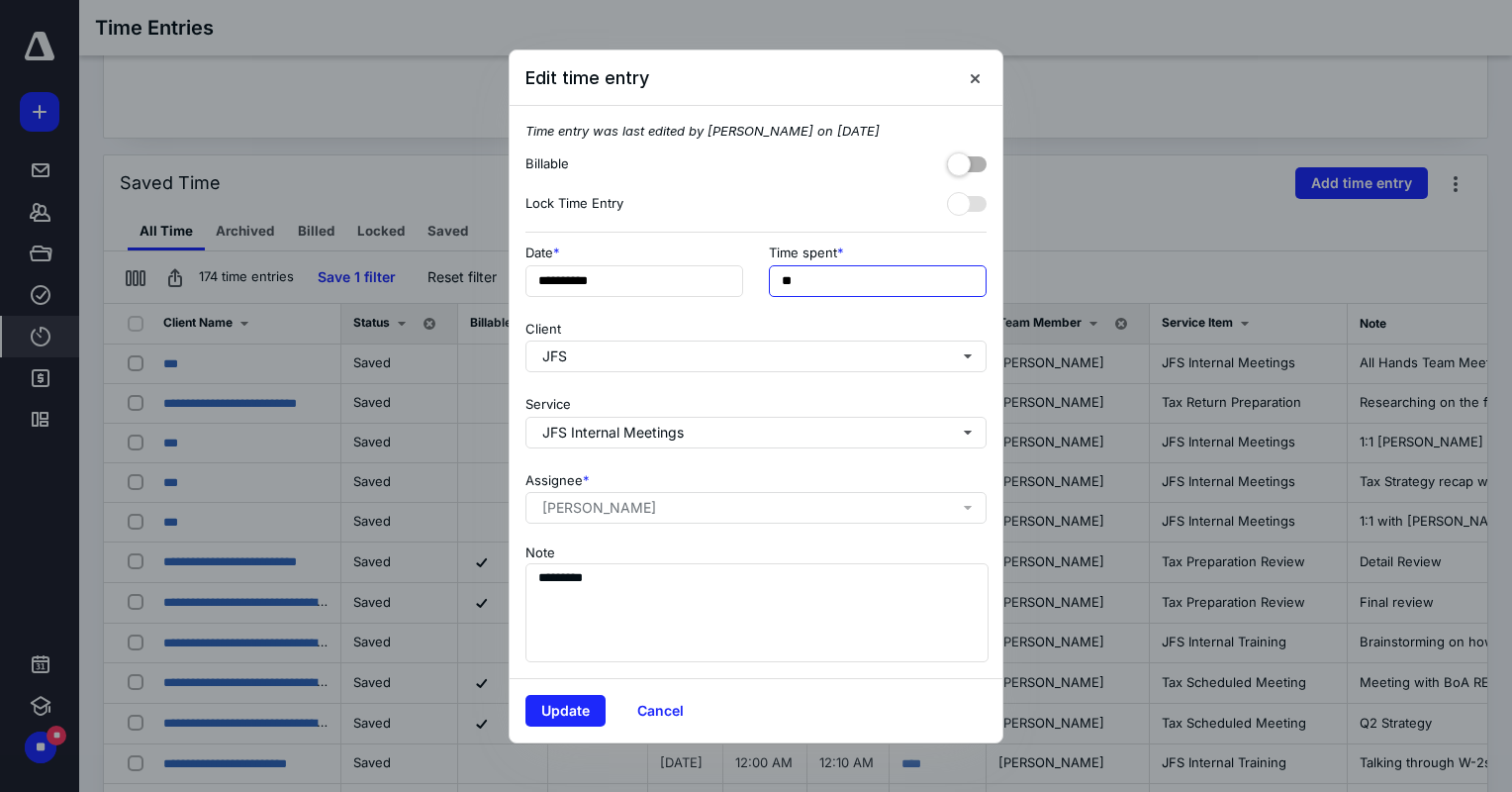 type on "*" 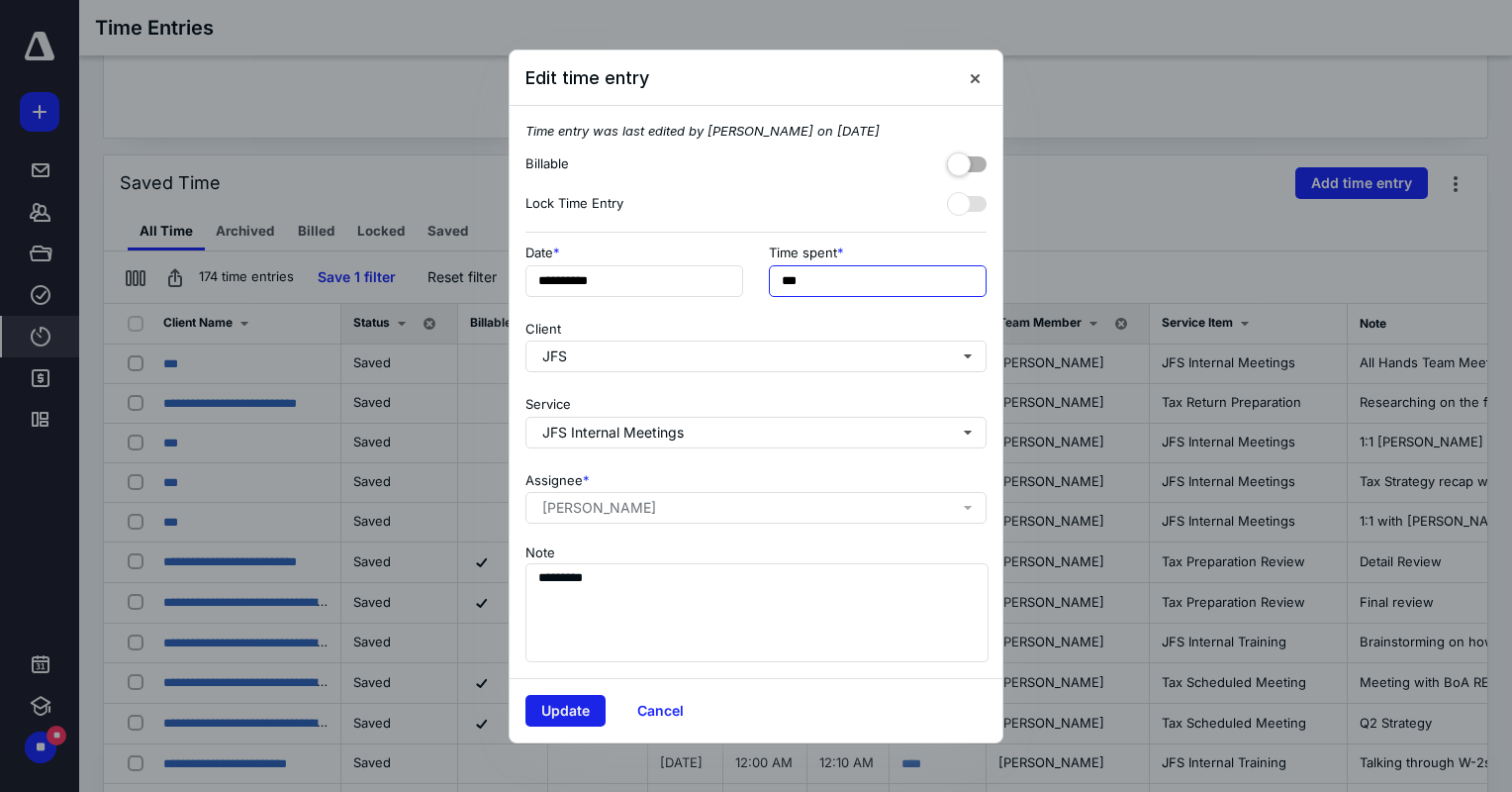 type on "***" 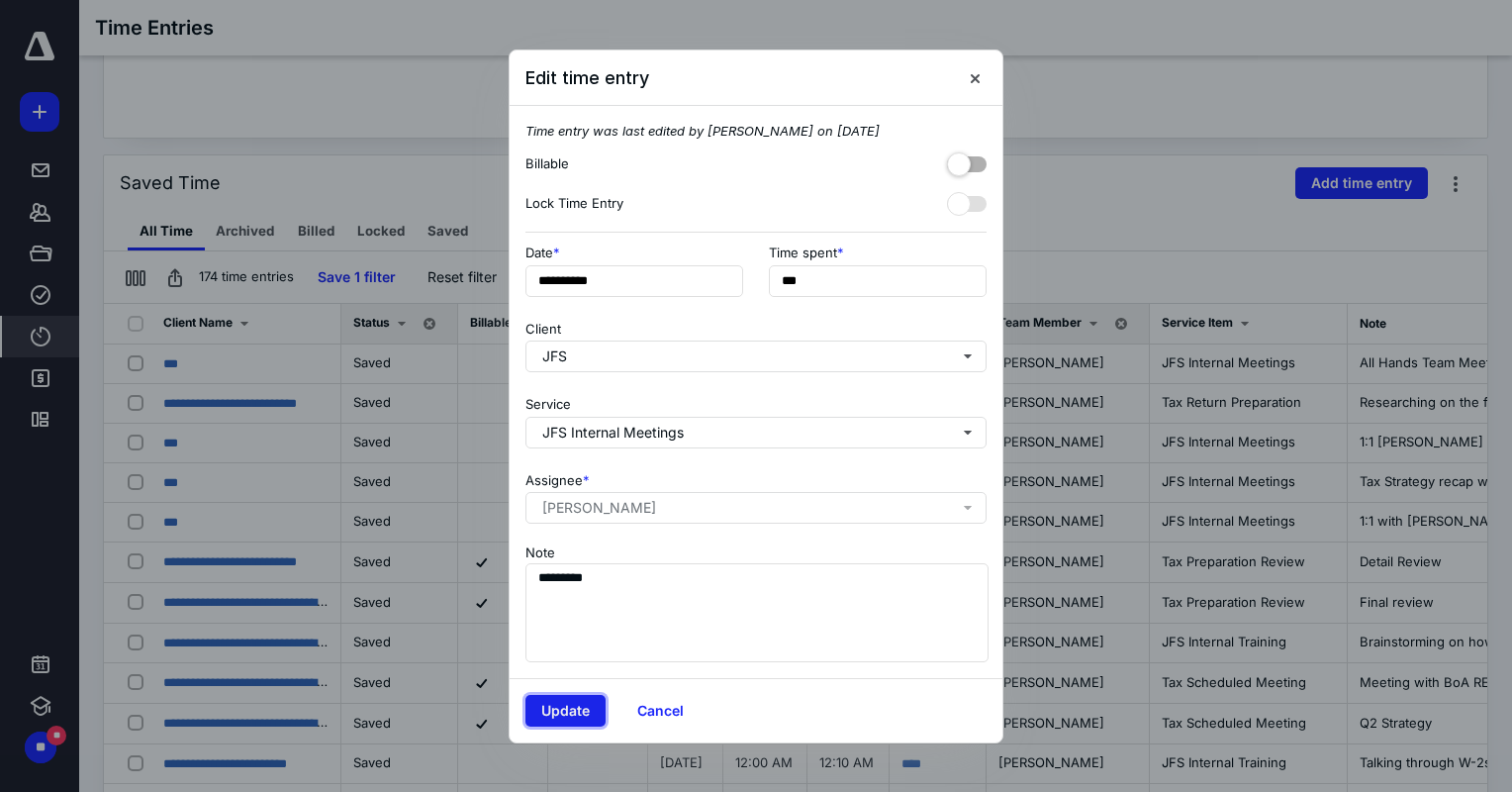 click on "Update" at bounding box center (565, 711) 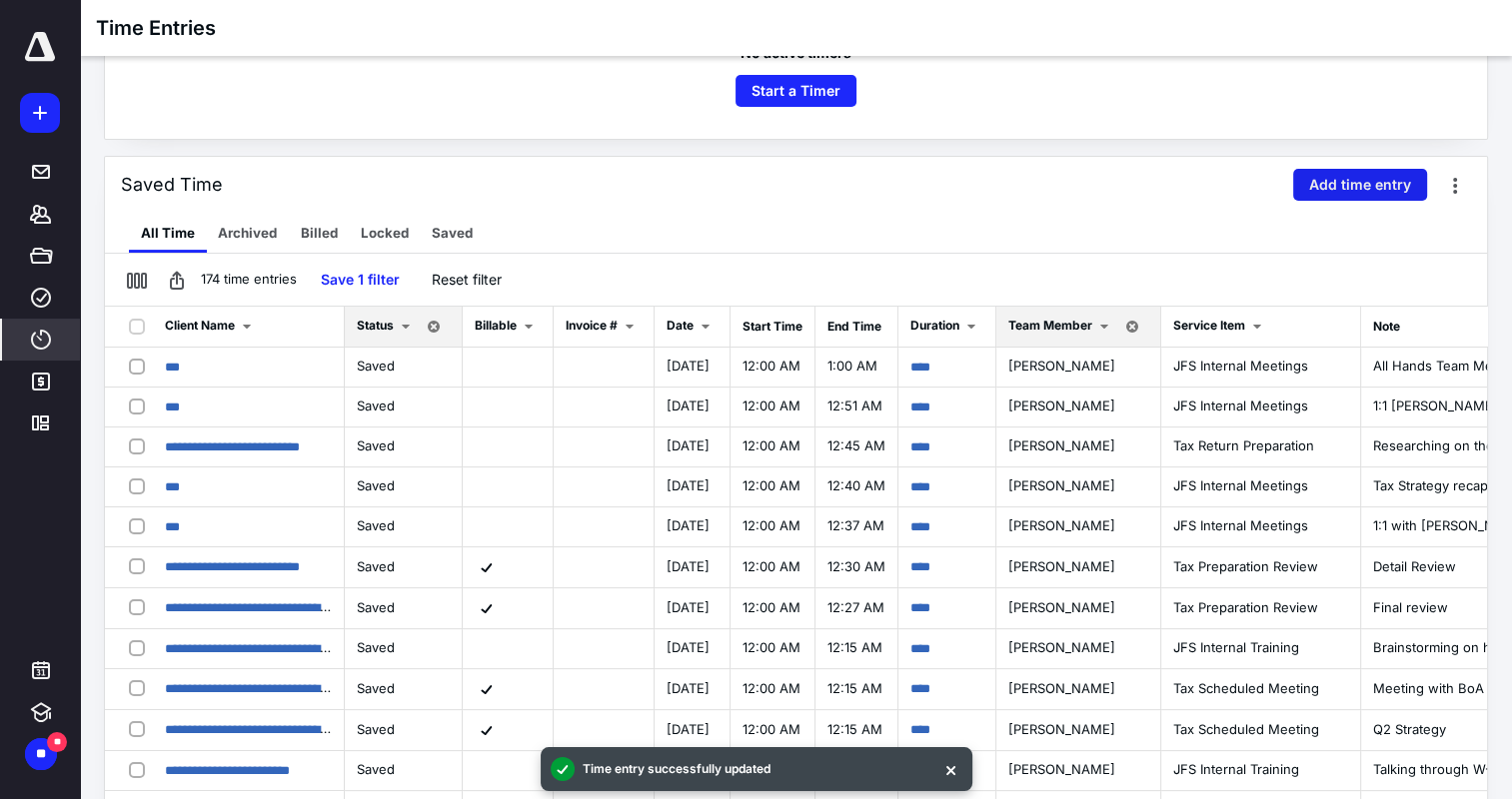 click on "Add time entry" at bounding box center [1360, 185] 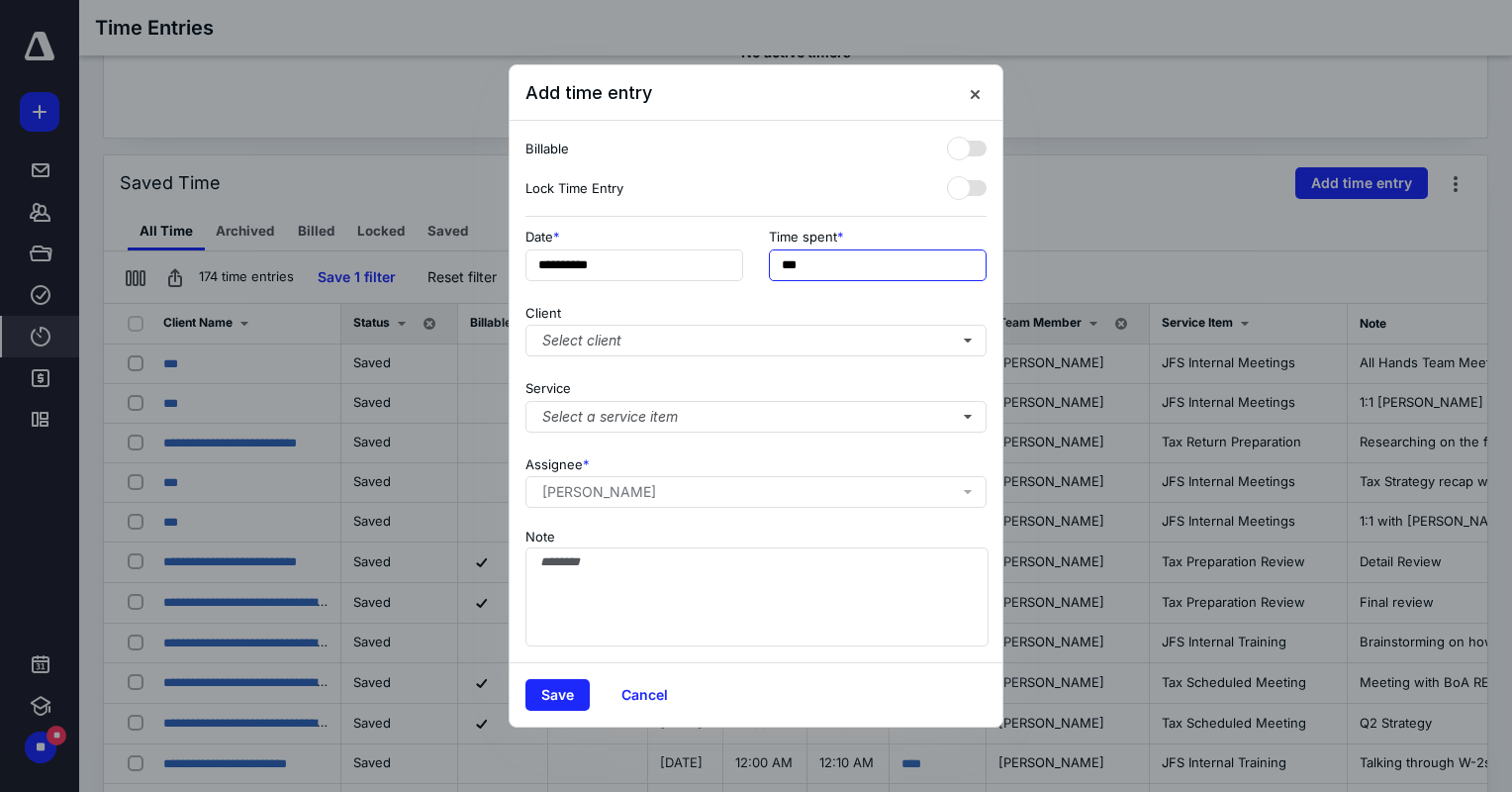 click on "***" at bounding box center [878, 265] 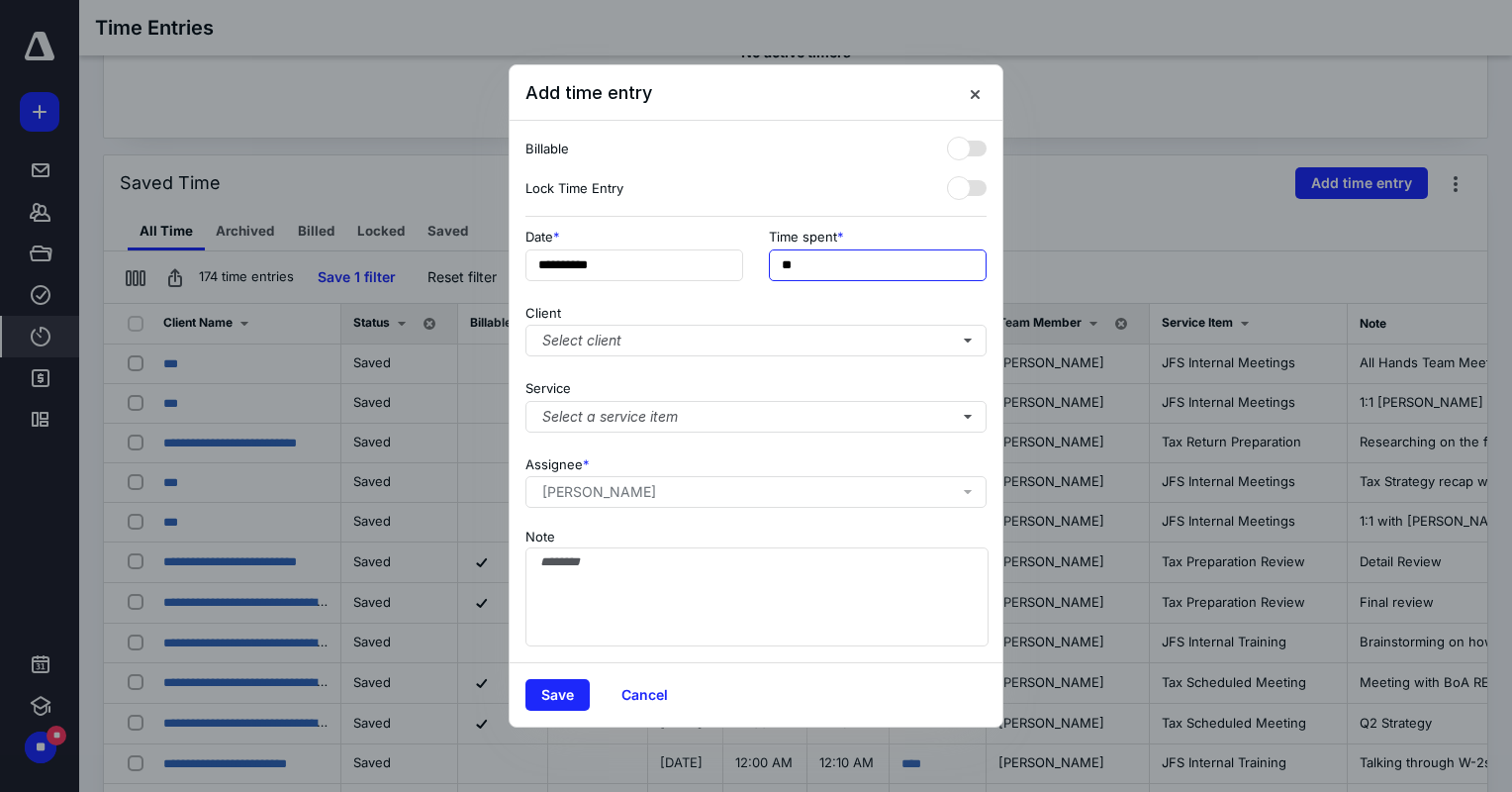 type on "*" 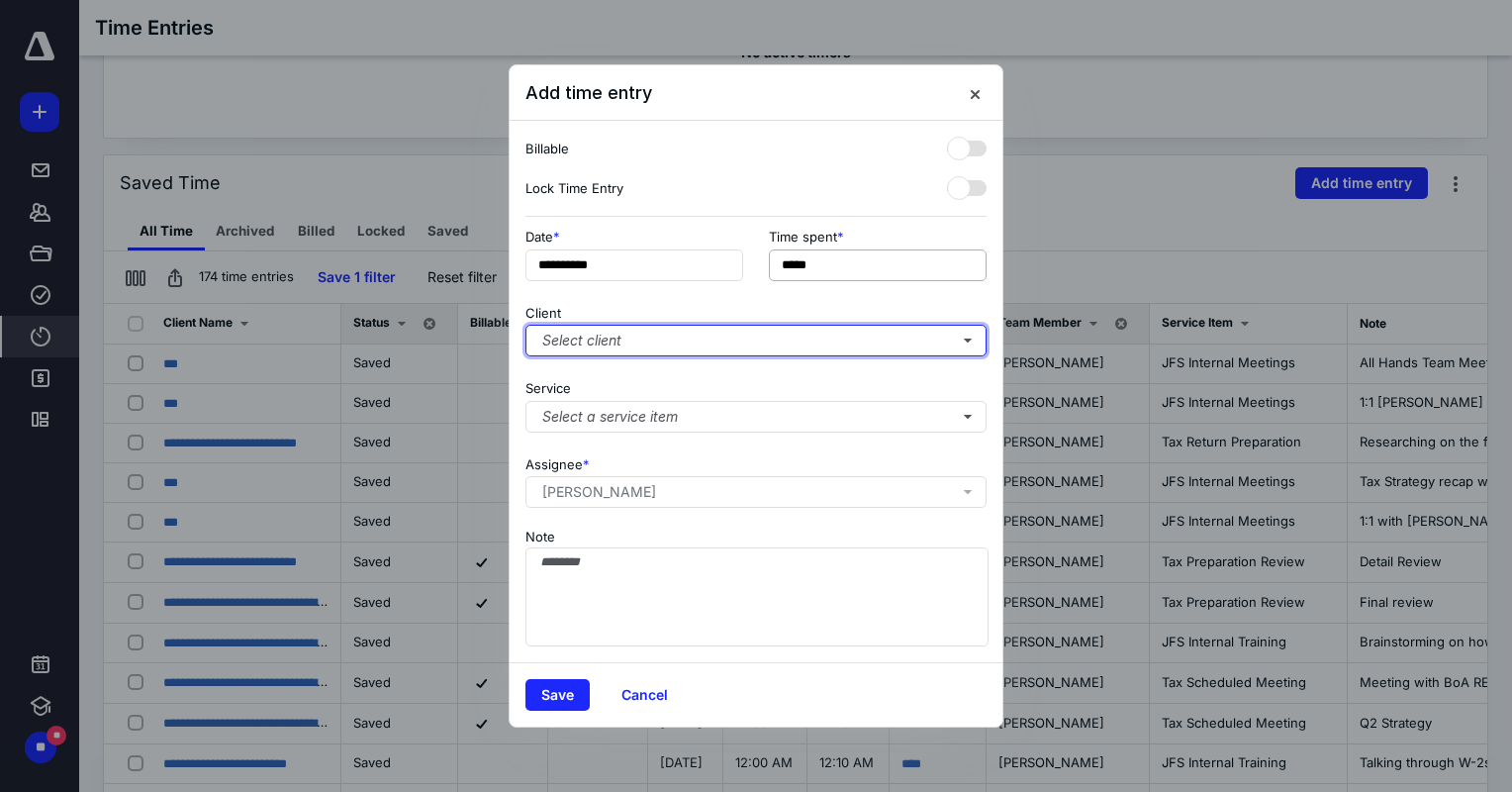 type on "******" 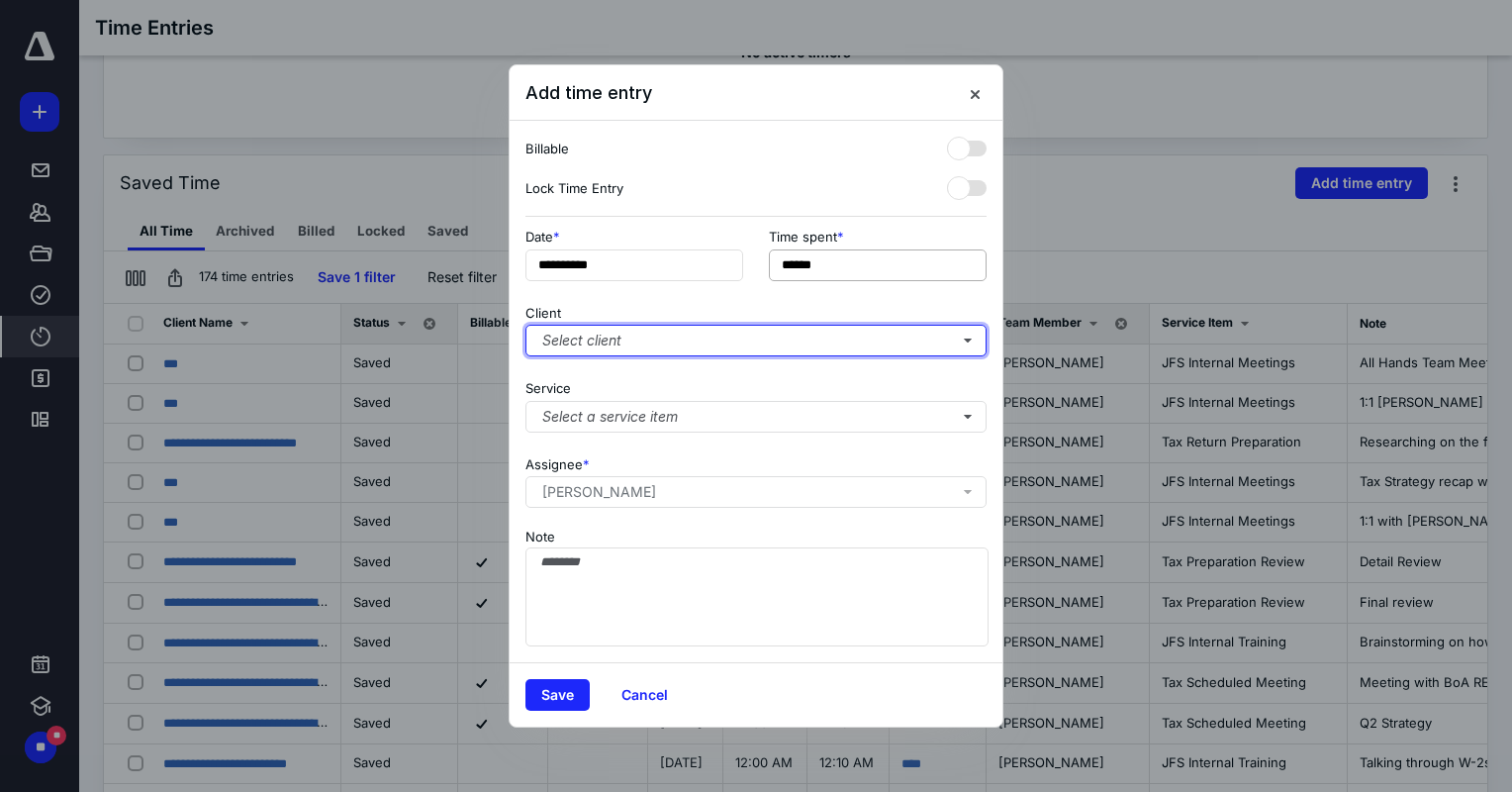 type 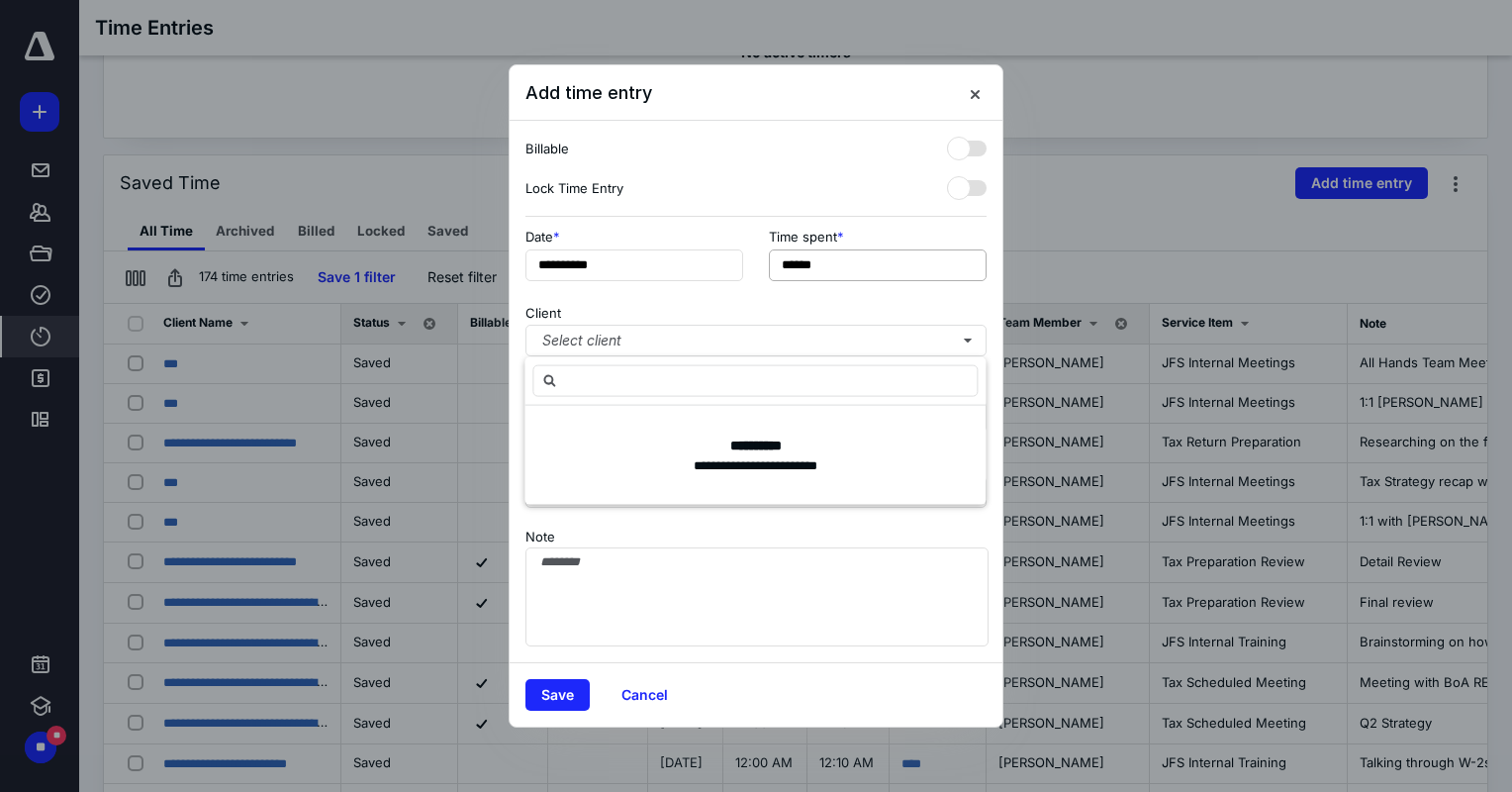 type on "*" 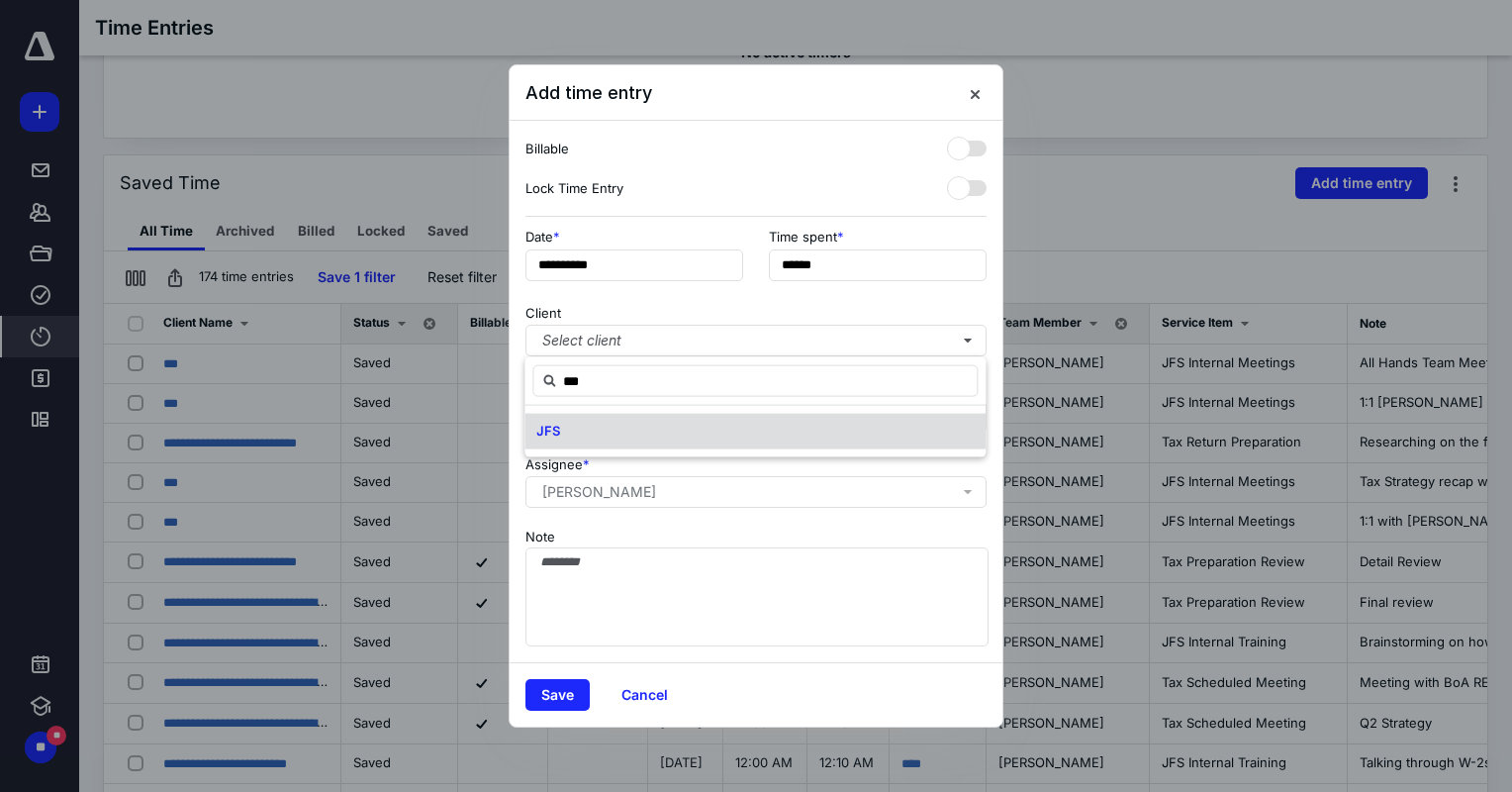 click on "JFS" at bounding box center [548, 431] 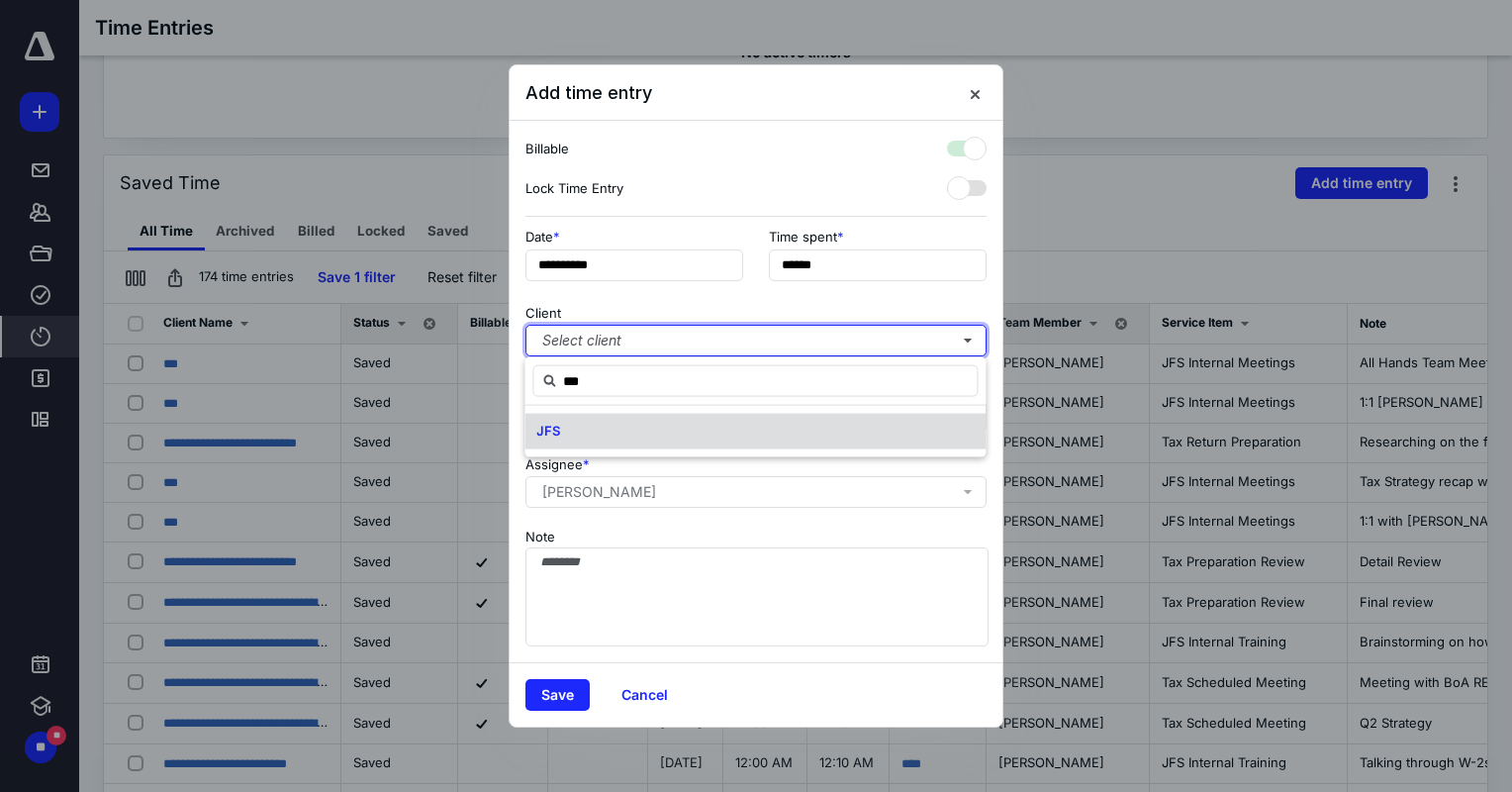 checkbox on "true" 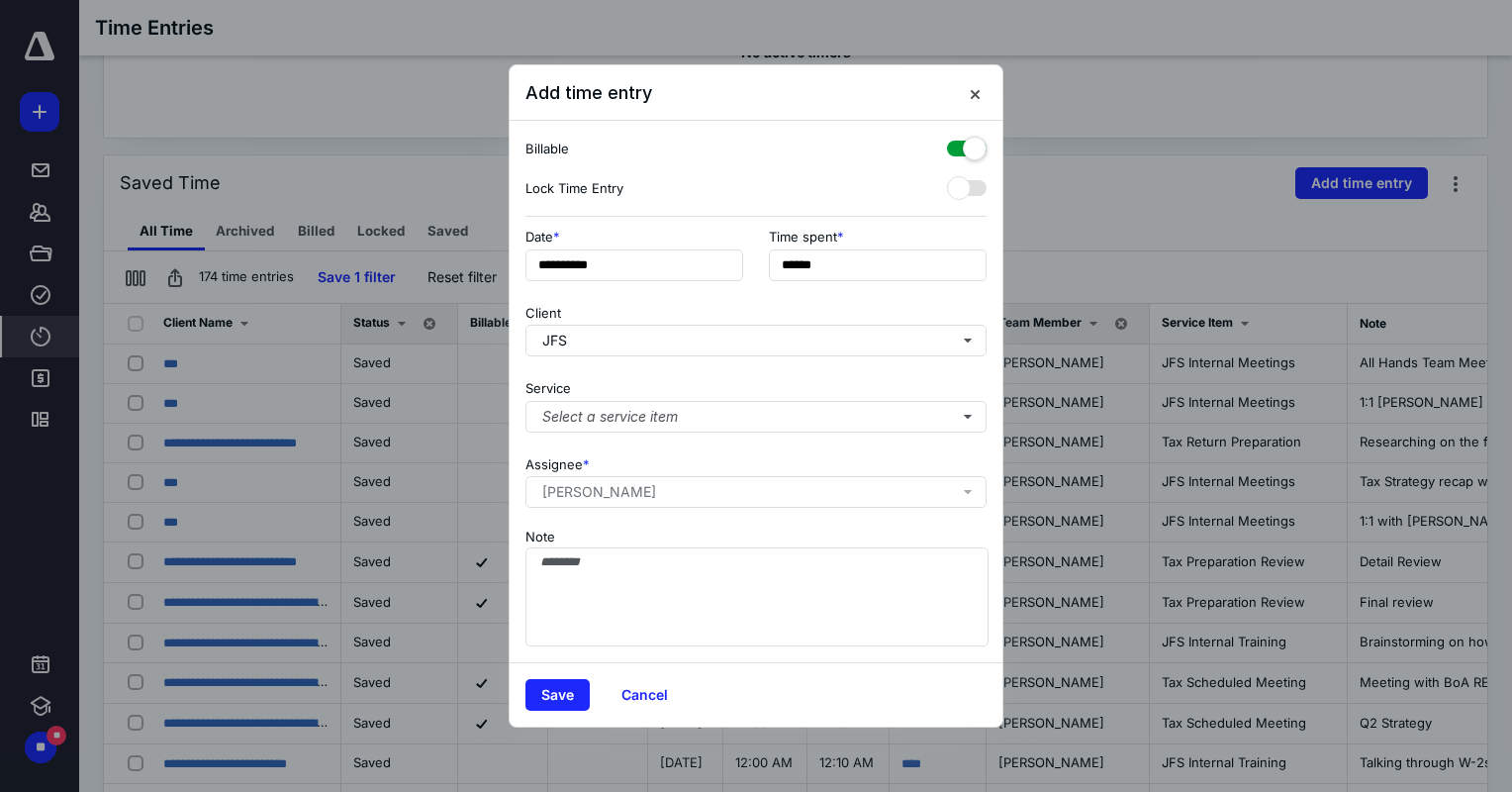 click on "[PERSON_NAME]" at bounding box center [599, 492] 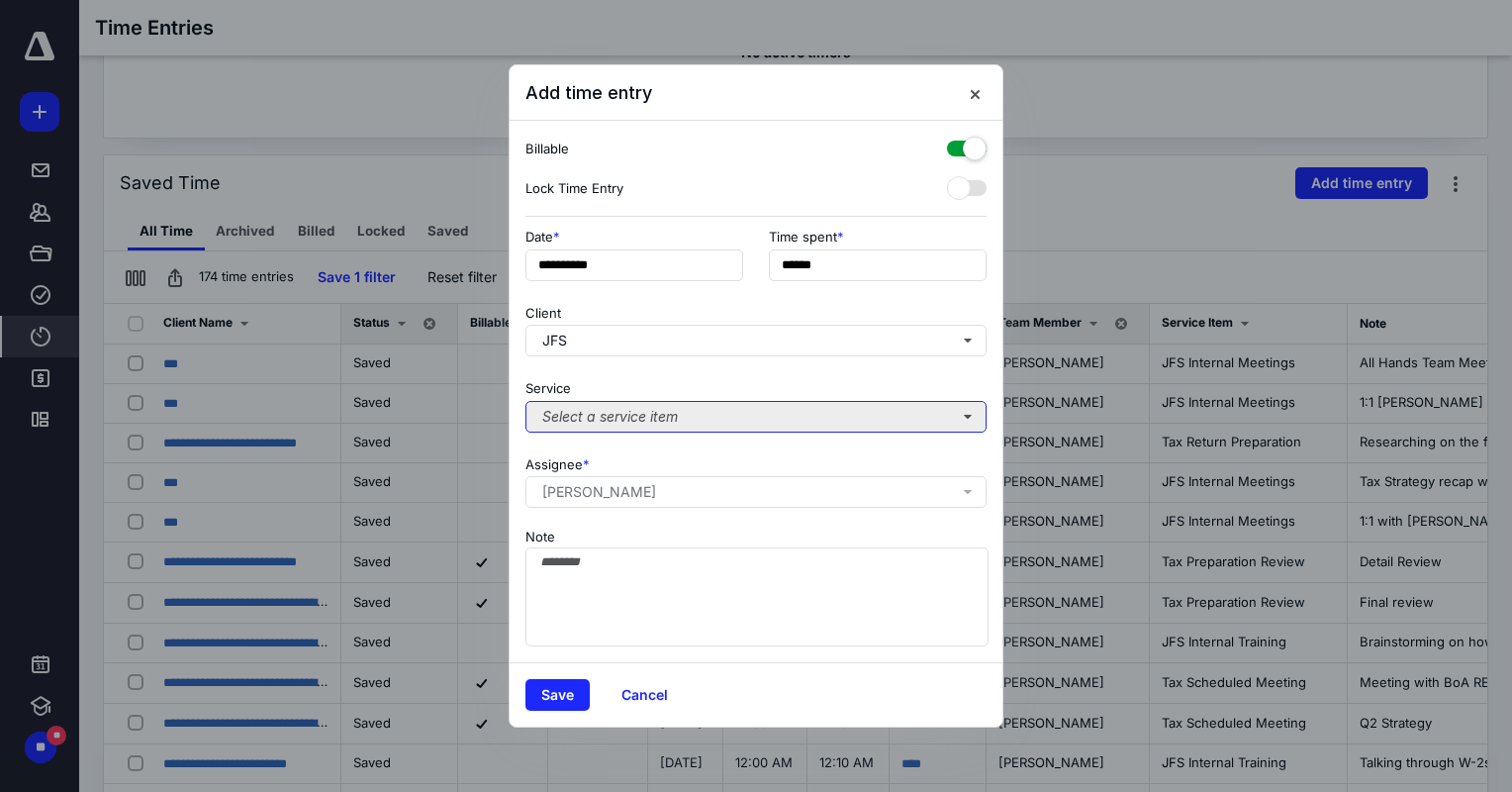 click on "Select a service item" at bounding box center [756, 417] 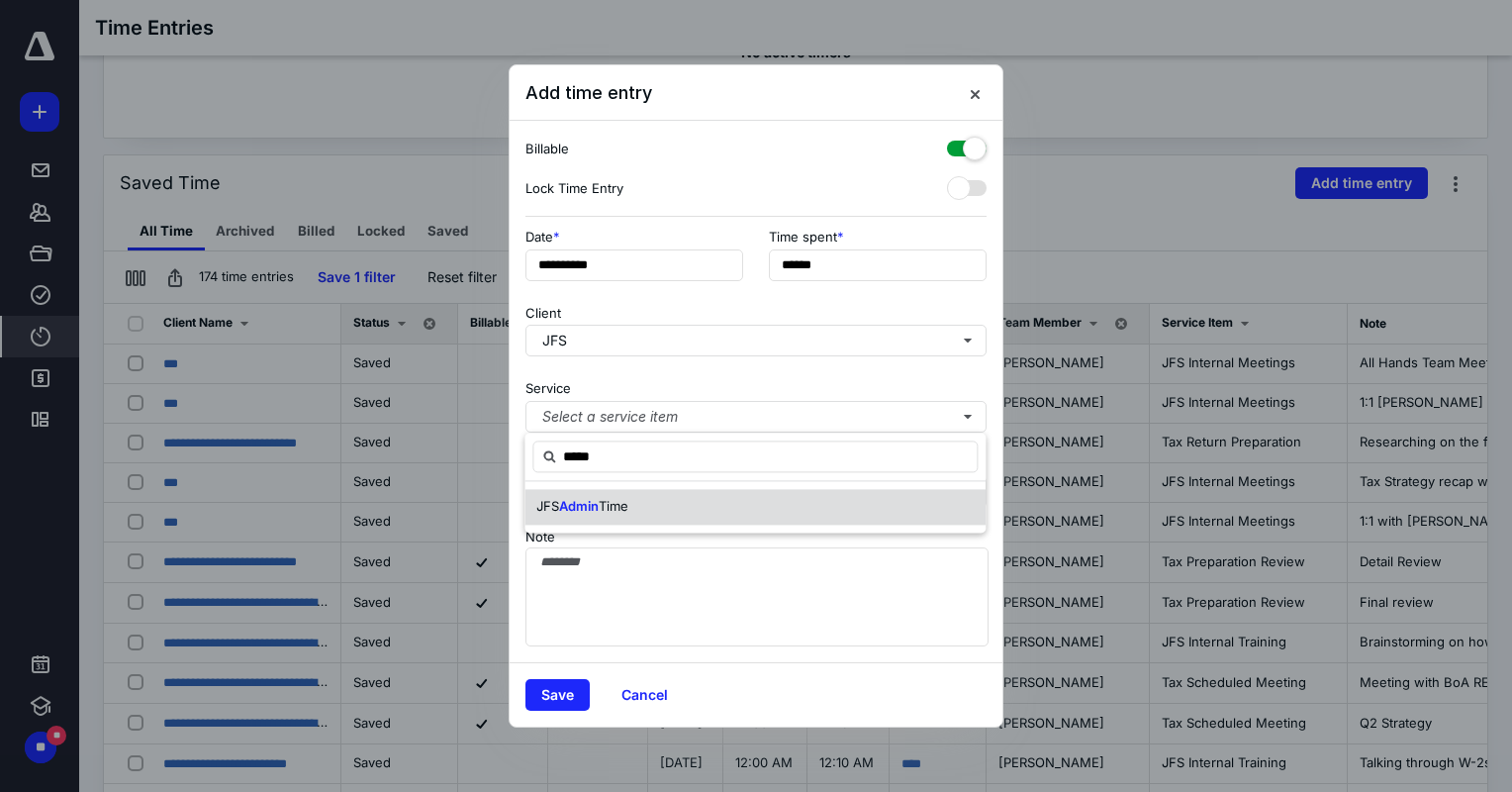 click on "JFS  Admin  Time" at bounding box center [755, 507] 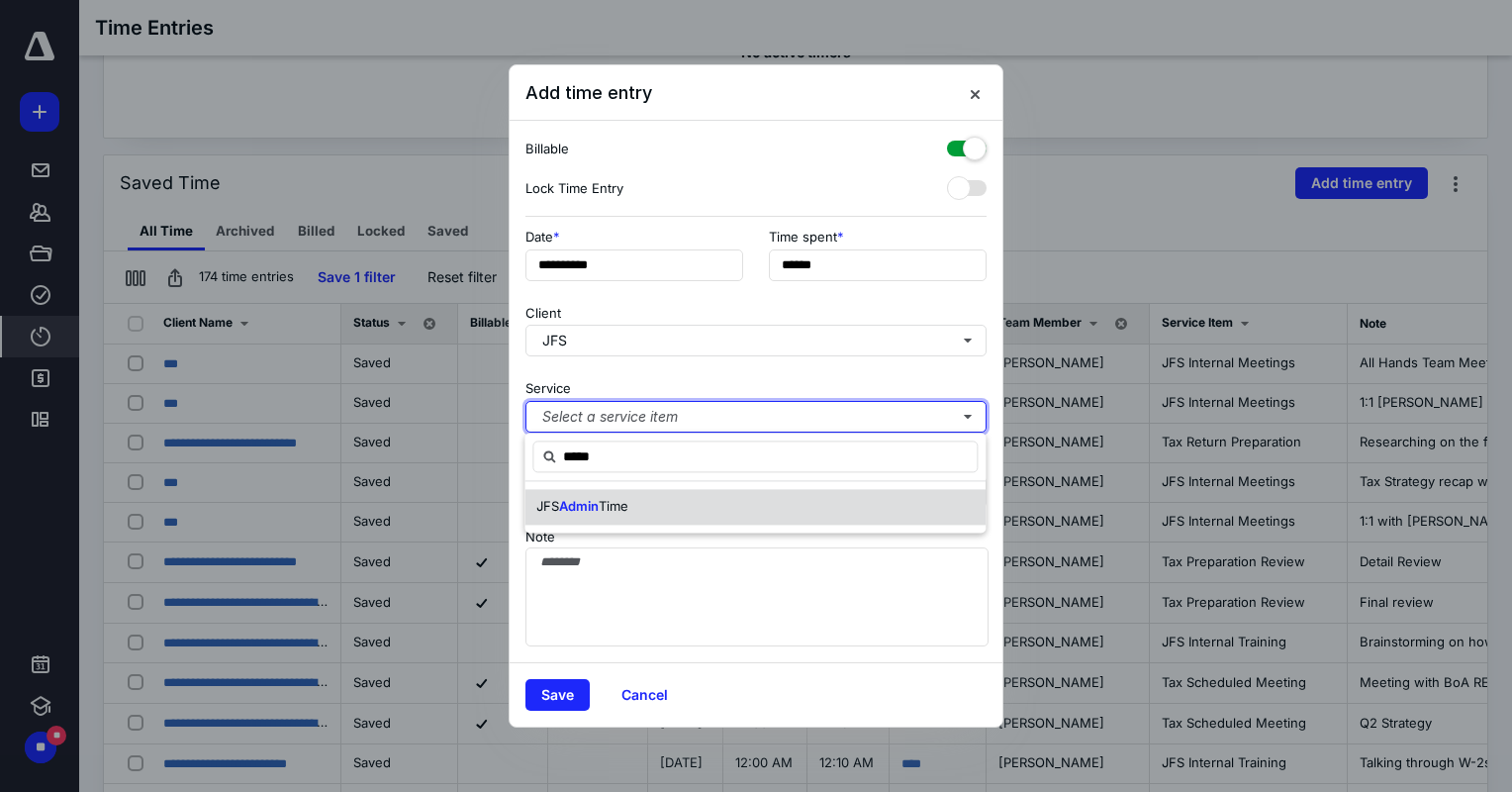type 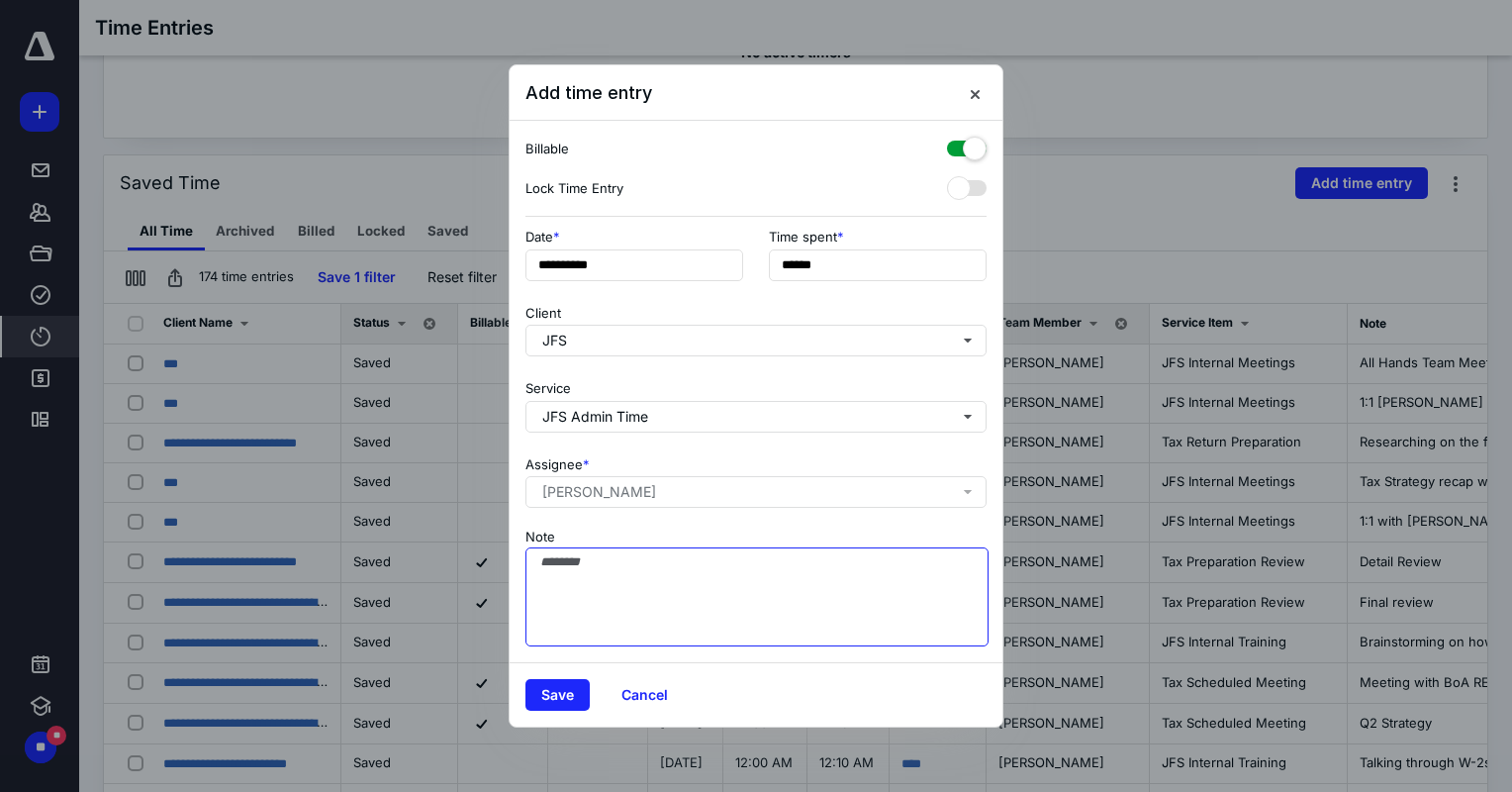click on "Note" at bounding box center (757, 597) 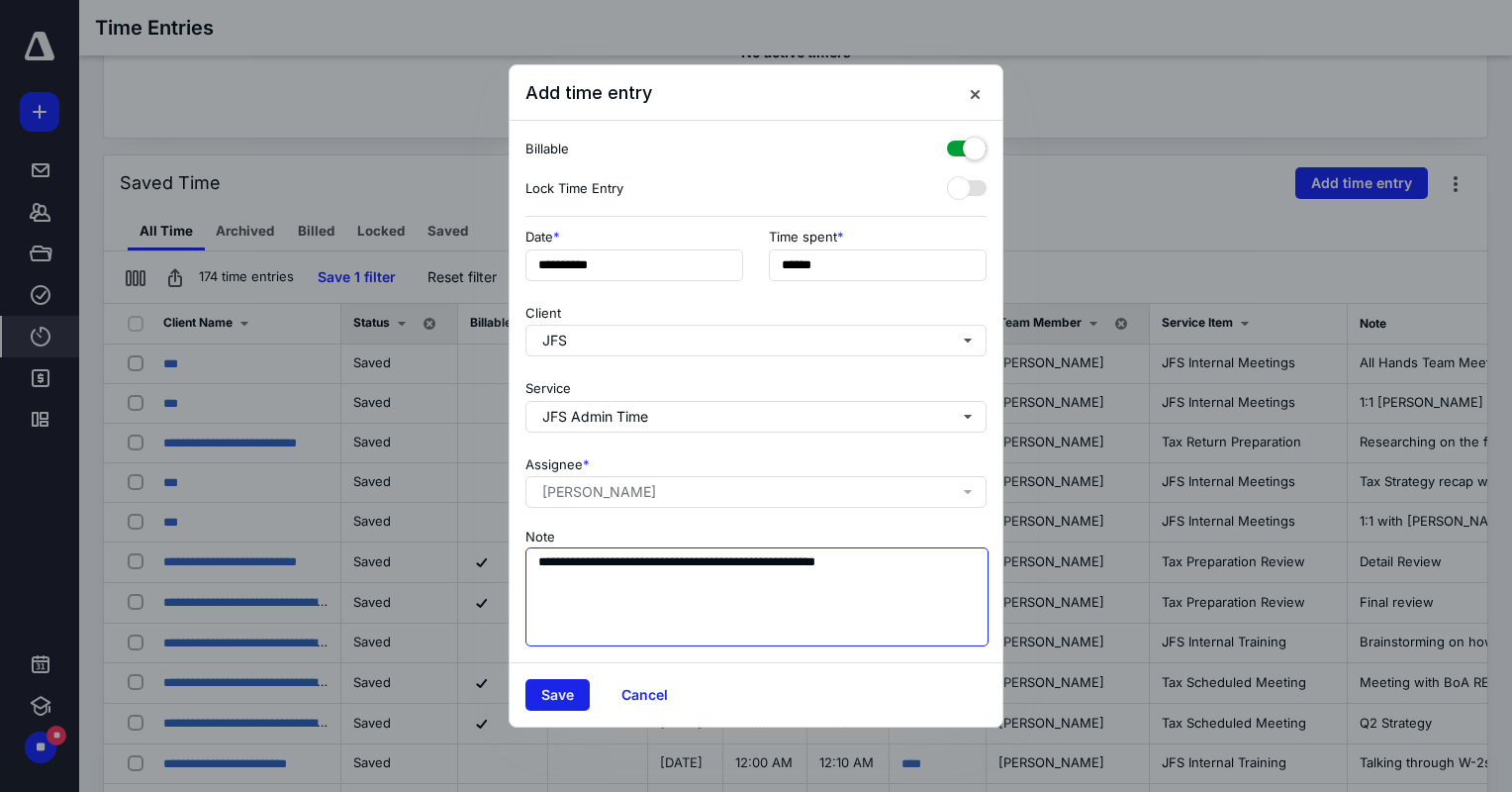 type on "**********" 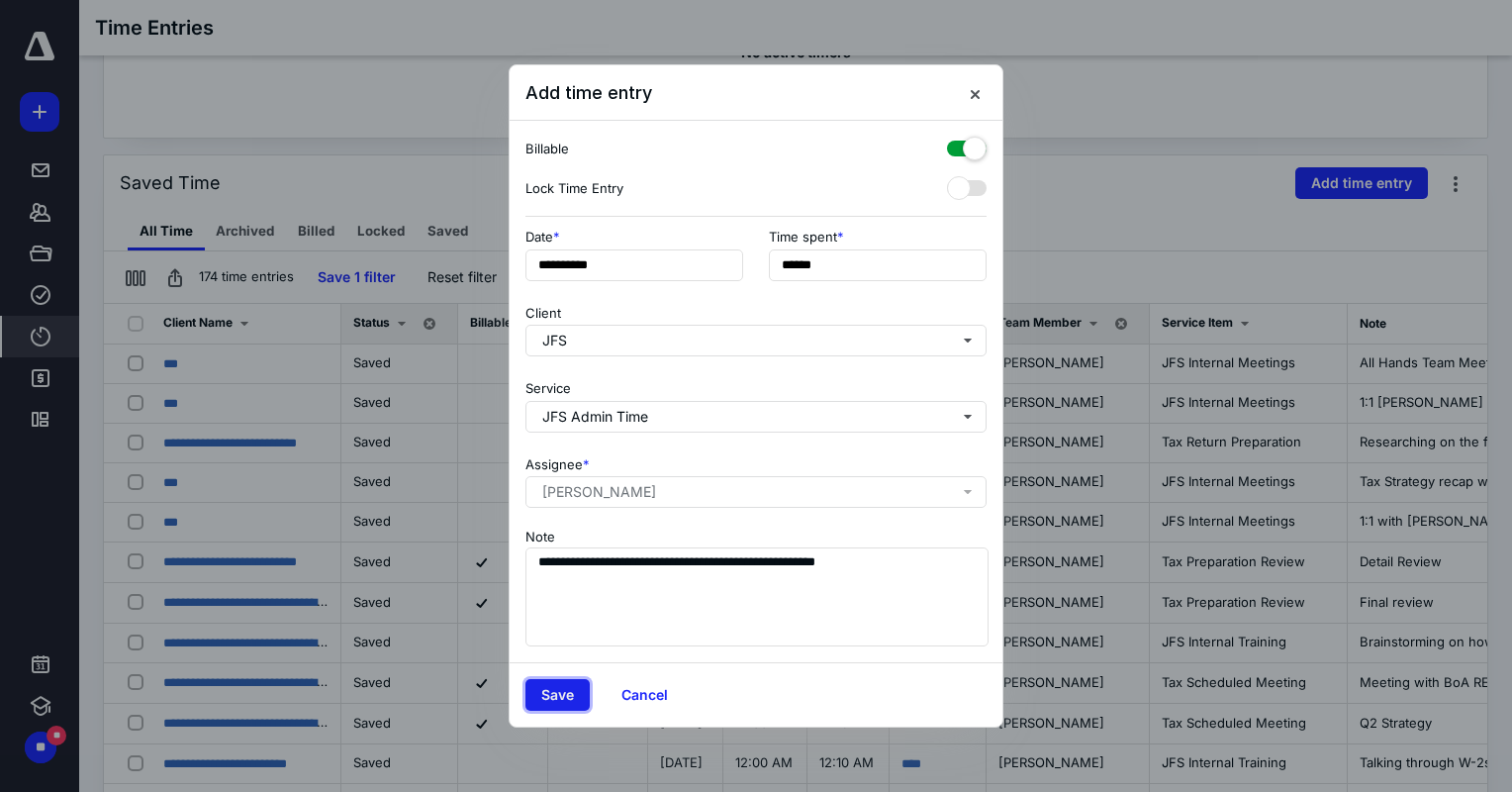 click on "Save" at bounding box center [557, 695] 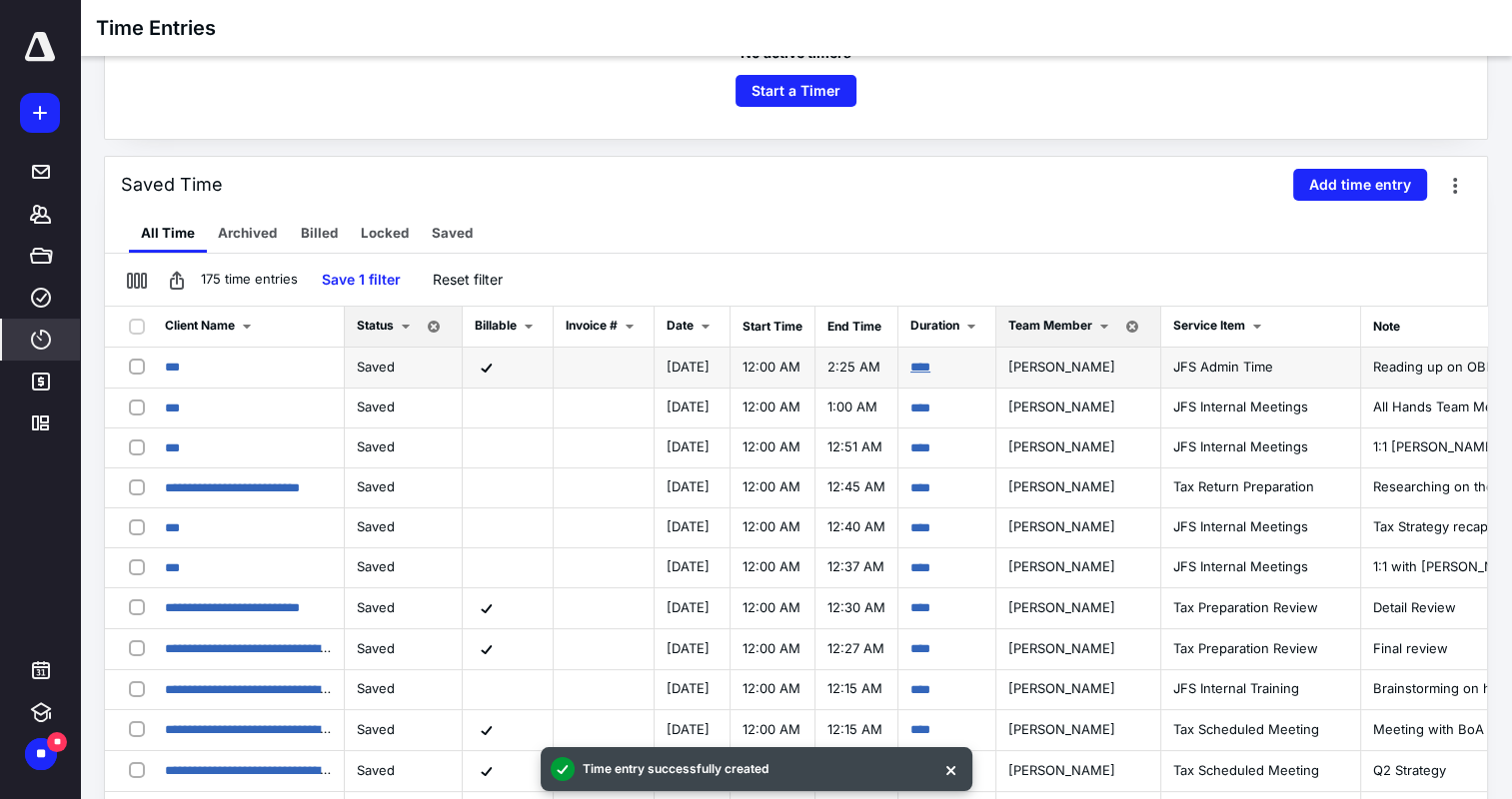 click on "****" at bounding box center [920, 367] 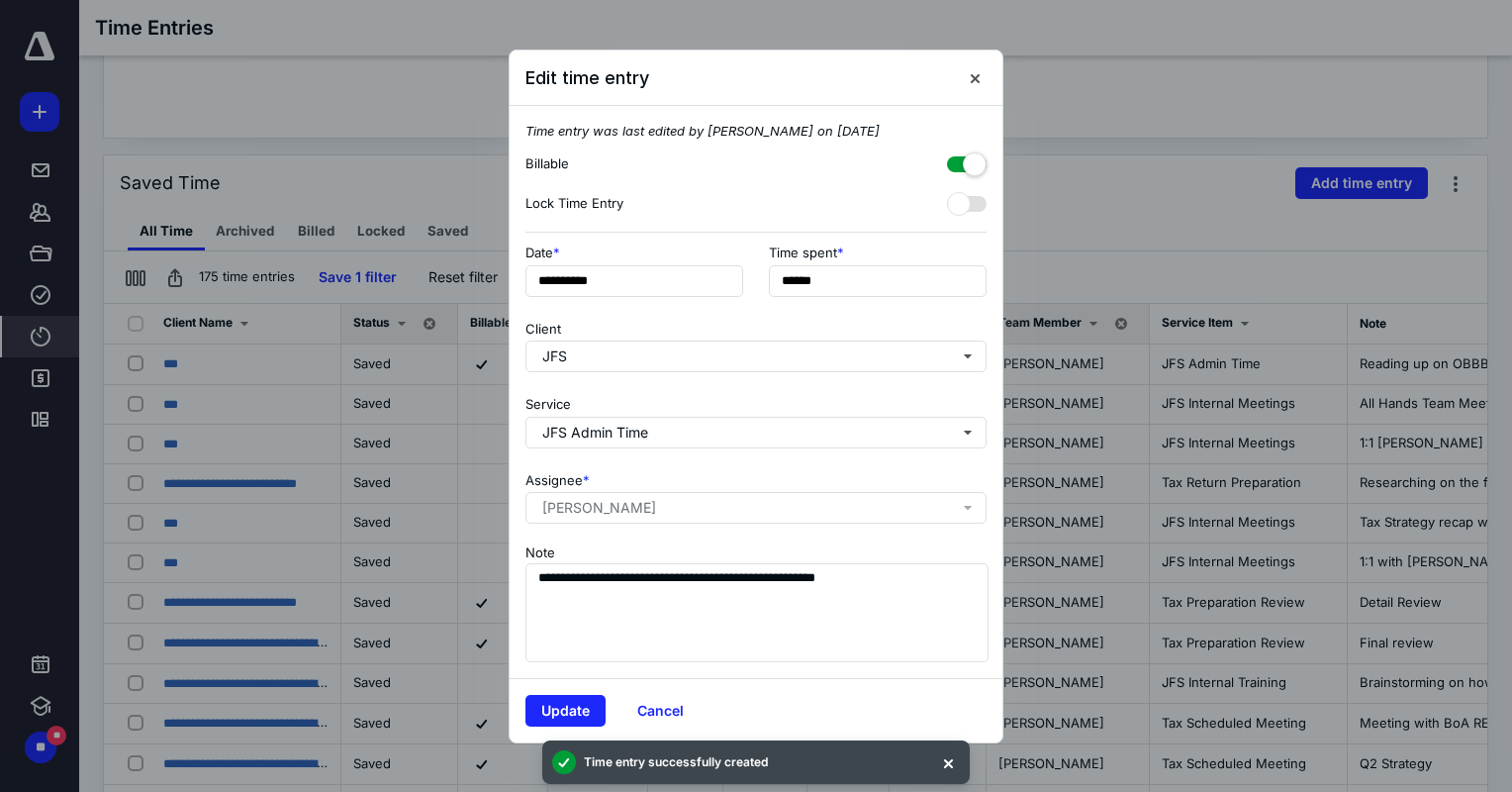 click at bounding box center (967, 160) 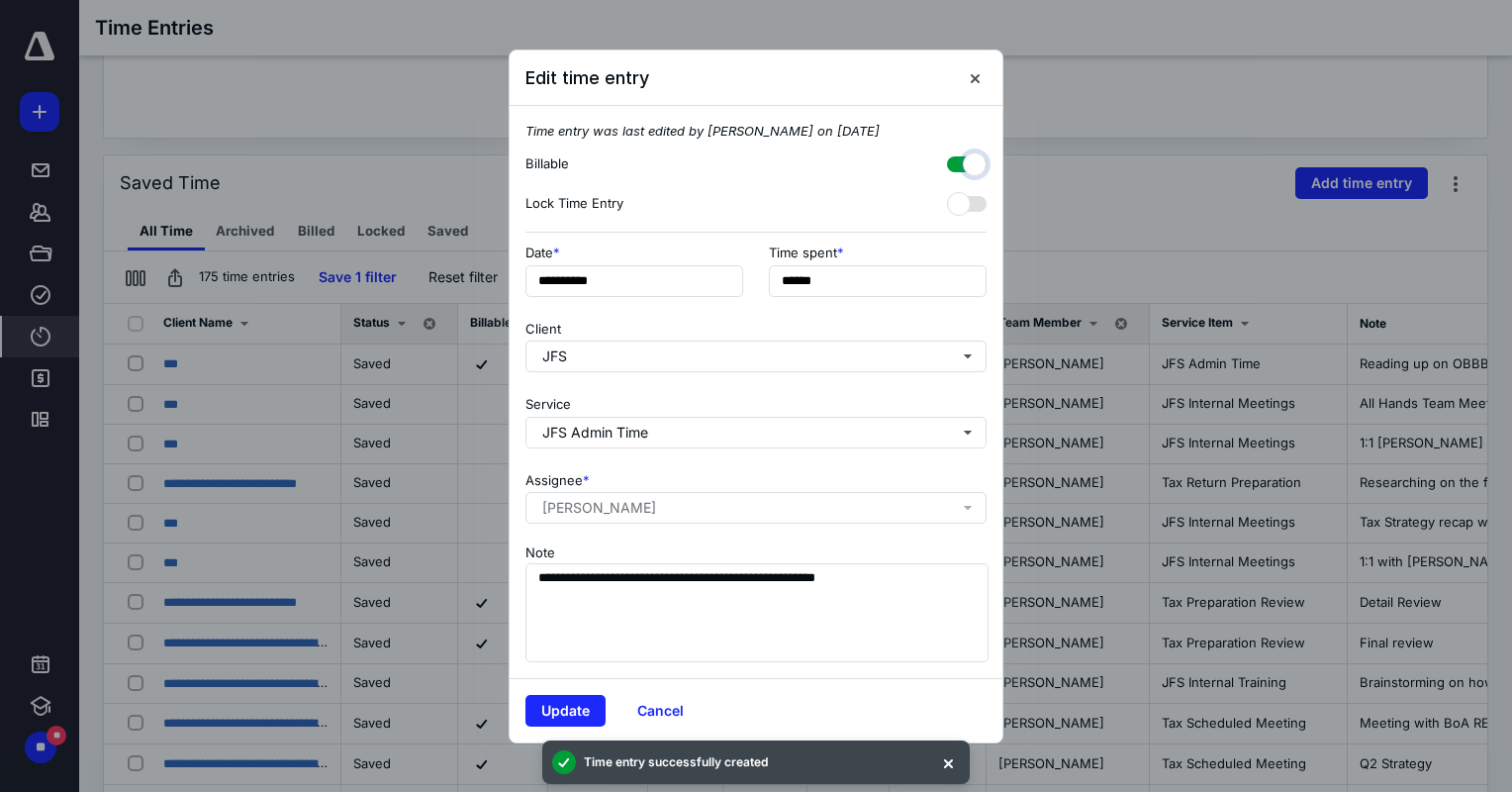 click at bounding box center (957, 161) 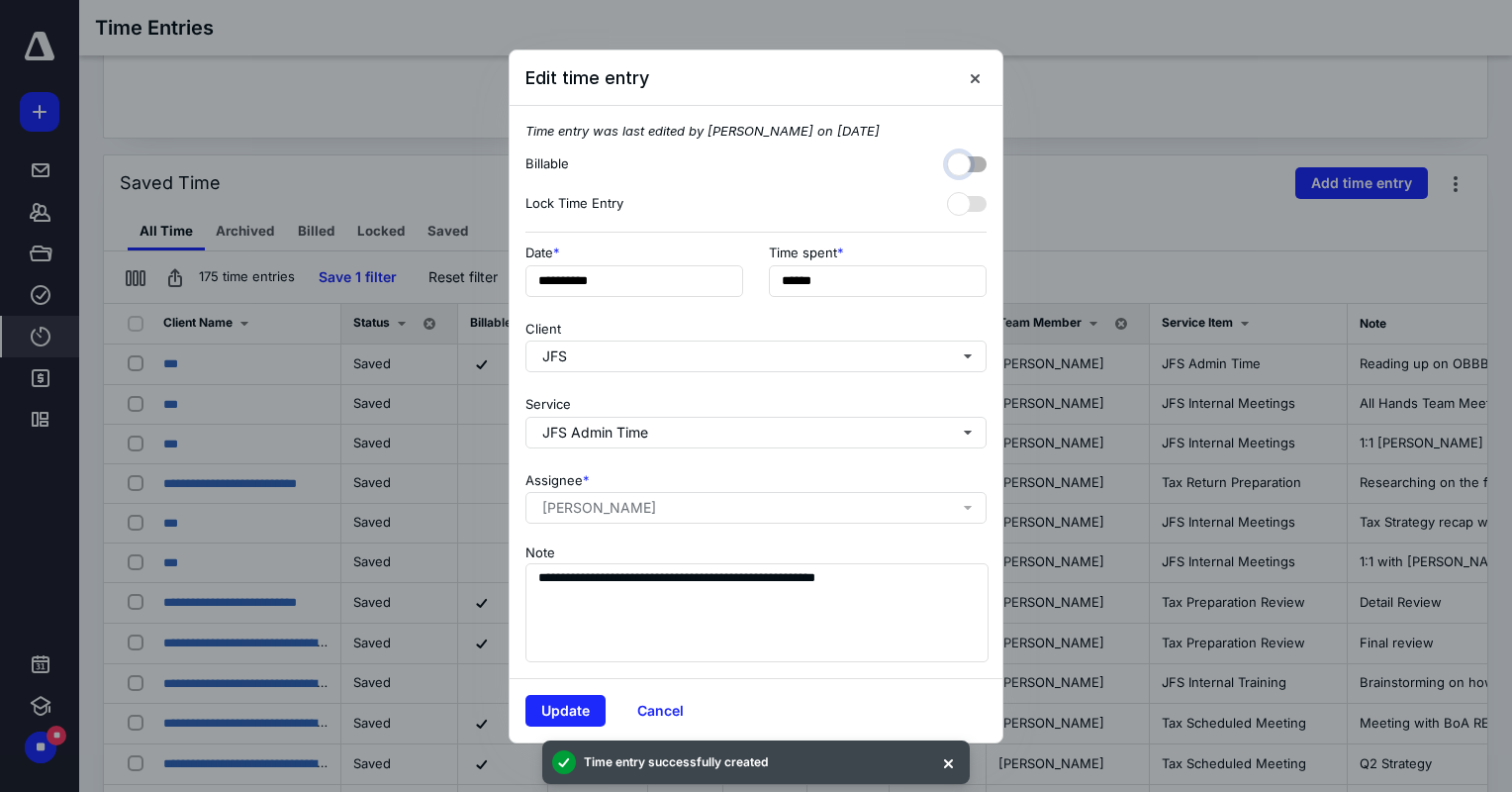 checkbox on "false" 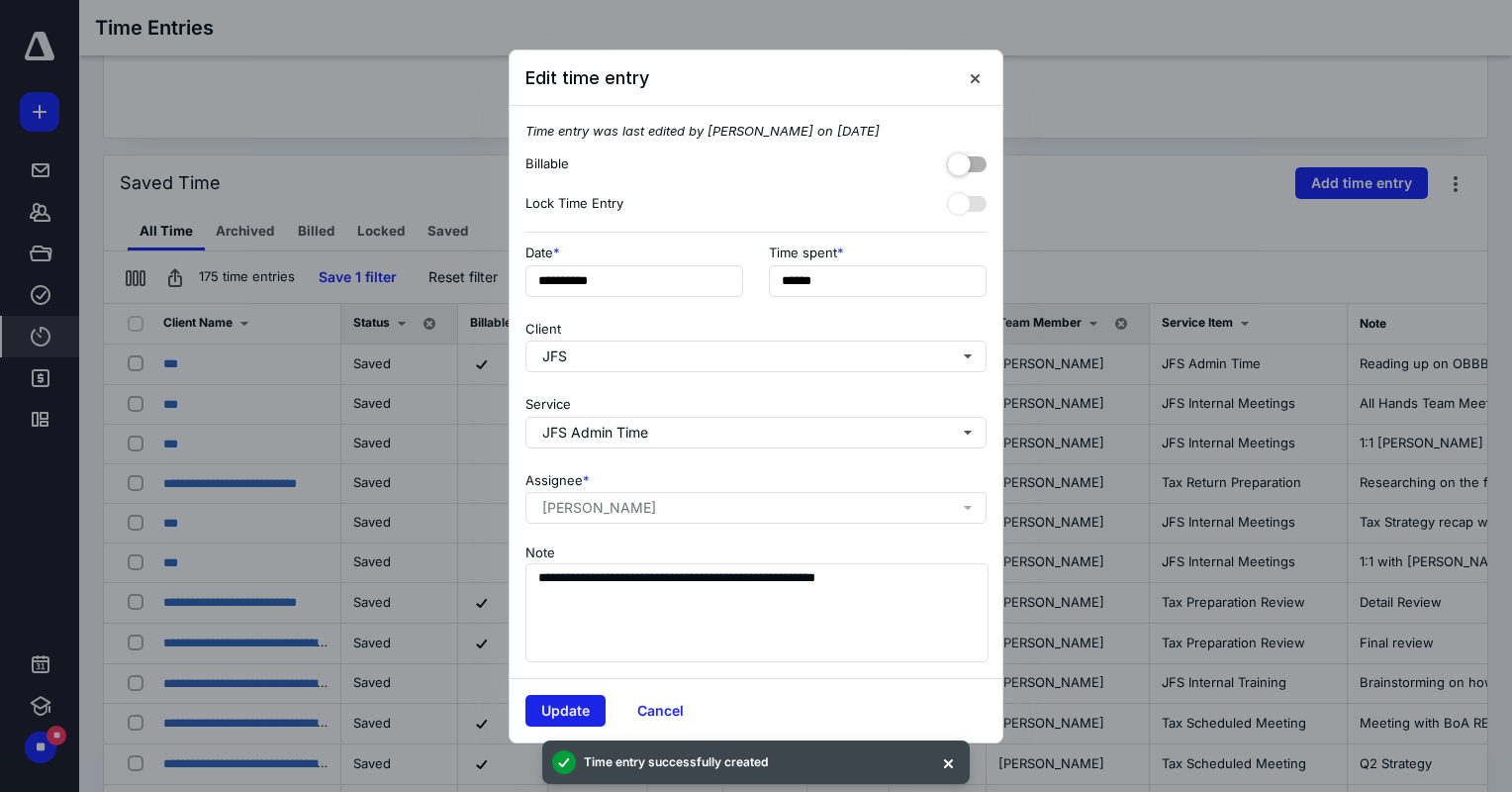 click on "Update" at bounding box center [565, 711] 